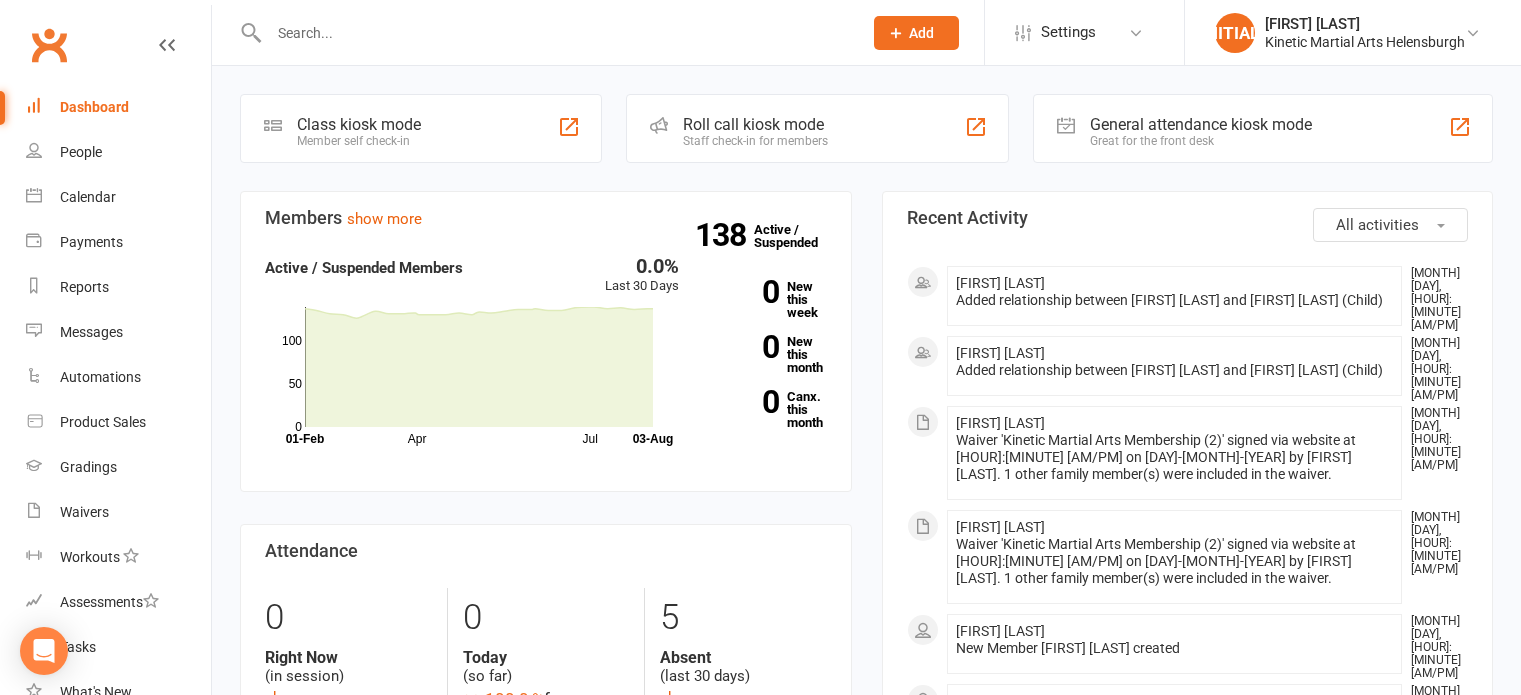 scroll, scrollTop: 0, scrollLeft: 0, axis: both 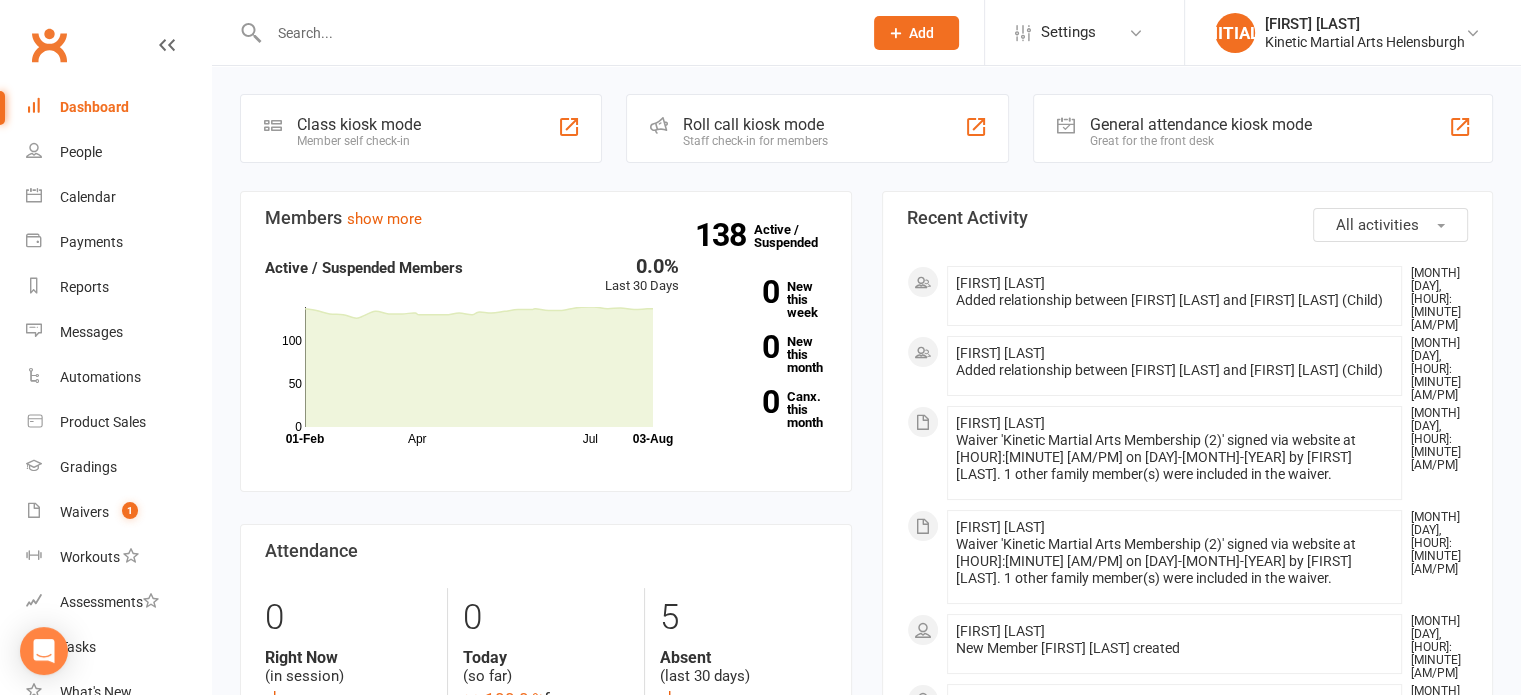 click at bounding box center [544, 32] 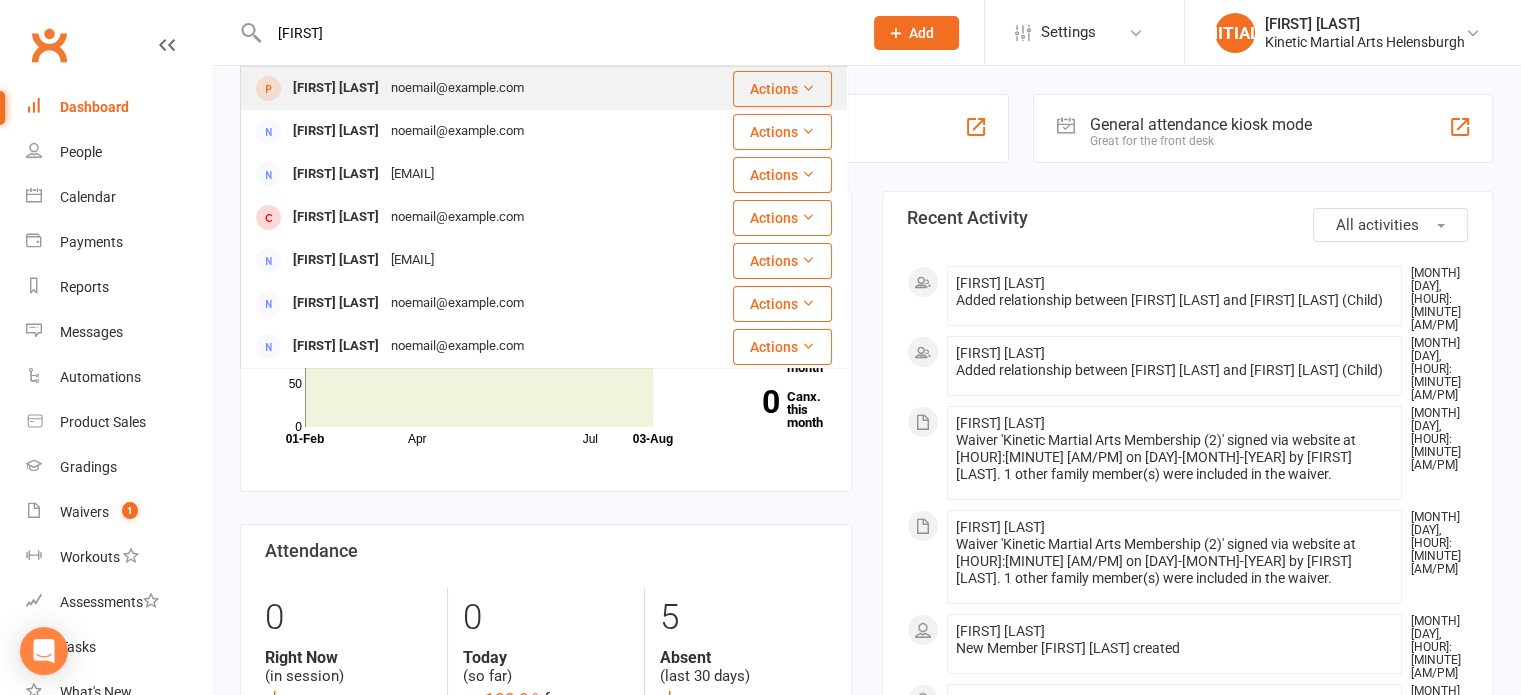 type on "[FIRST]" 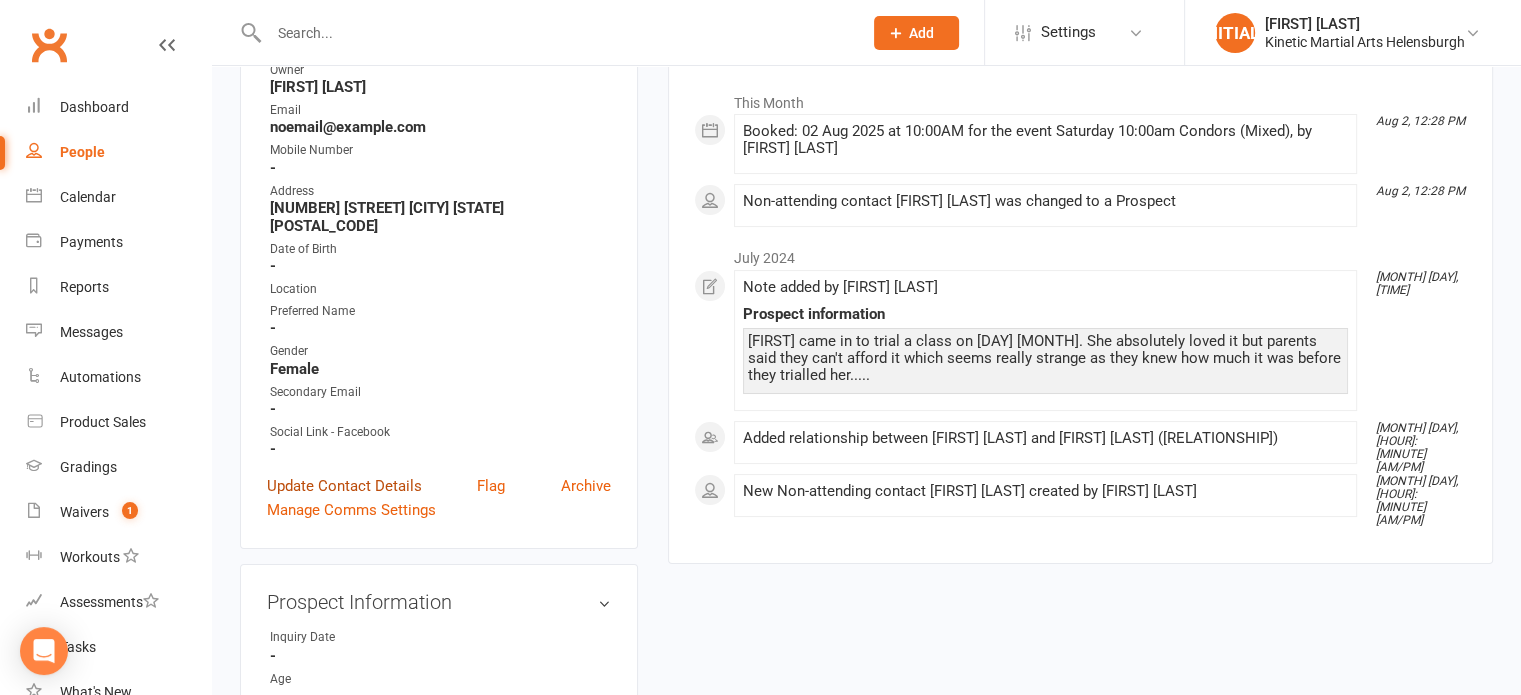scroll, scrollTop: 300, scrollLeft: 0, axis: vertical 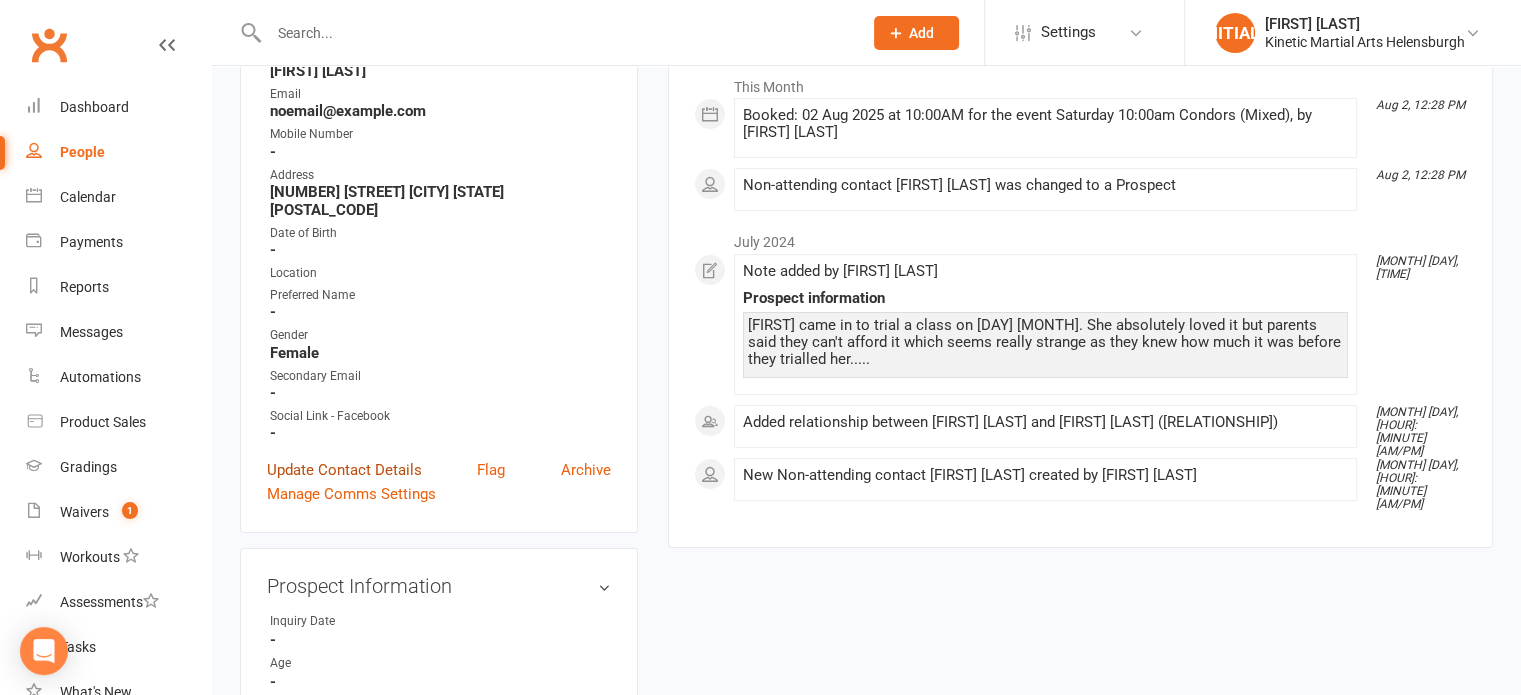 click on "Update Contact Details" at bounding box center [344, 470] 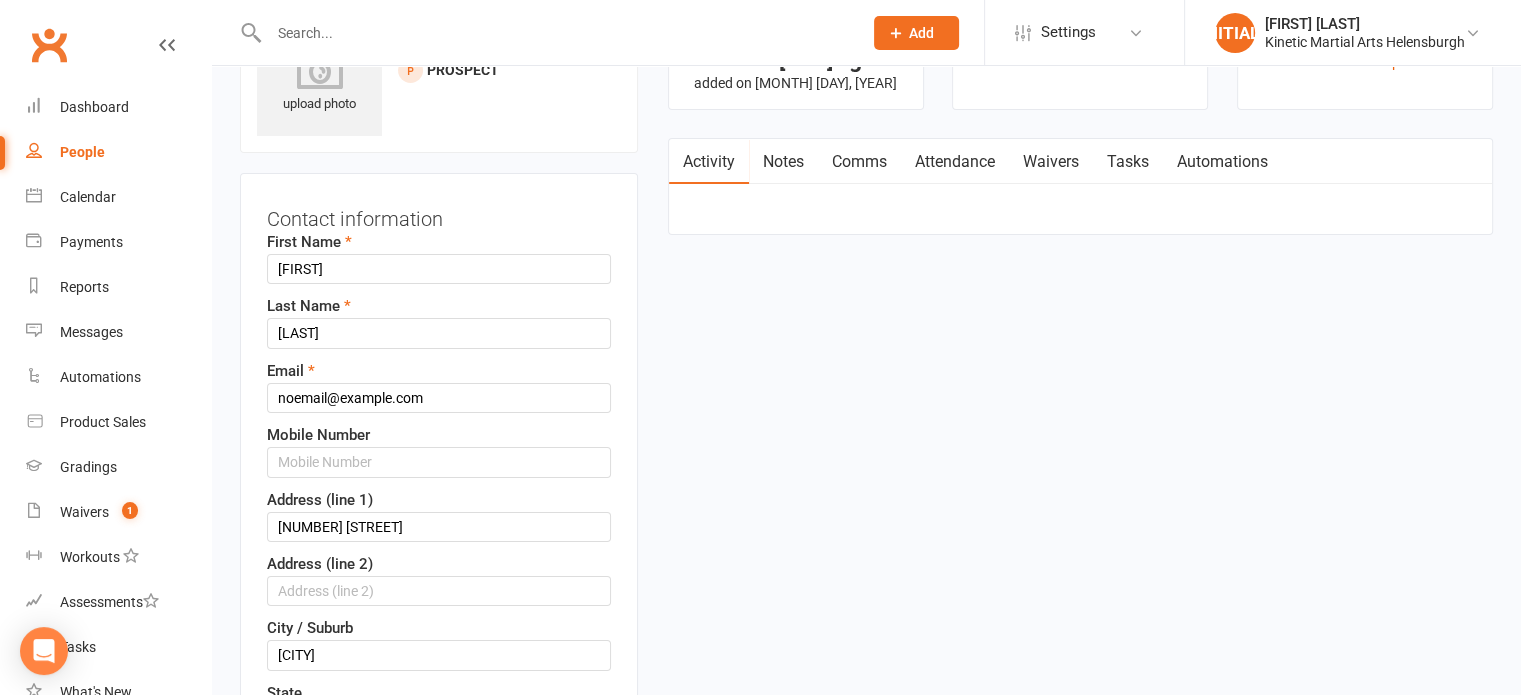 scroll, scrollTop: 94, scrollLeft: 0, axis: vertical 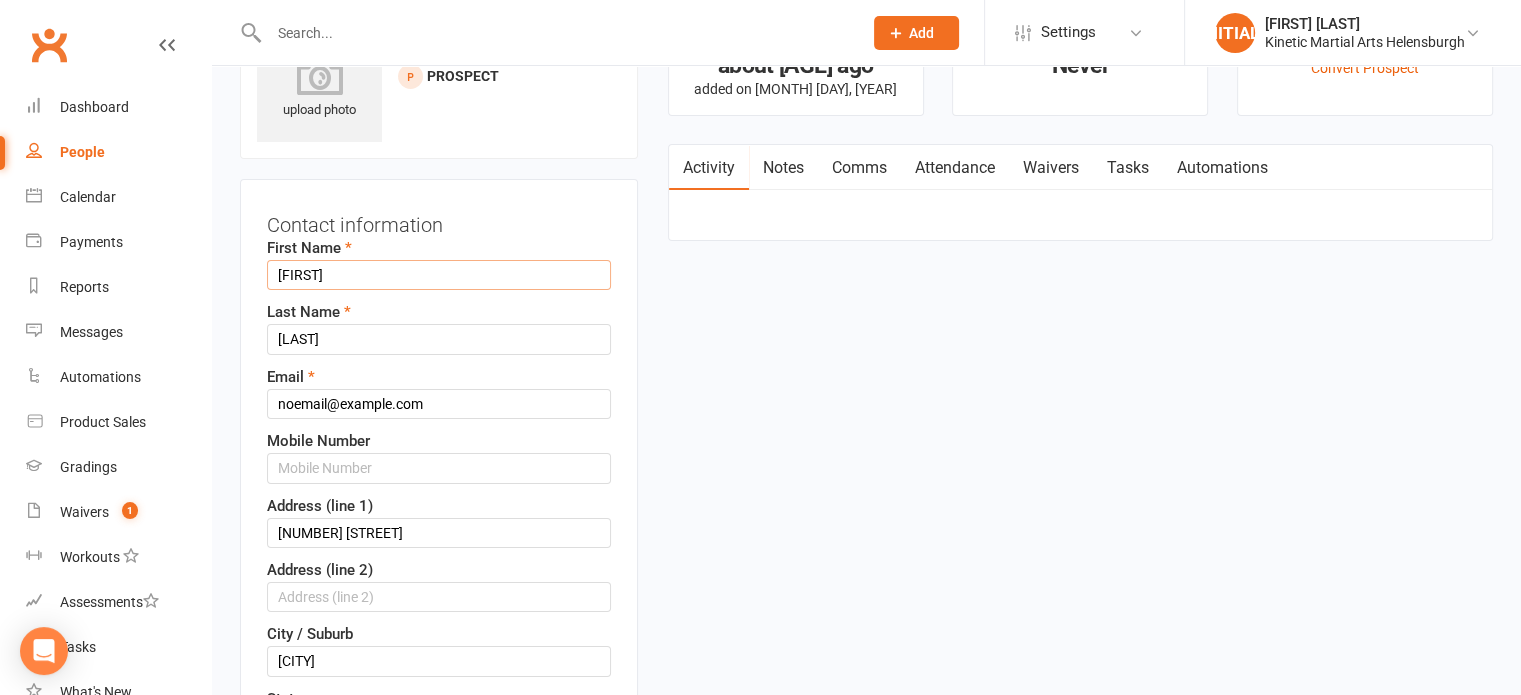 drag, startPoint x: 268, startPoint y: 276, endPoint x: 216, endPoint y: 276, distance: 52 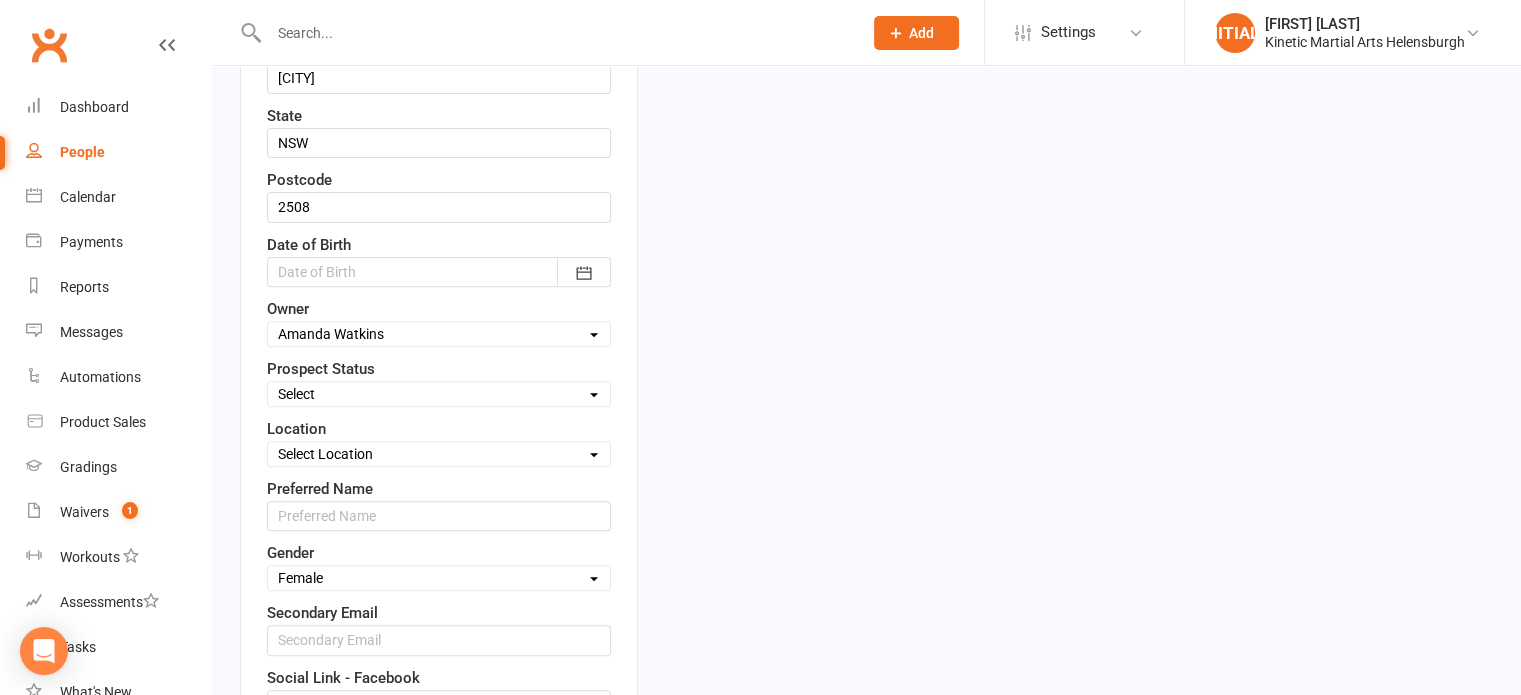 scroll, scrollTop: 794, scrollLeft: 0, axis: vertical 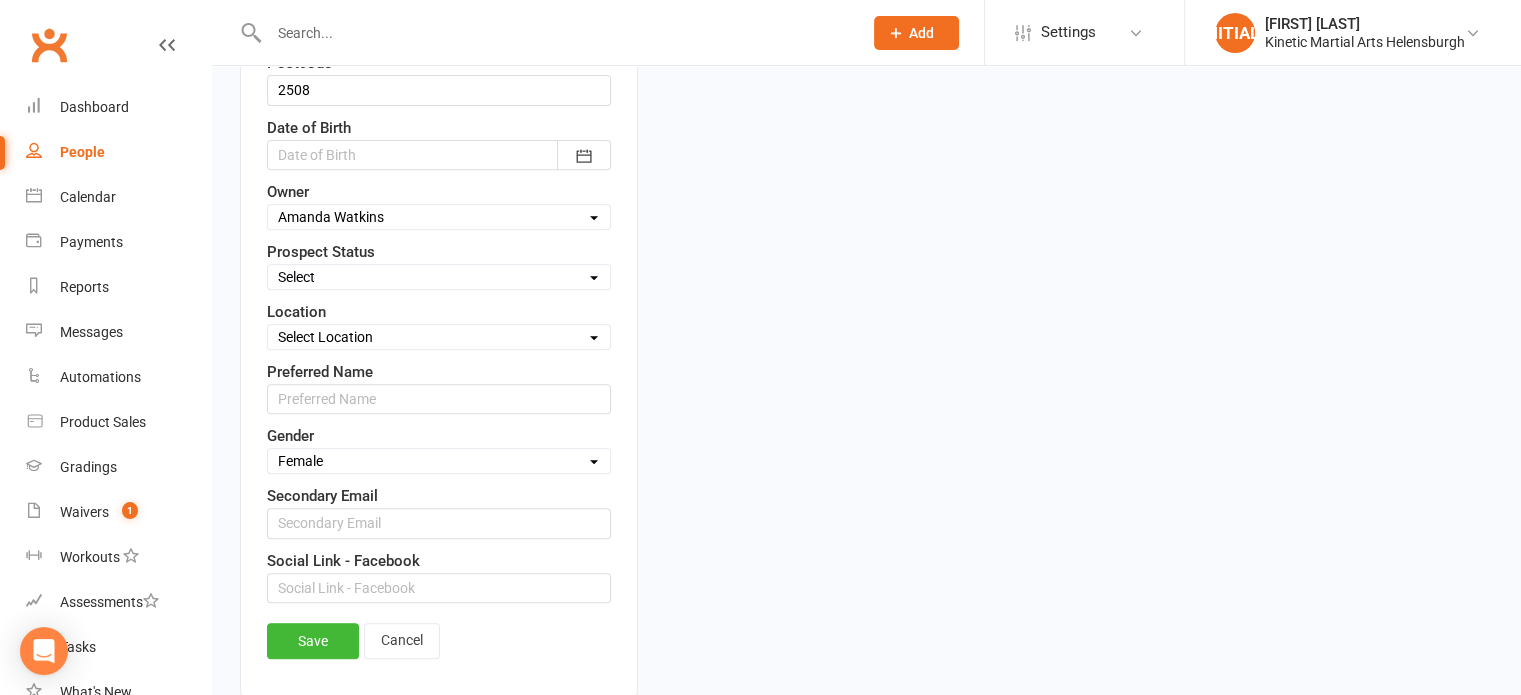 type on "[FIRST]" 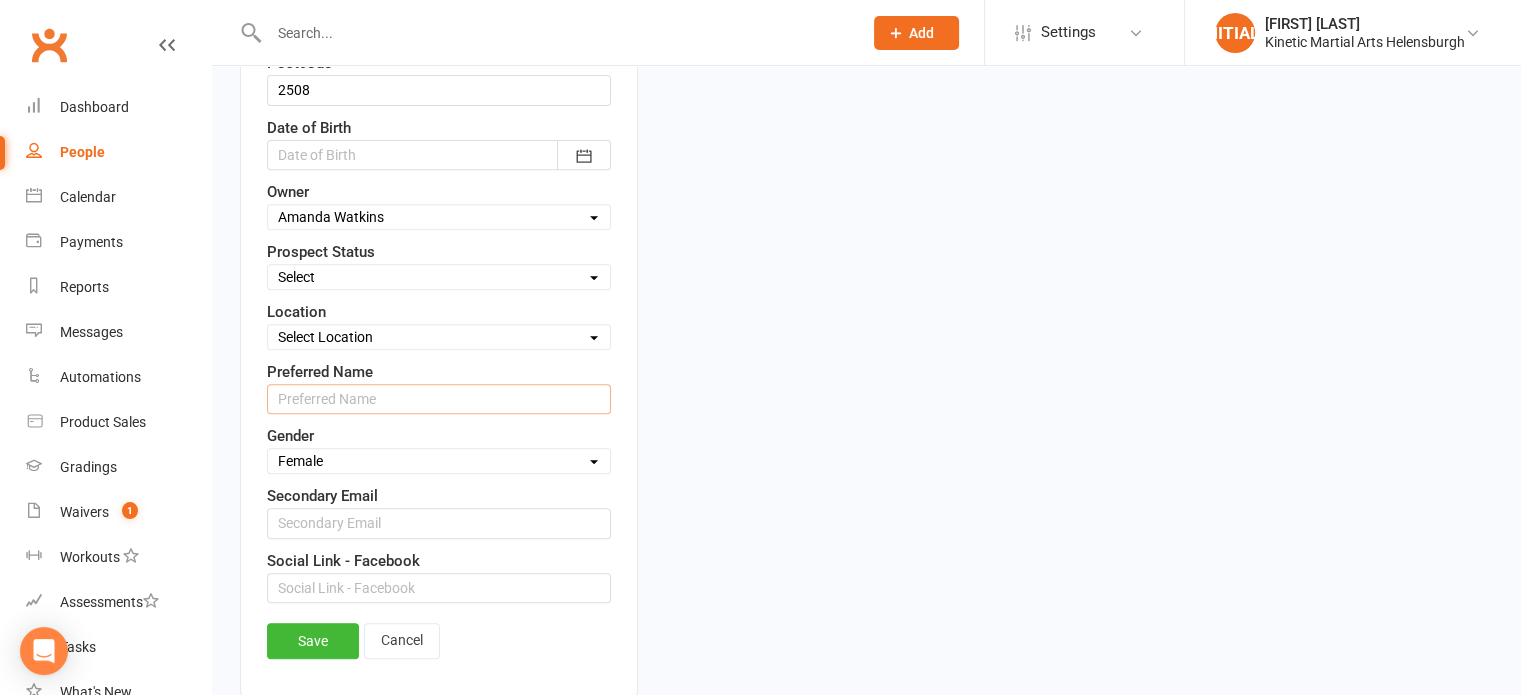 click at bounding box center [439, 399] 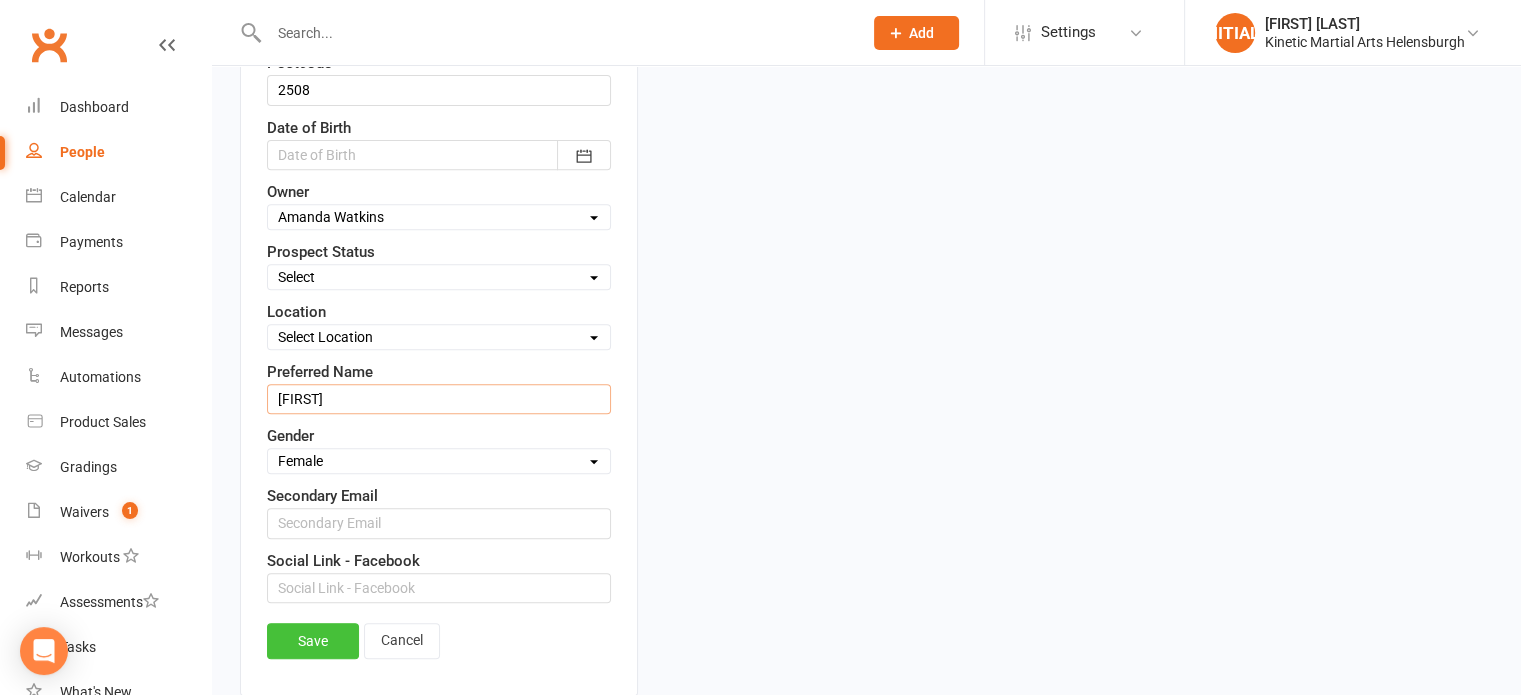 type on "[FIRST]" 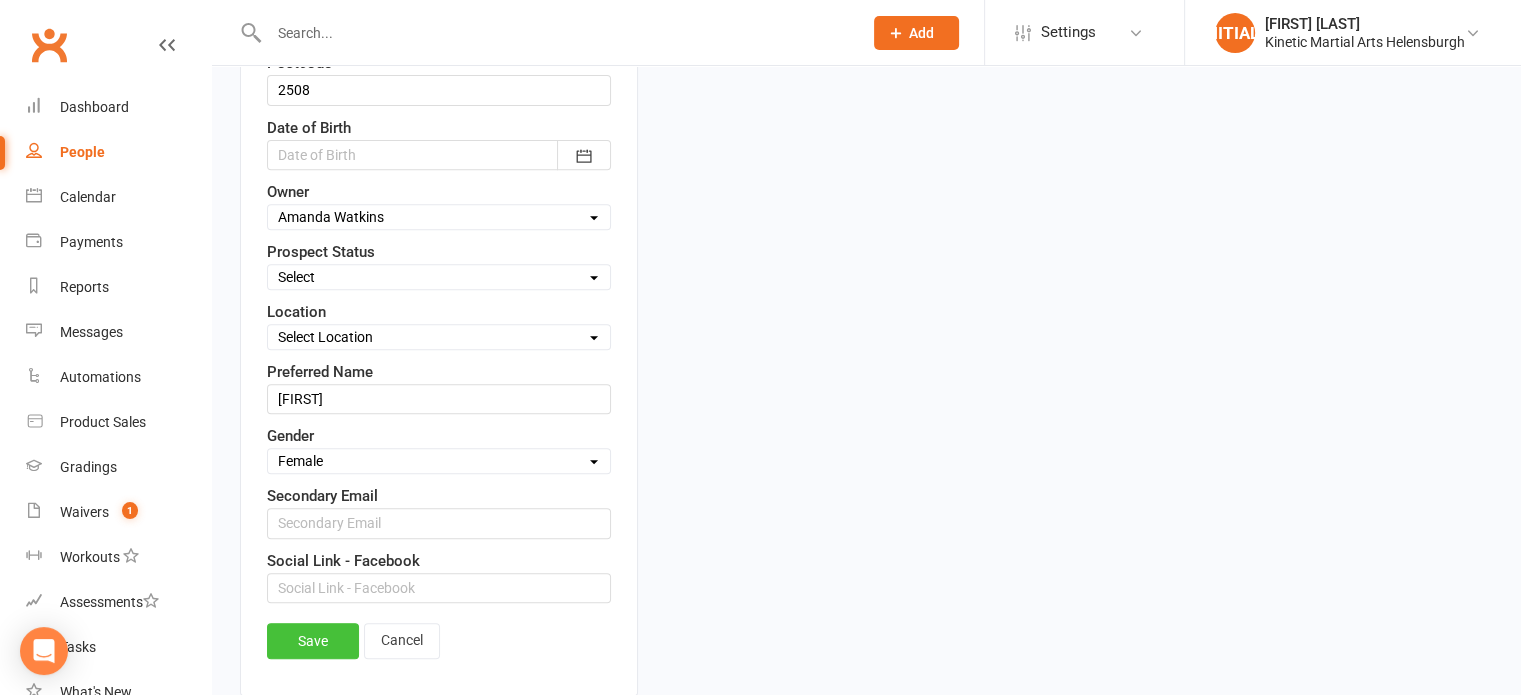 click on "Save" at bounding box center (313, 641) 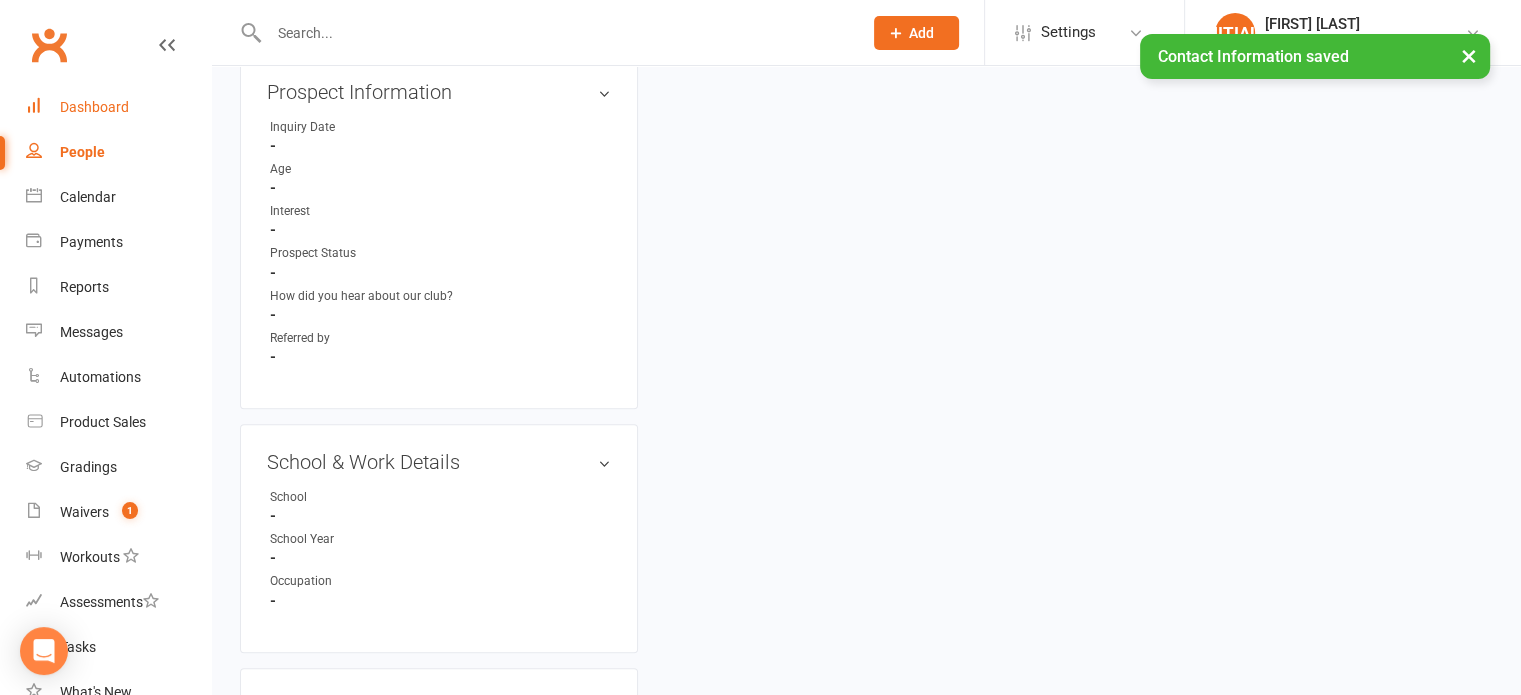 click on "Dashboard" at bounding box center (94, 107) 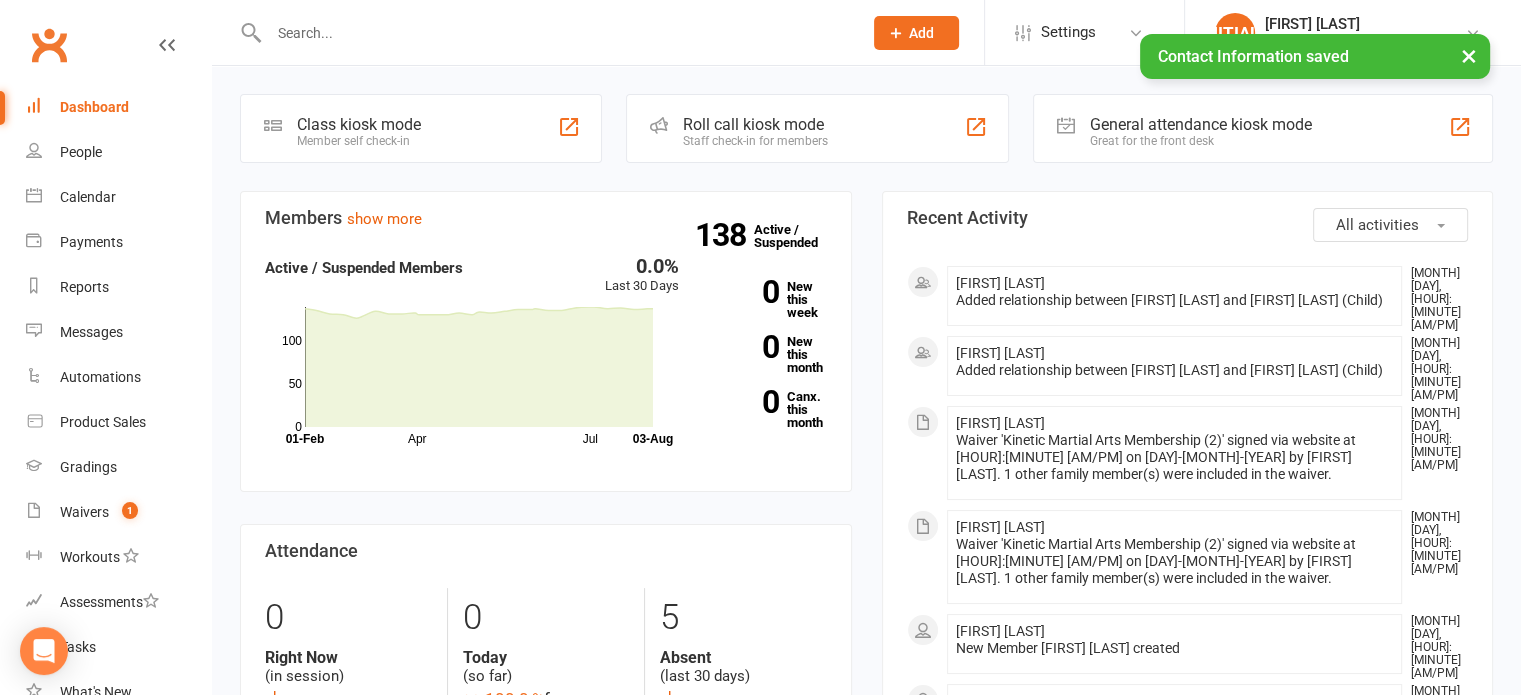 click on "× Contact Information saved" at bounding box center [747, 34] 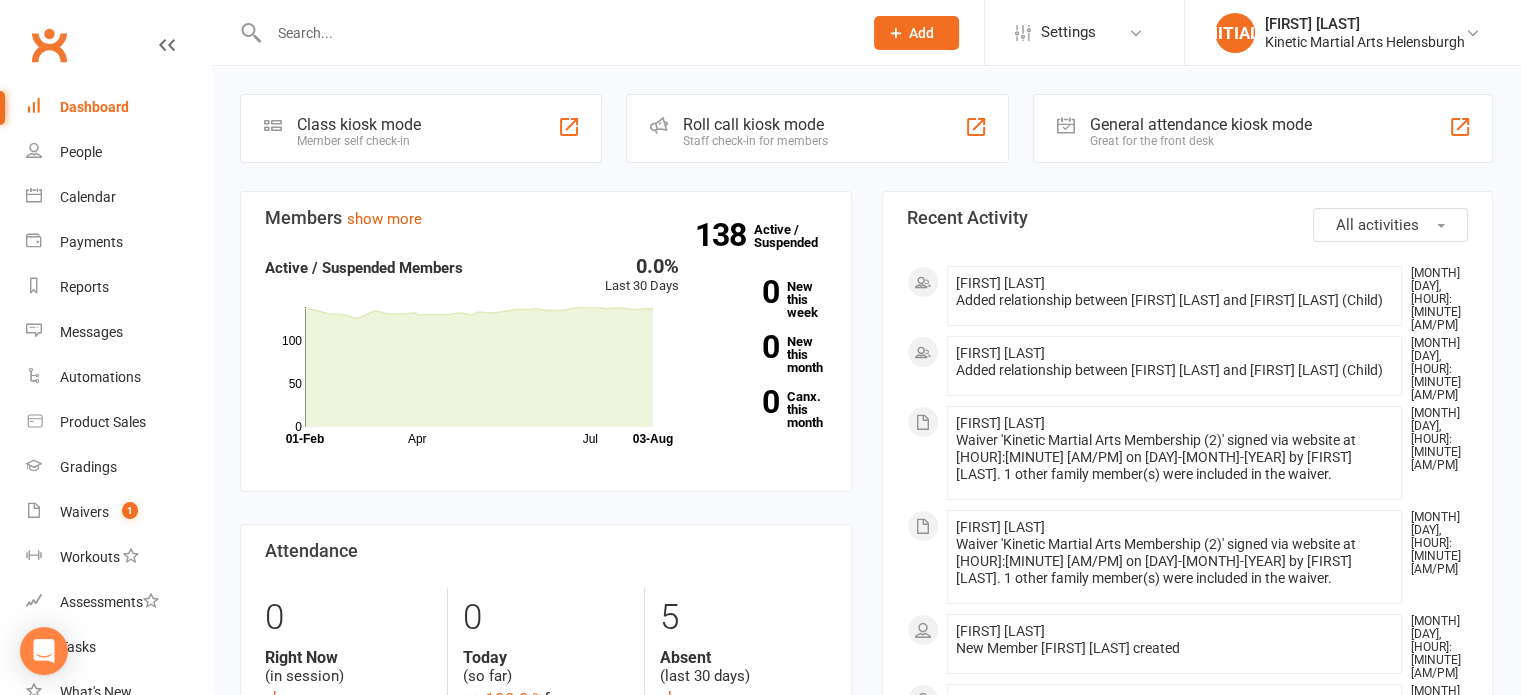 click at bounding box center [555, 33] 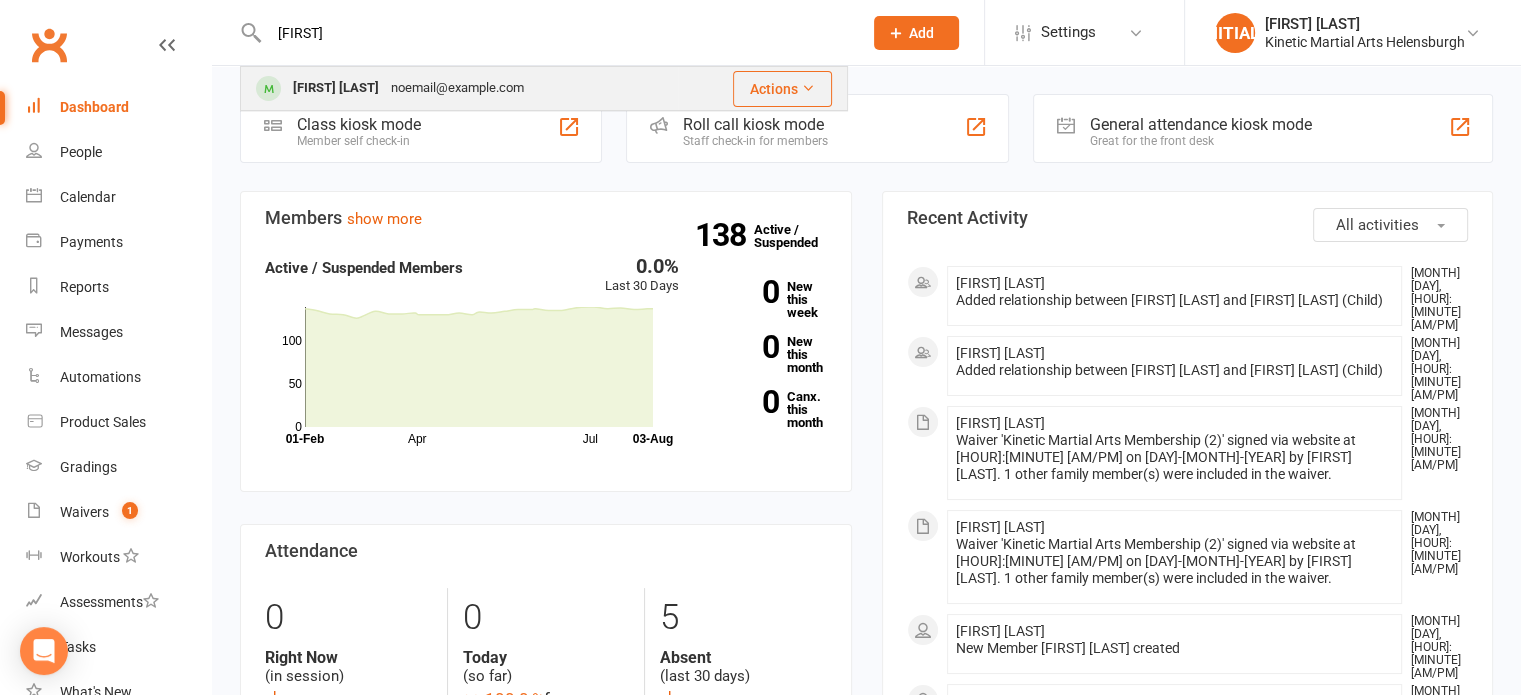 type on "[FIRST]" 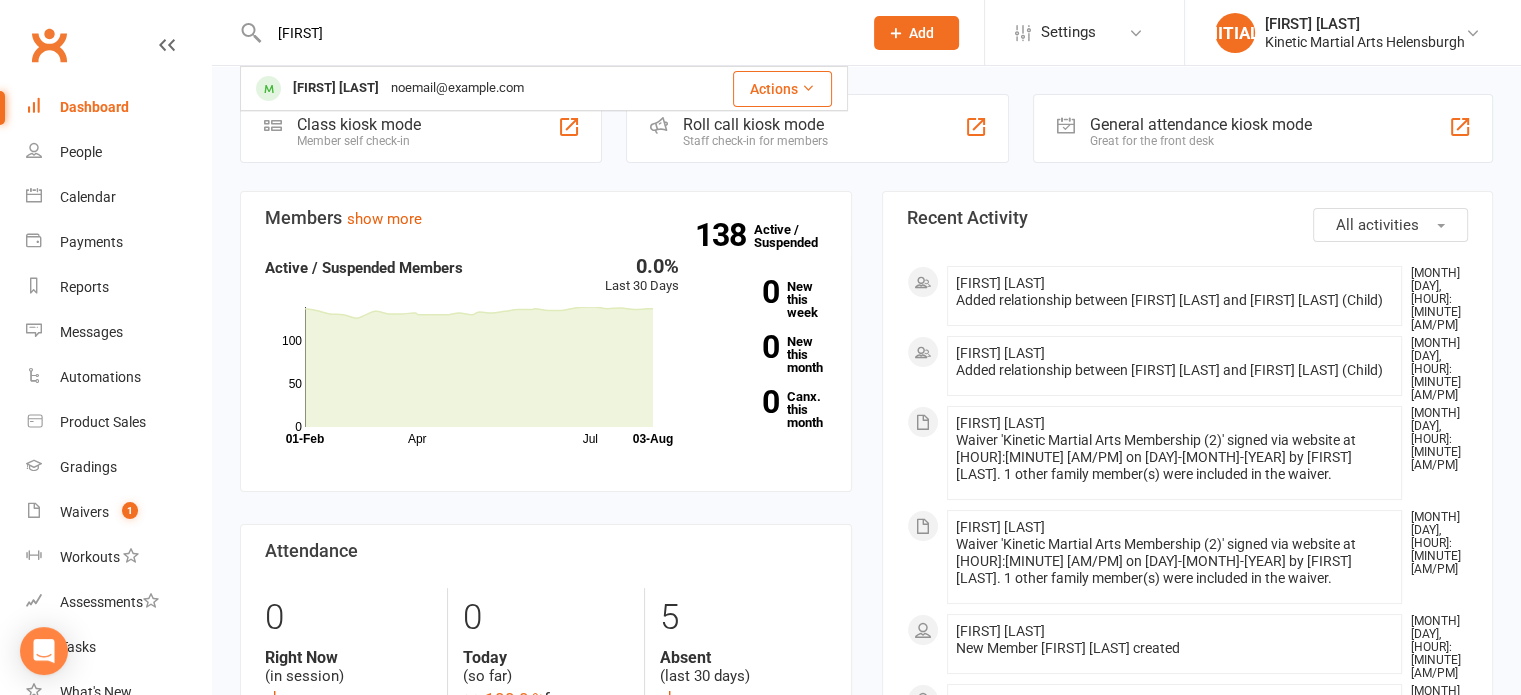 click on "[FIRST] [LAST]" at bounding box center [336, 88] 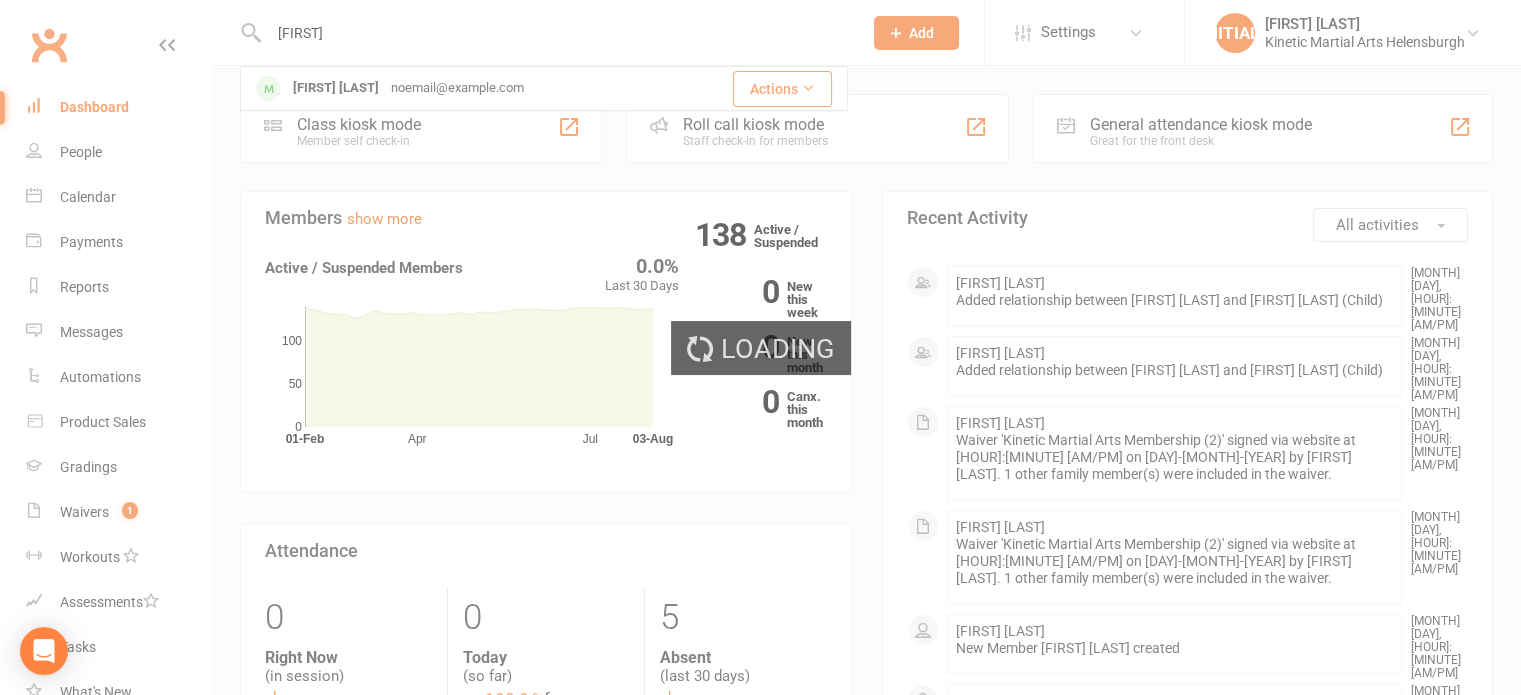 type 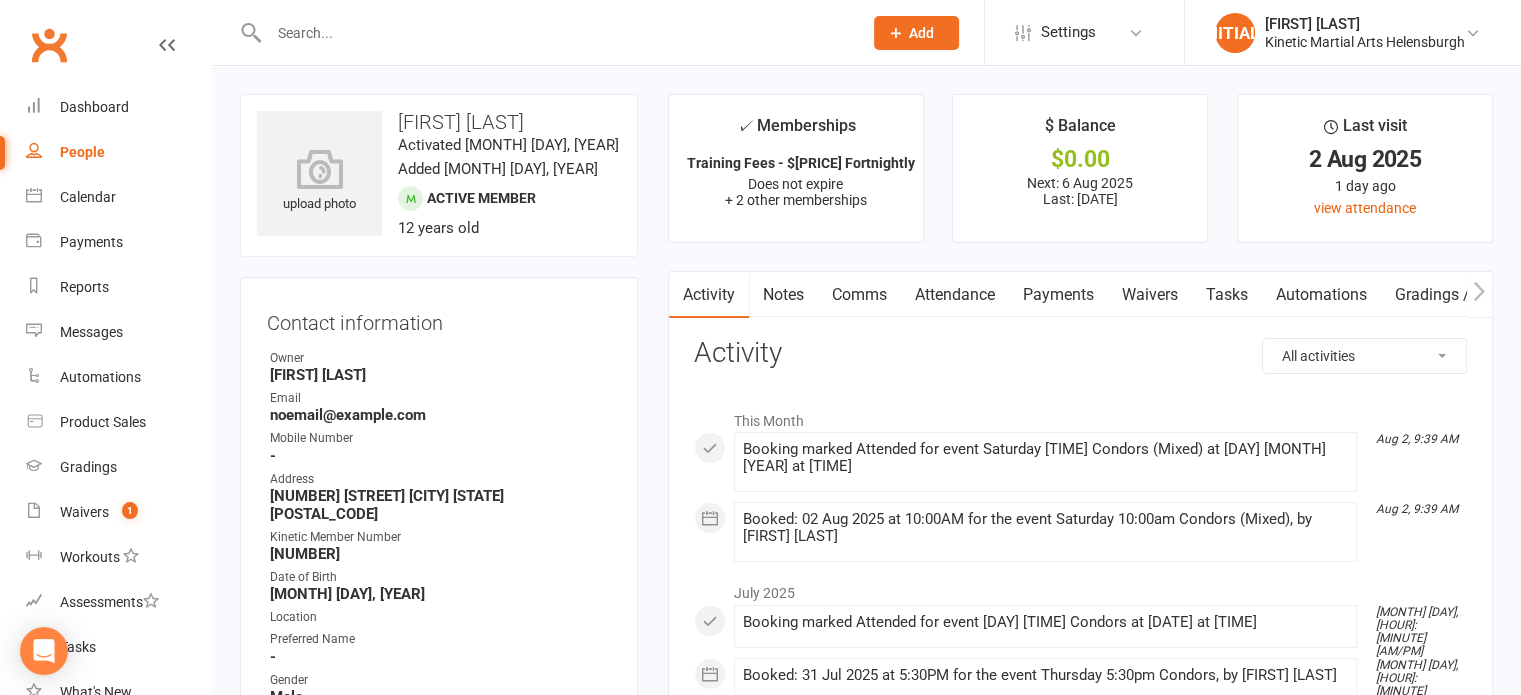 drag, startPoint x: 1040, startPoint y: 291, endPoint x: 1034, endPoint y: 321, distance: 30.594116 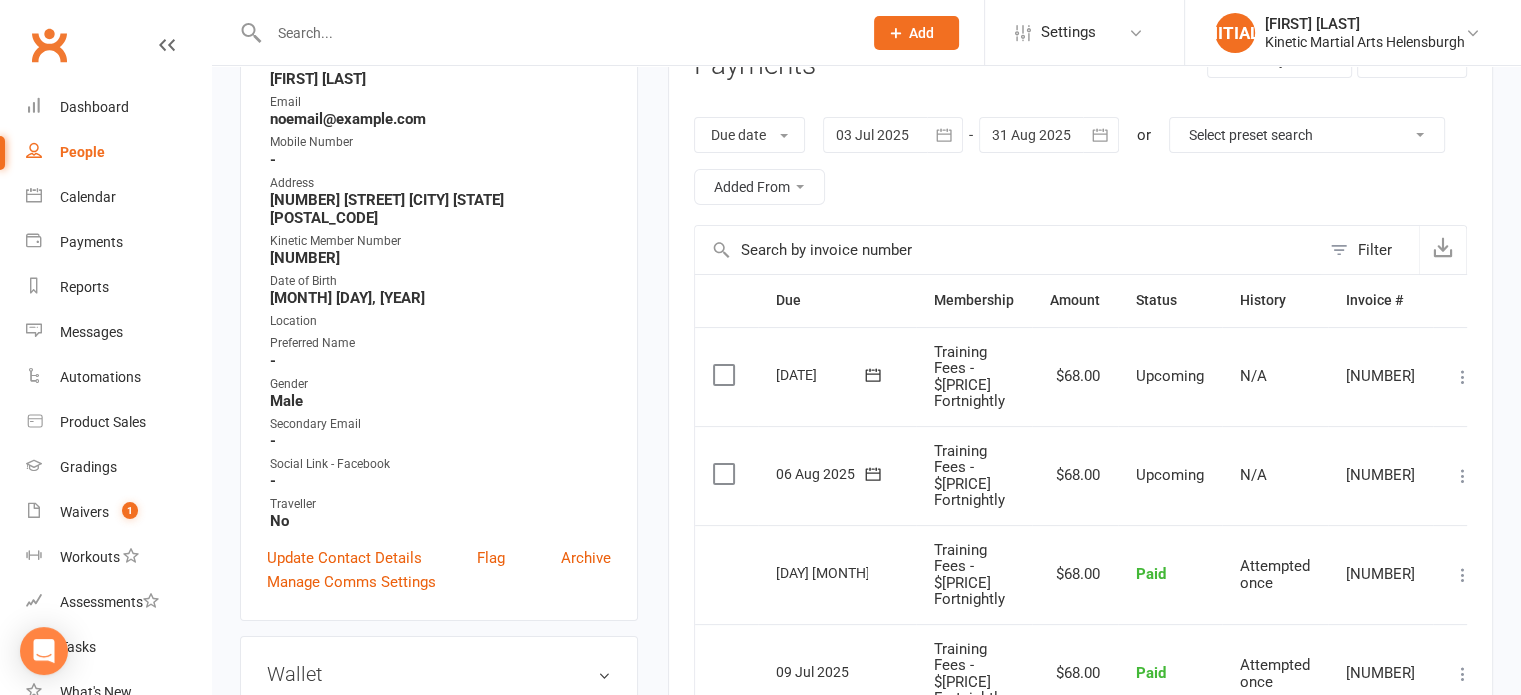 scroll, scrollTop: 300, scrollLeft: 0, axis: vertical 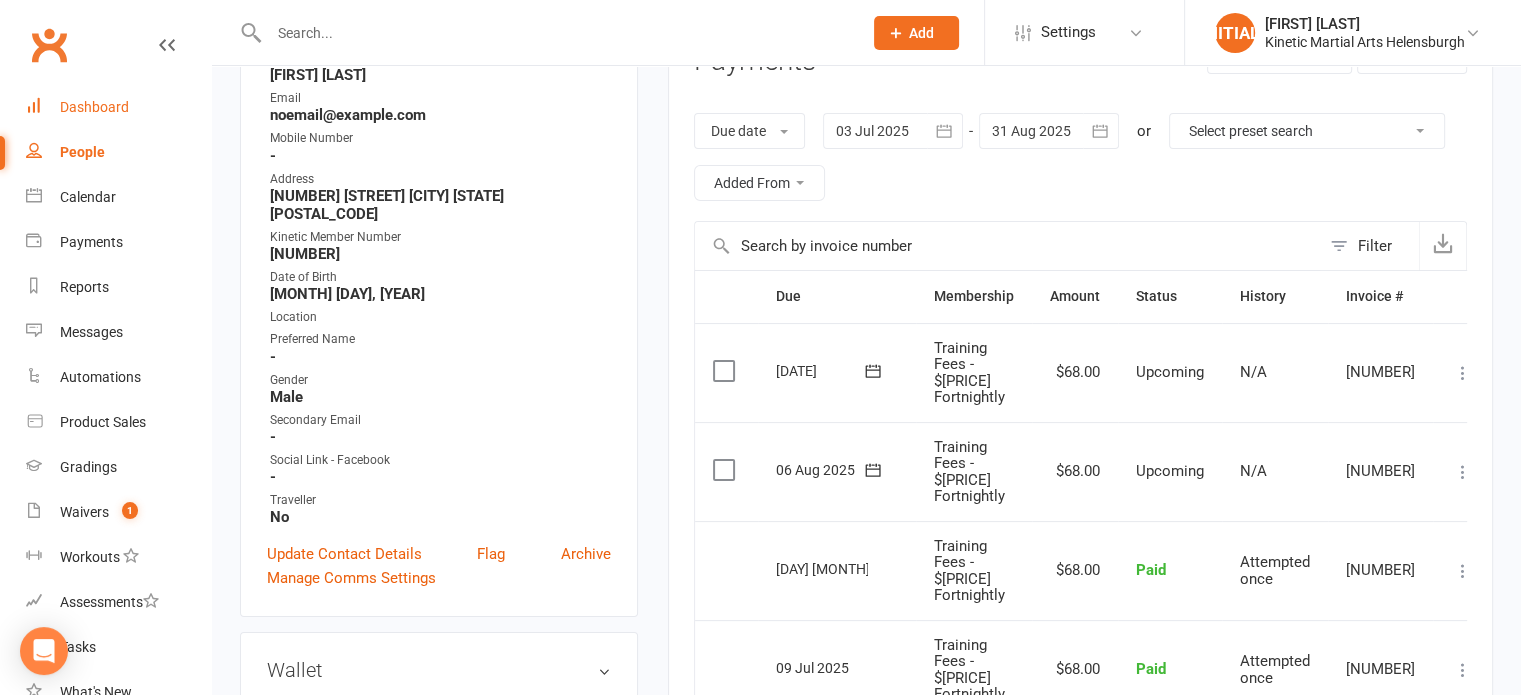 click on "Dashboard" at bounding box center (94, 107) 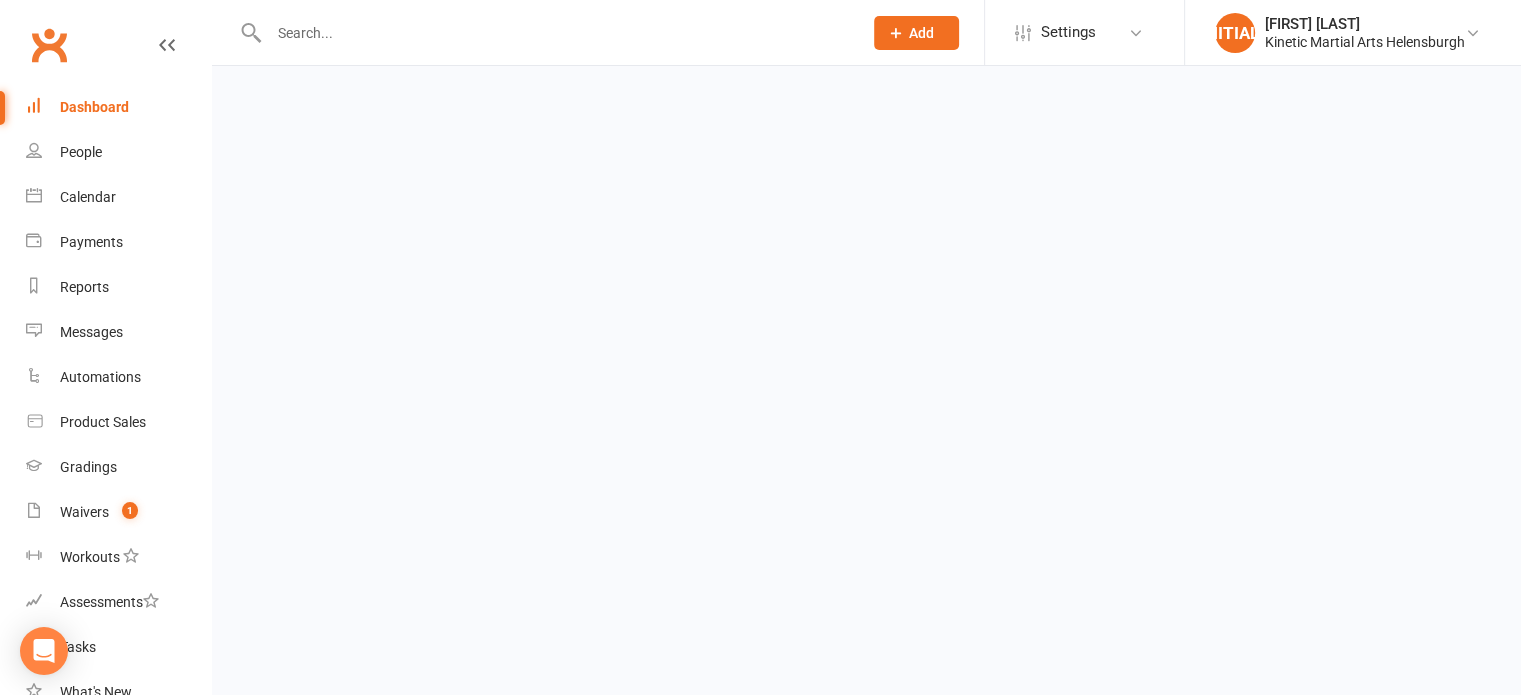 scroll, scrollTop: 0, scrollLeft: 0, axis: both 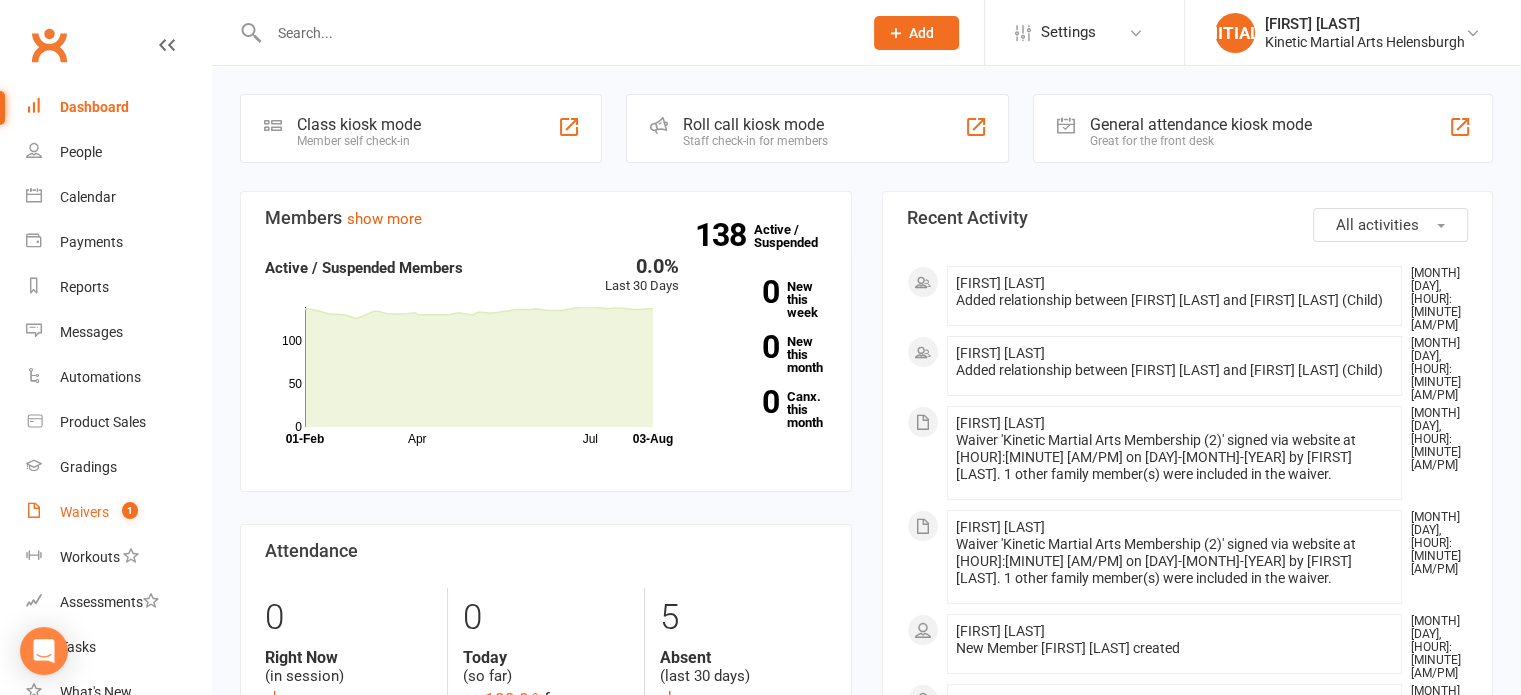 click on "Waivers" at bounding box center (84, 512) 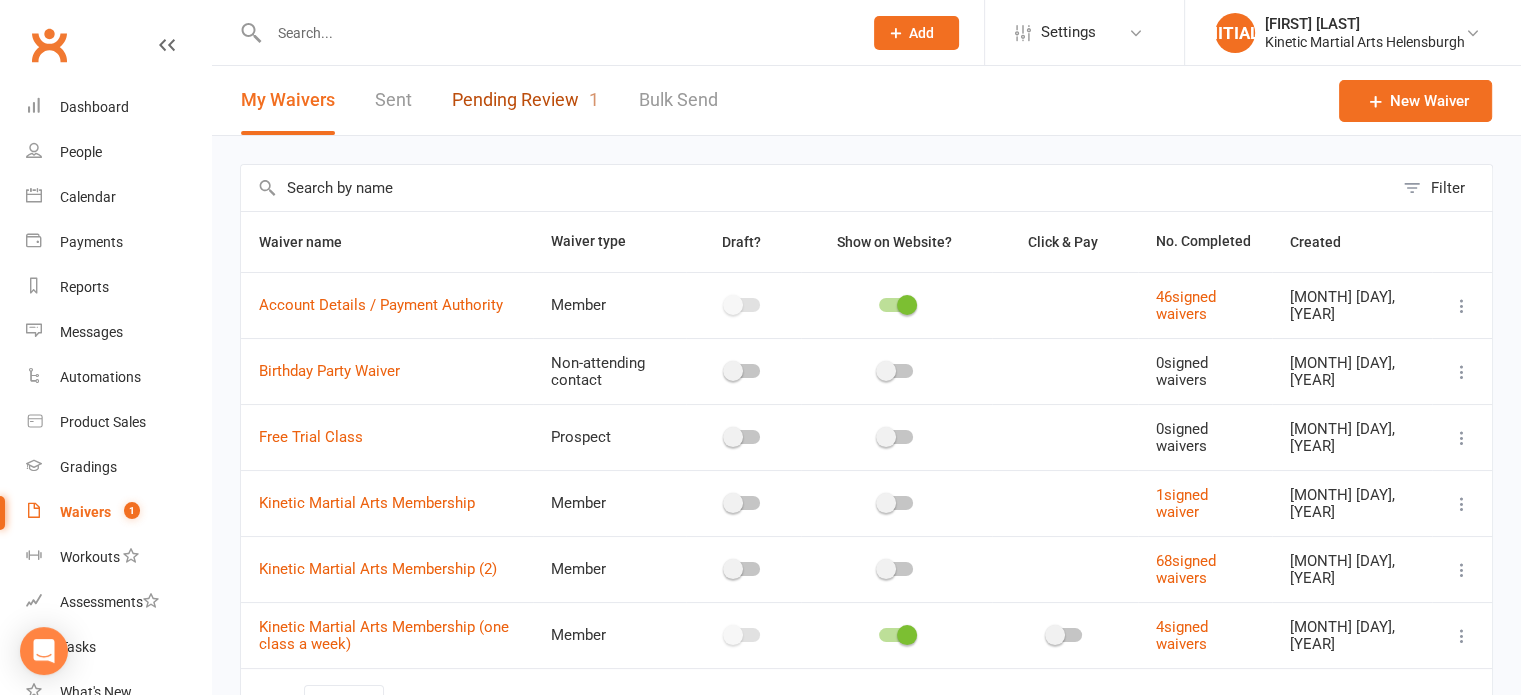 click on "Pending Review 1" at bounding box center (525, 100) 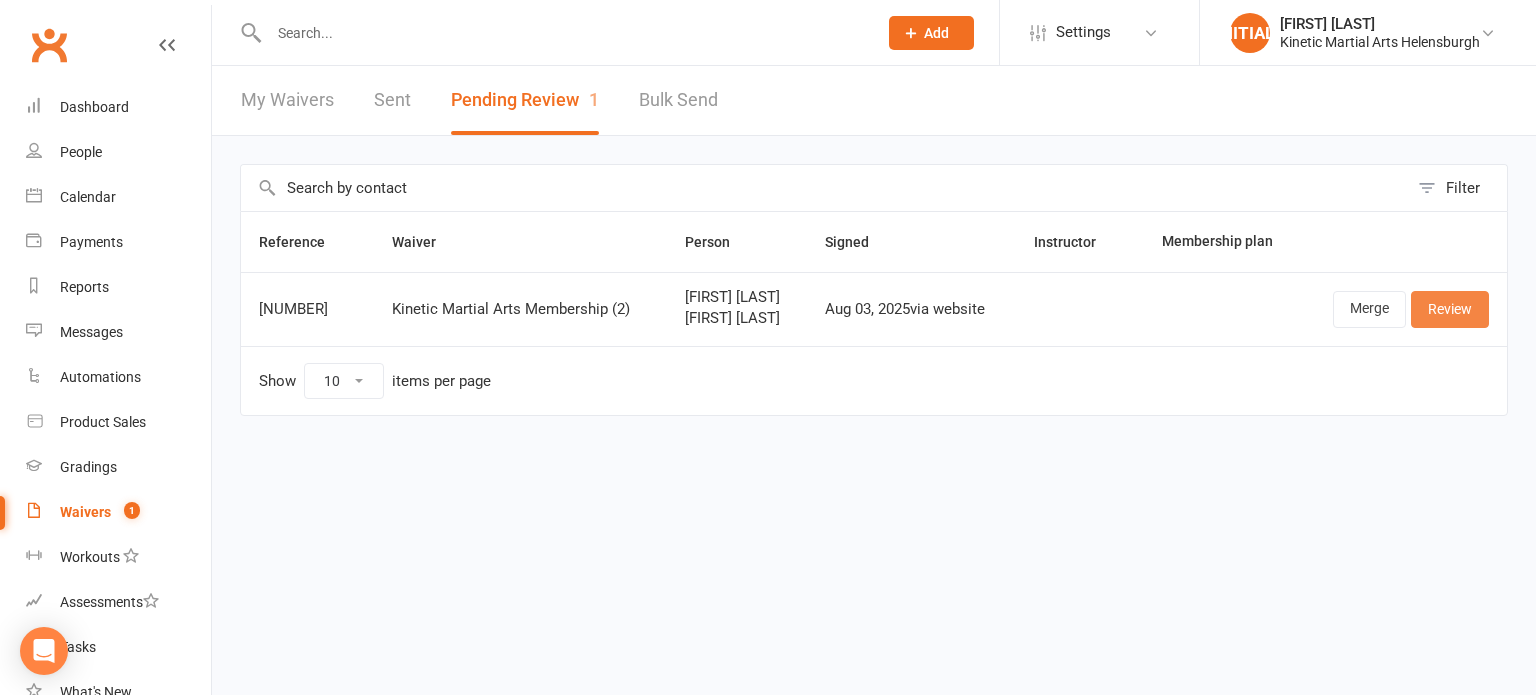 click on "Review" at bounding box center (1450, 309) 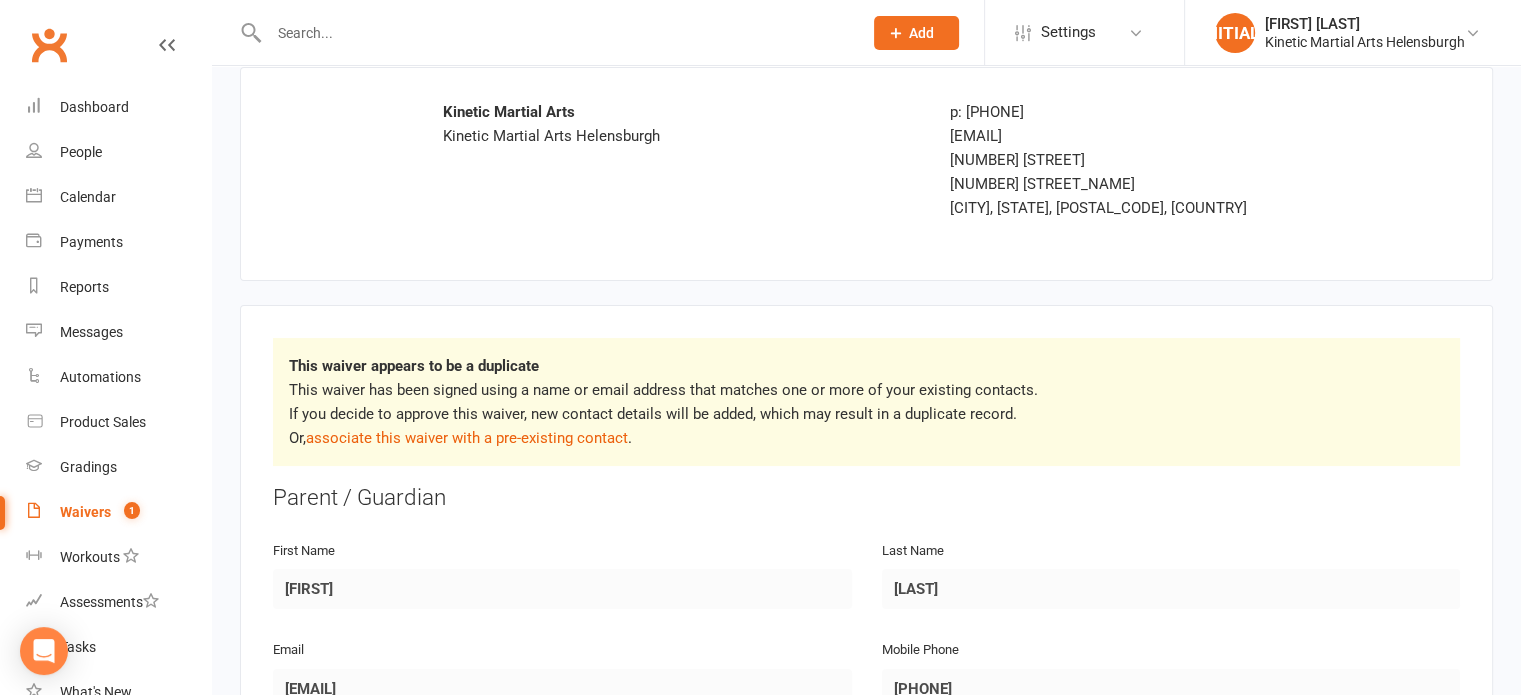 scroll, scrollTop: 200, scrollLeft: 0, axis: vertical 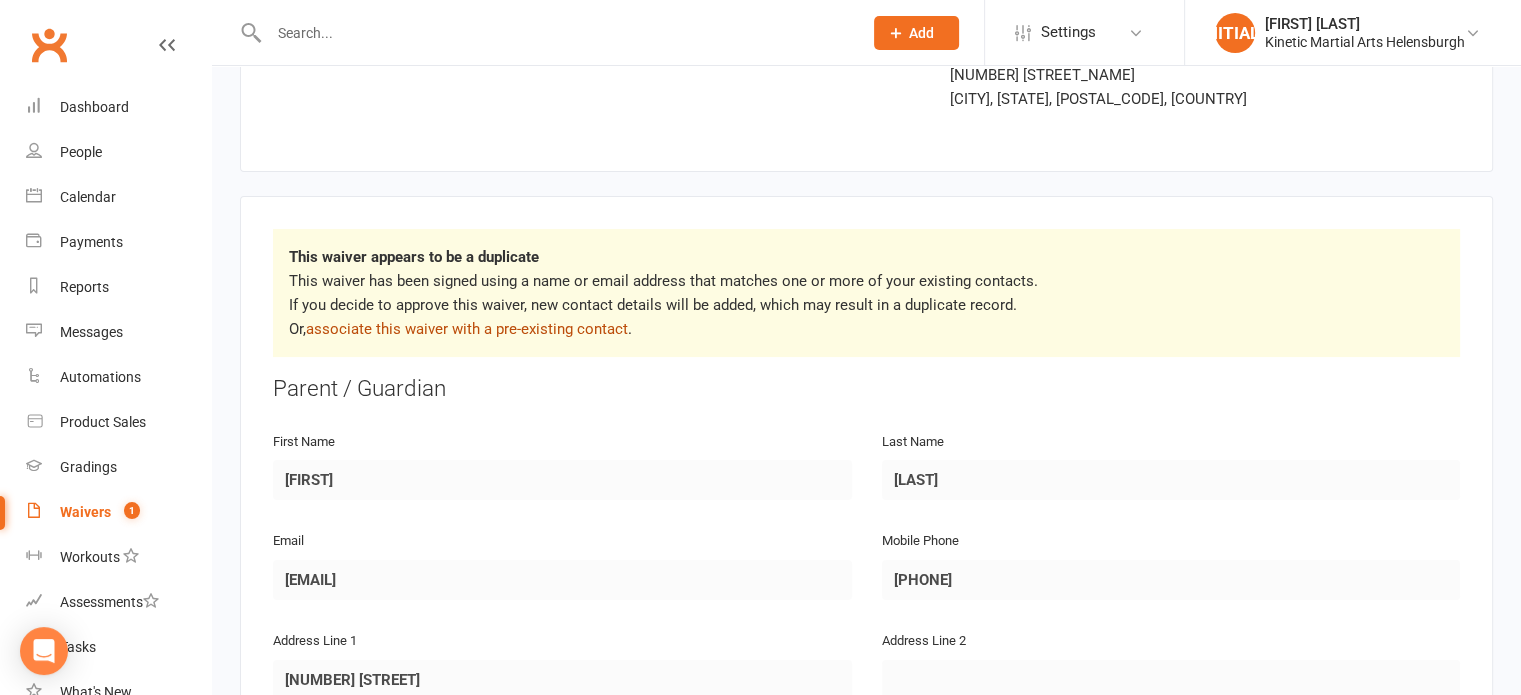 click on "associate this waiver with a pre-existing contact" at bounding box center [467, 329] 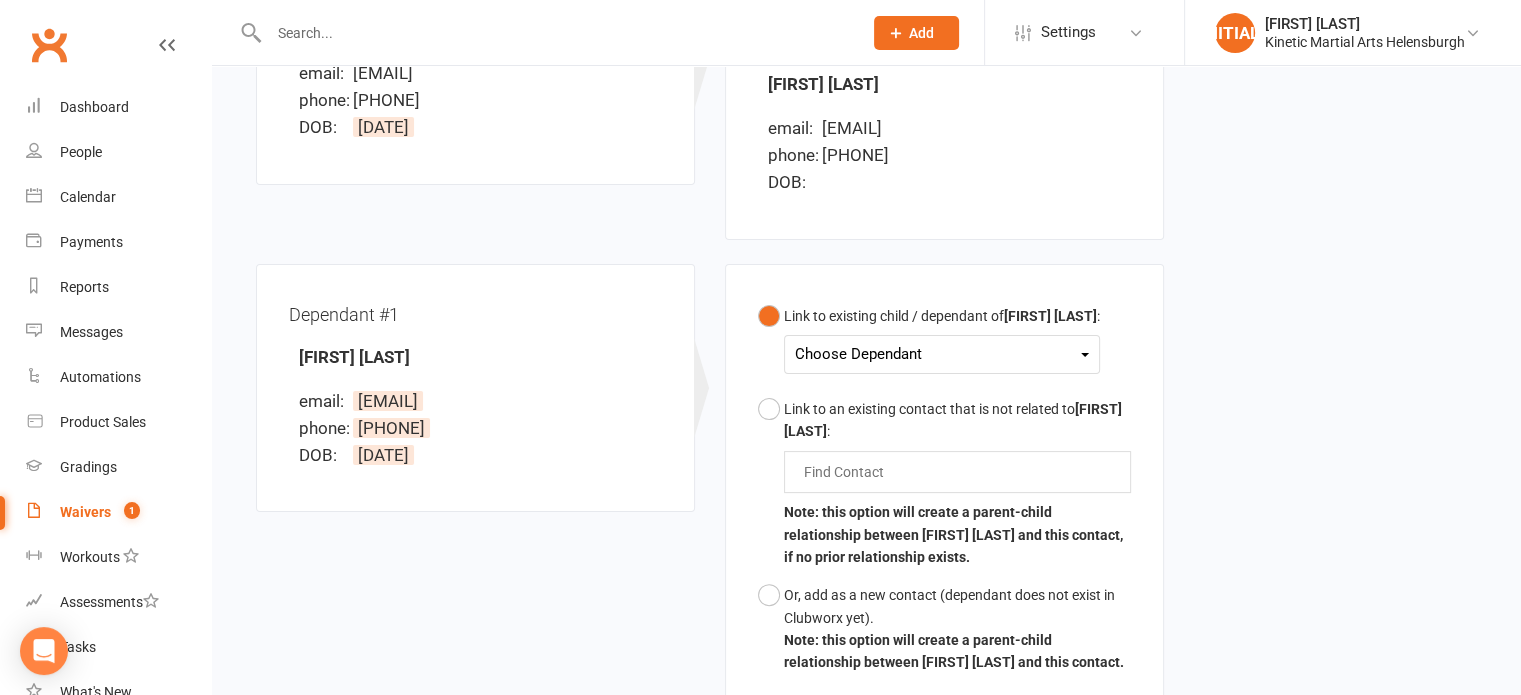 scroll, scrollTop: 400, scrollLeft: 0, axis: vertical 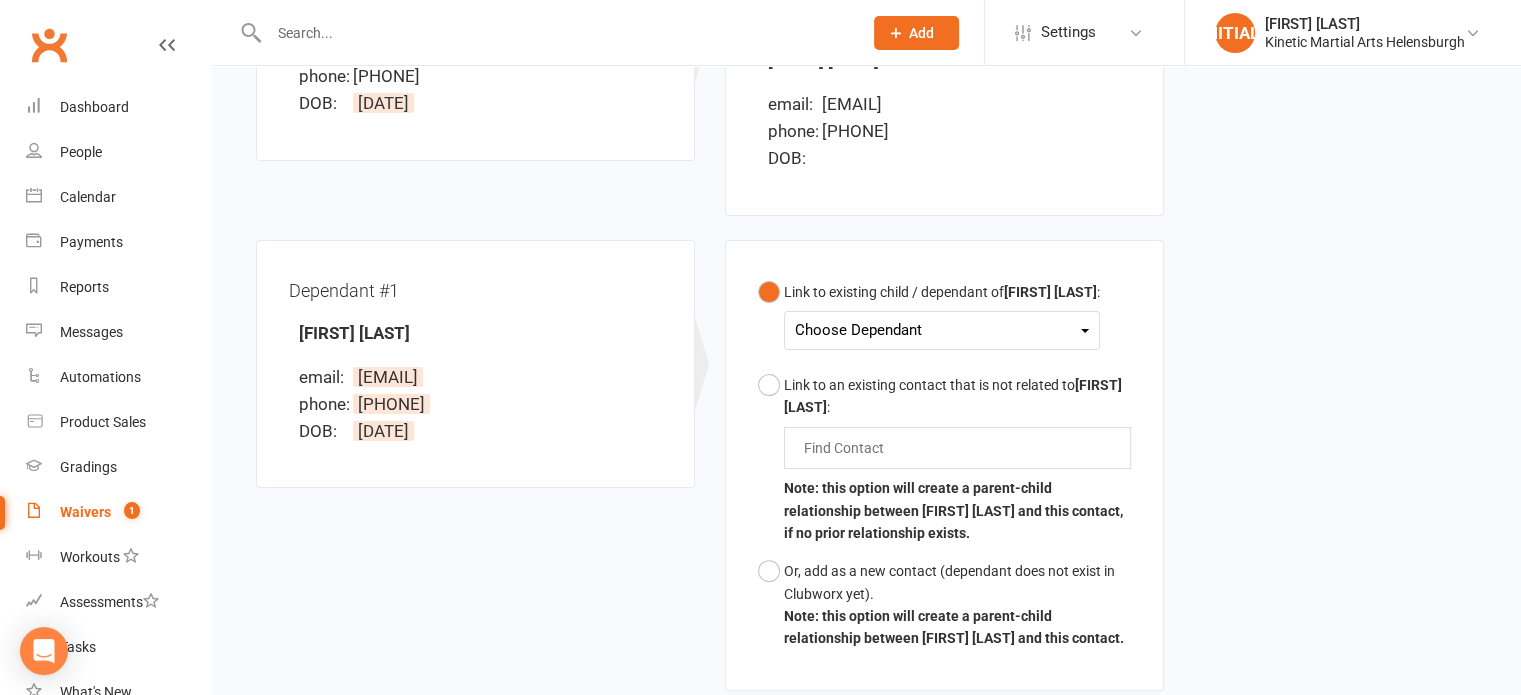 click on "Choose Dependant" at bounding box center [942, 330] 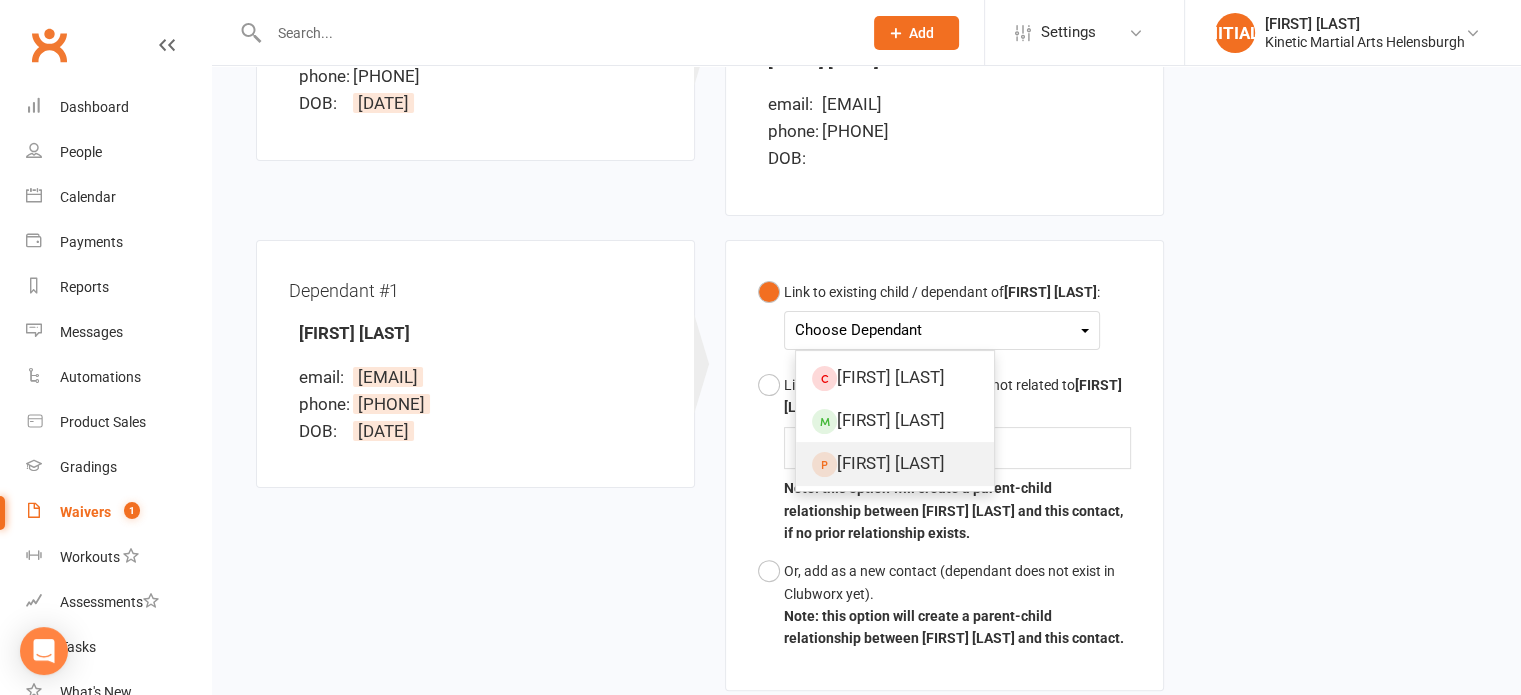 click on "[FIRST] [LAST]" at bounding box center [895, 463] 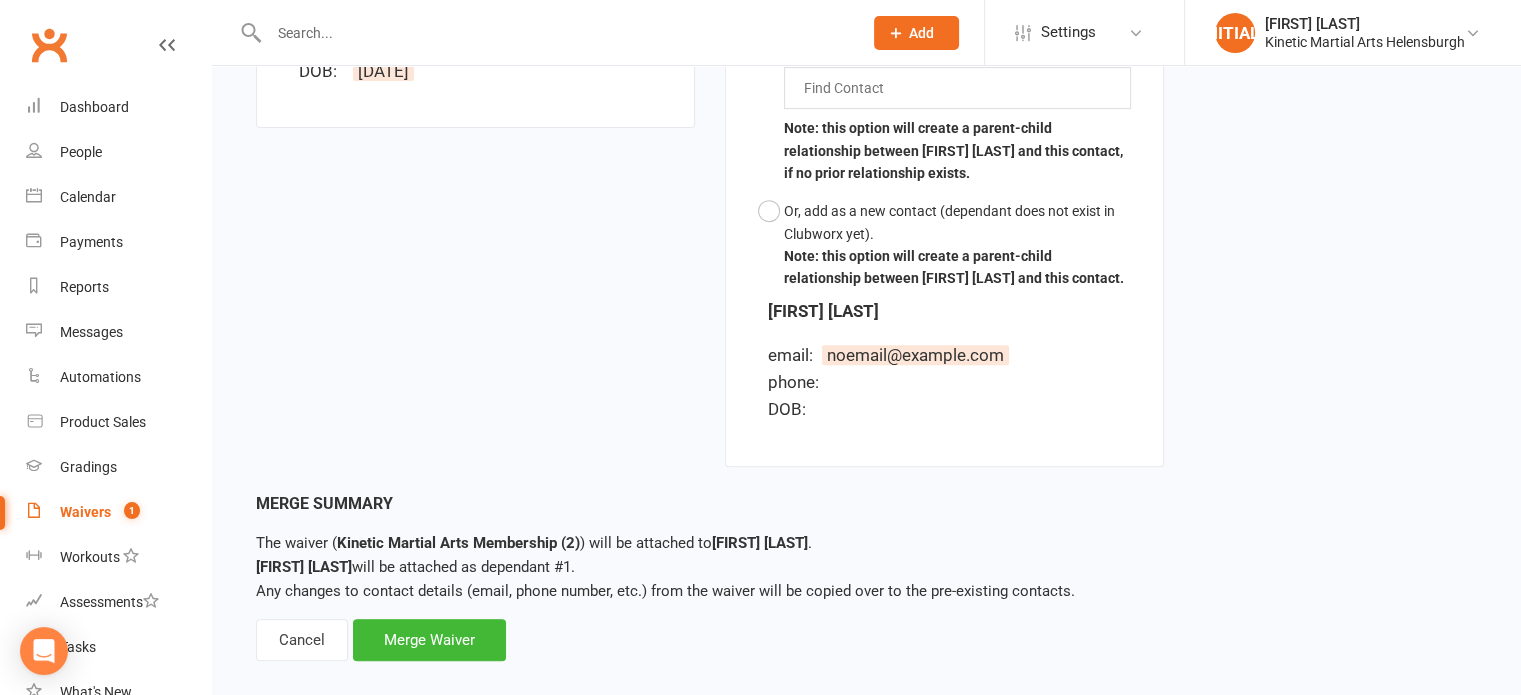 scroll, scrollTop: 785, scrollLeft: 0, axis: vertical 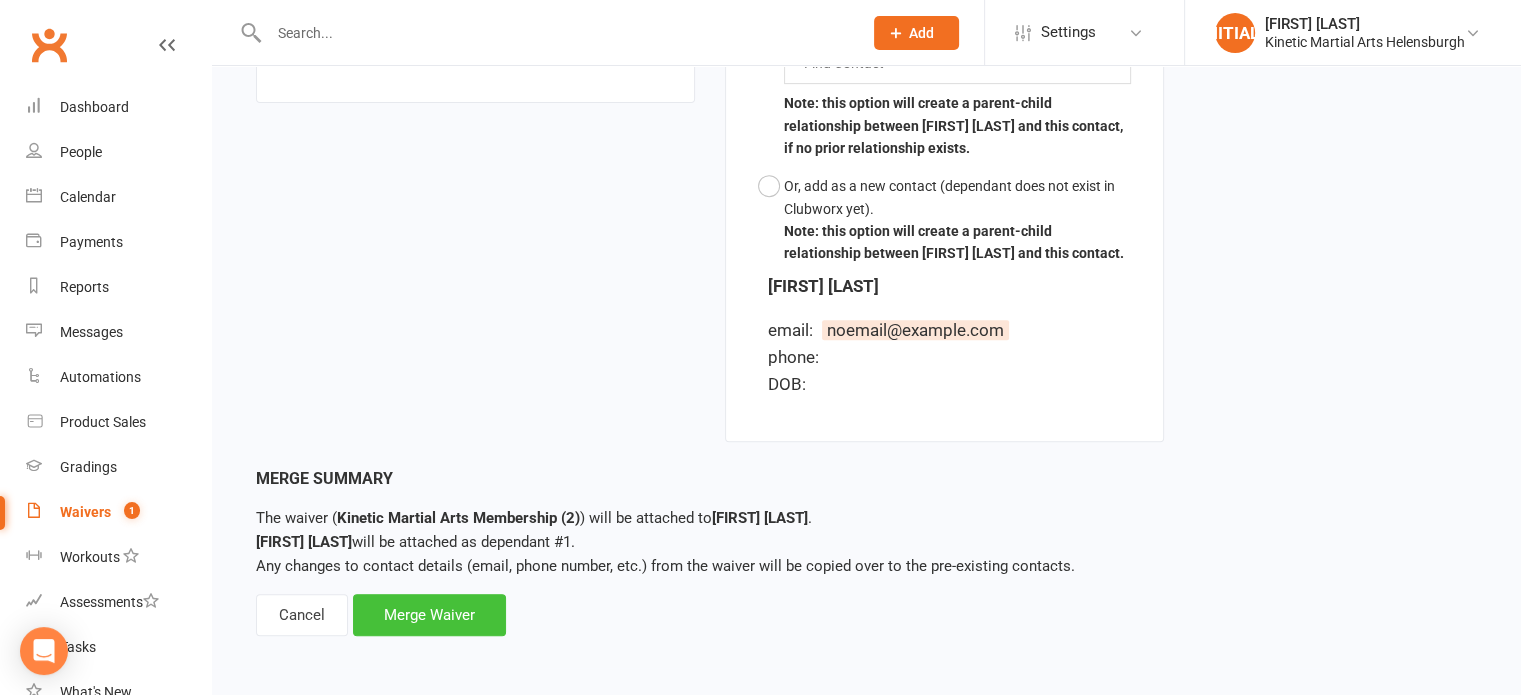 click on "Merge Waiver" at bounding box center (429, 615) 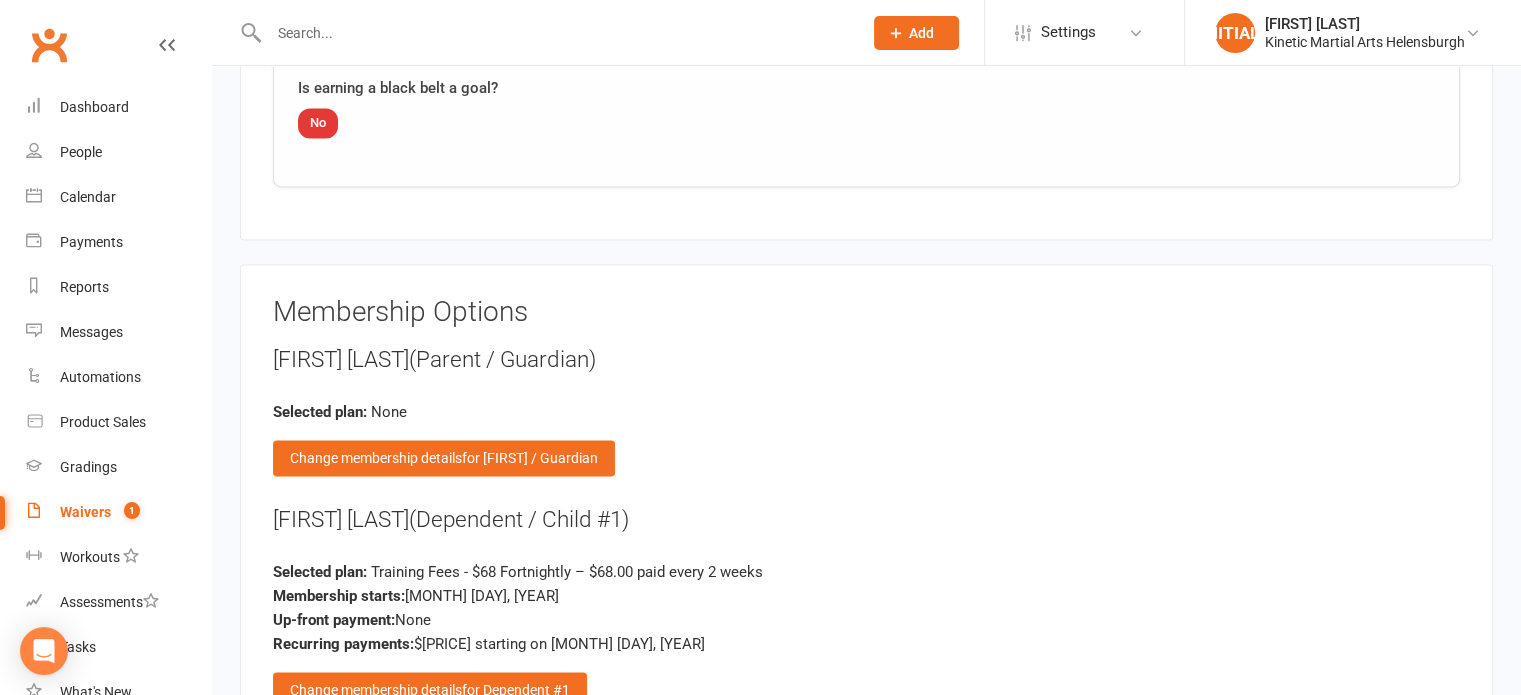 scroll, scrollTop: 3200, scrollLeft: 0, axis: vertical 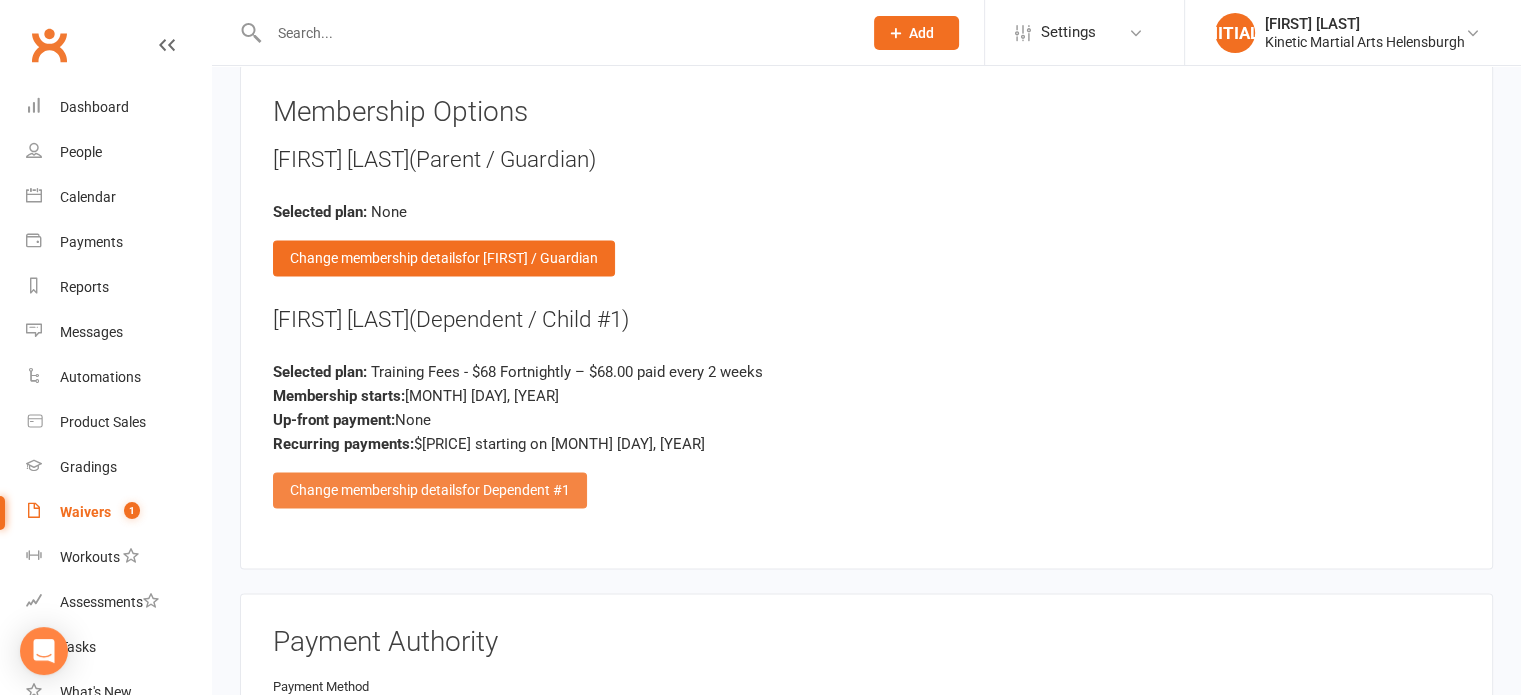 click on "for Dependent #1" at bounding box center (516, 490) 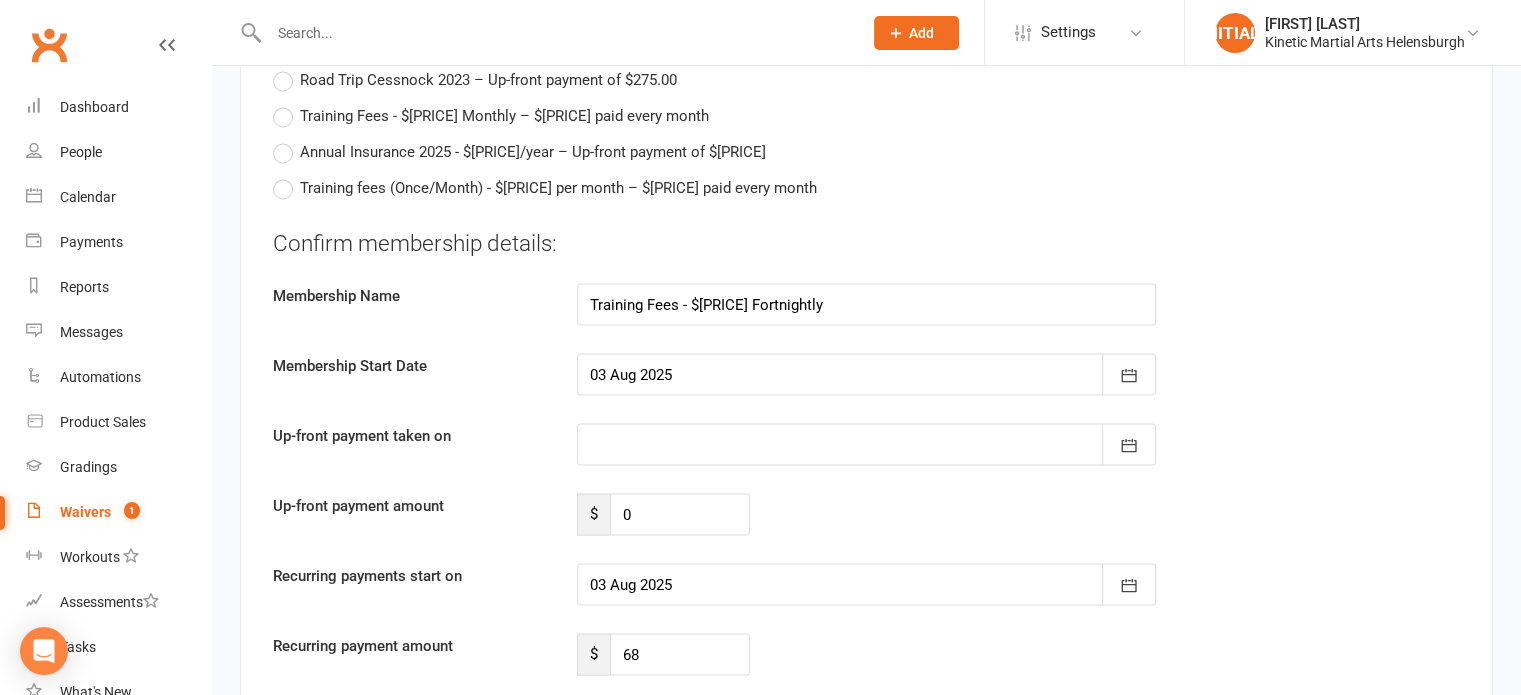 scroll, scrollTop: 4000, scrollLeft: 0, axis: vertical 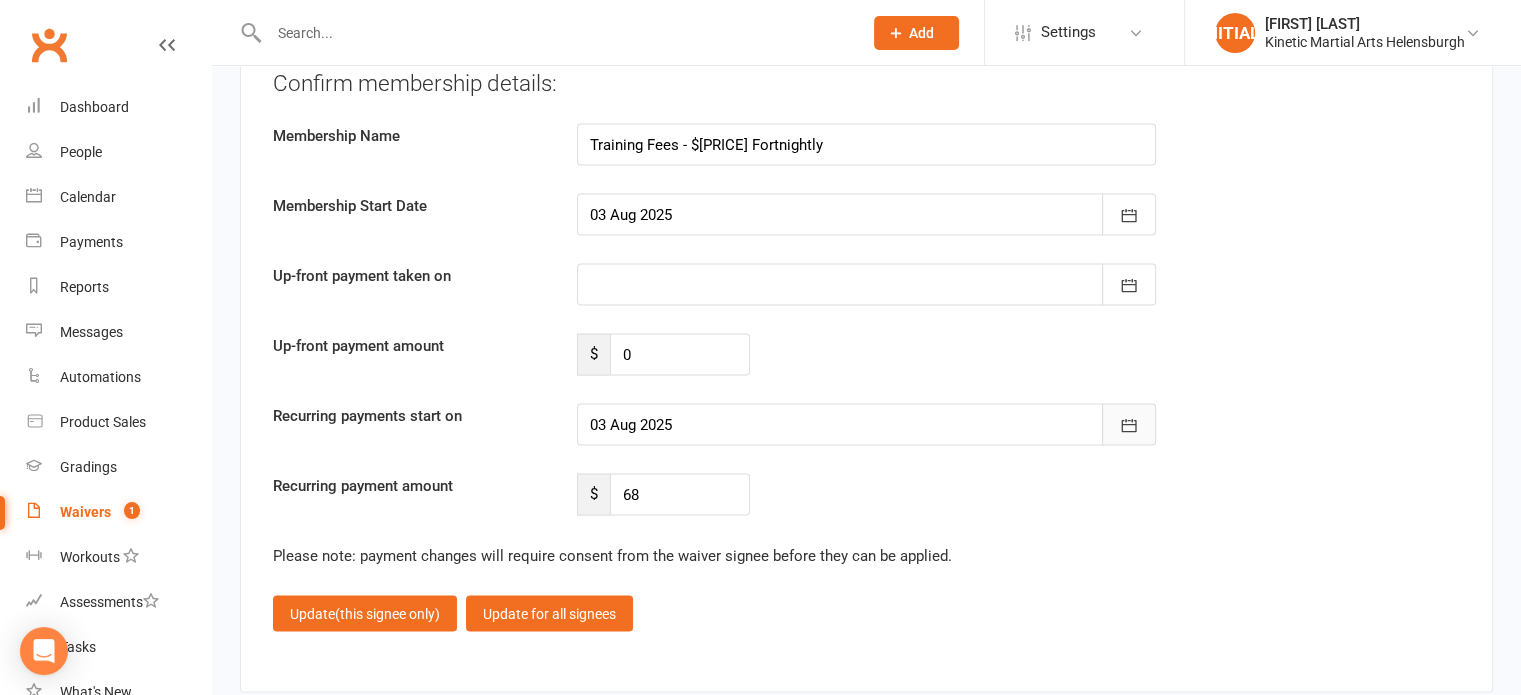 click at bounding box center [1129, 425] 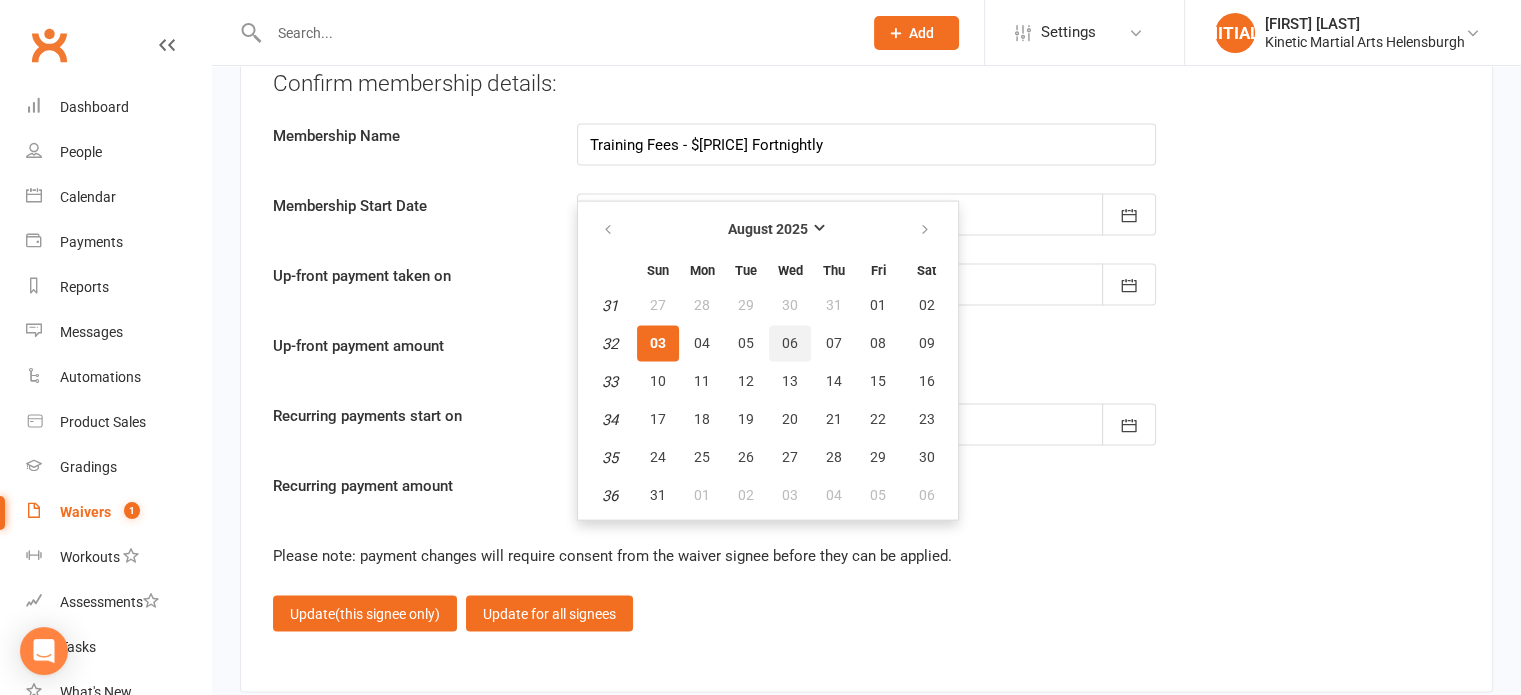 click on "06" at bounding box center [790, 343] 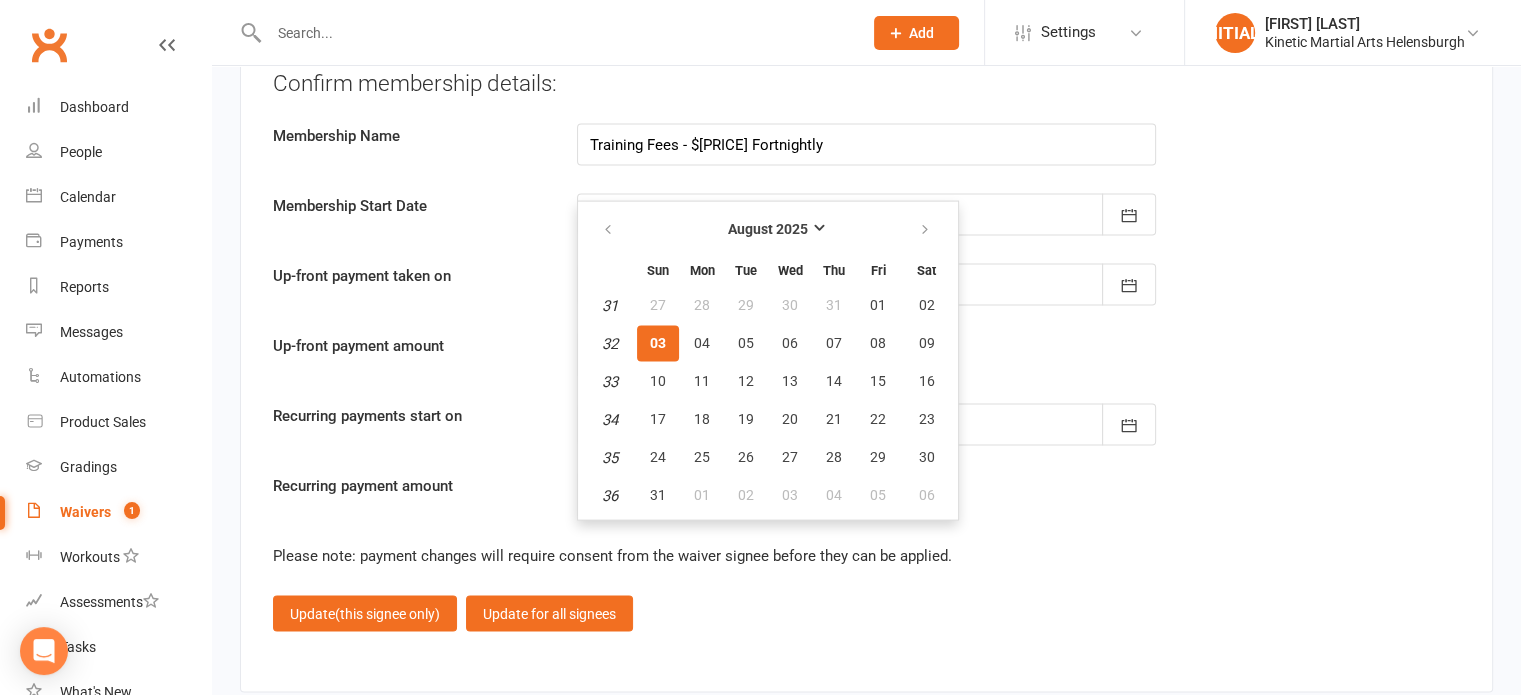 type on "06 Aug 2025" 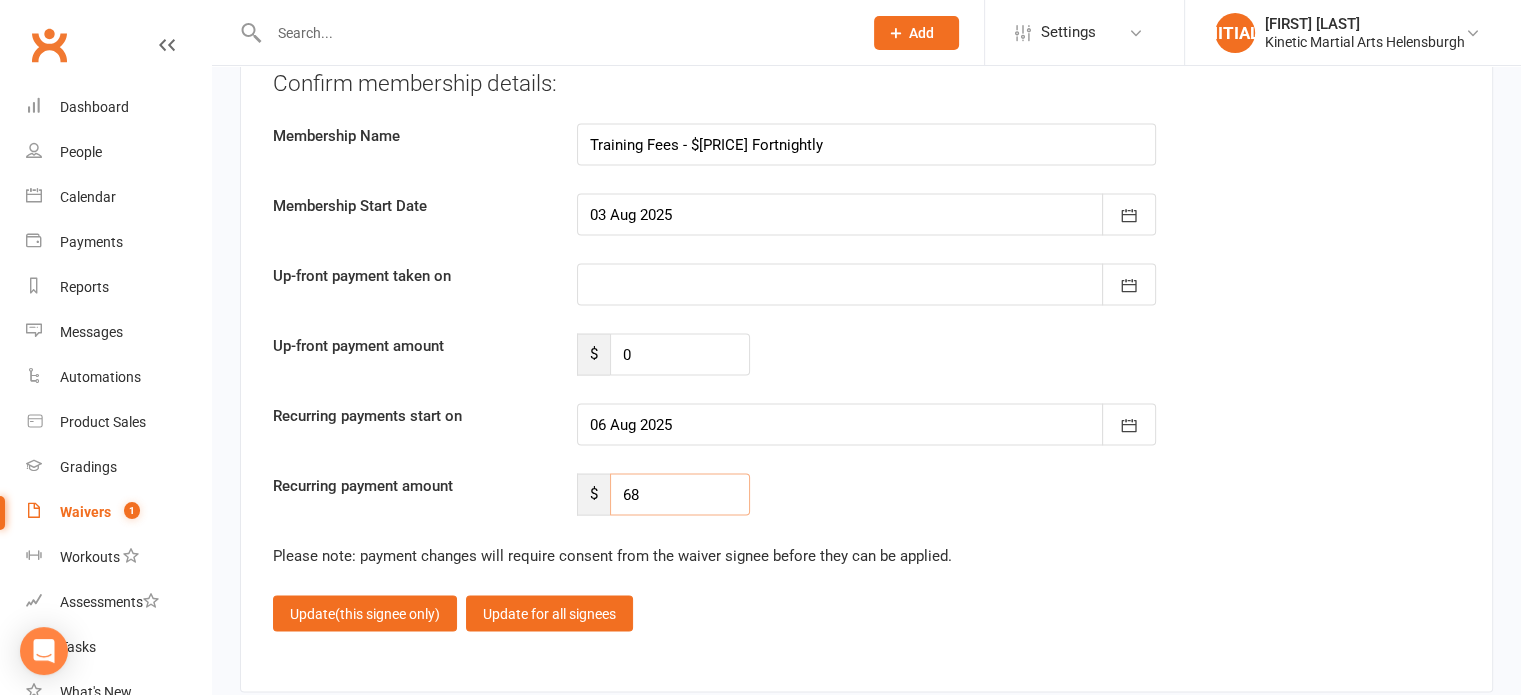 drag, startPoint x: 636, startPoint y: 480, endPoint x: 541, endPoint y: 485, distance: 95.131485 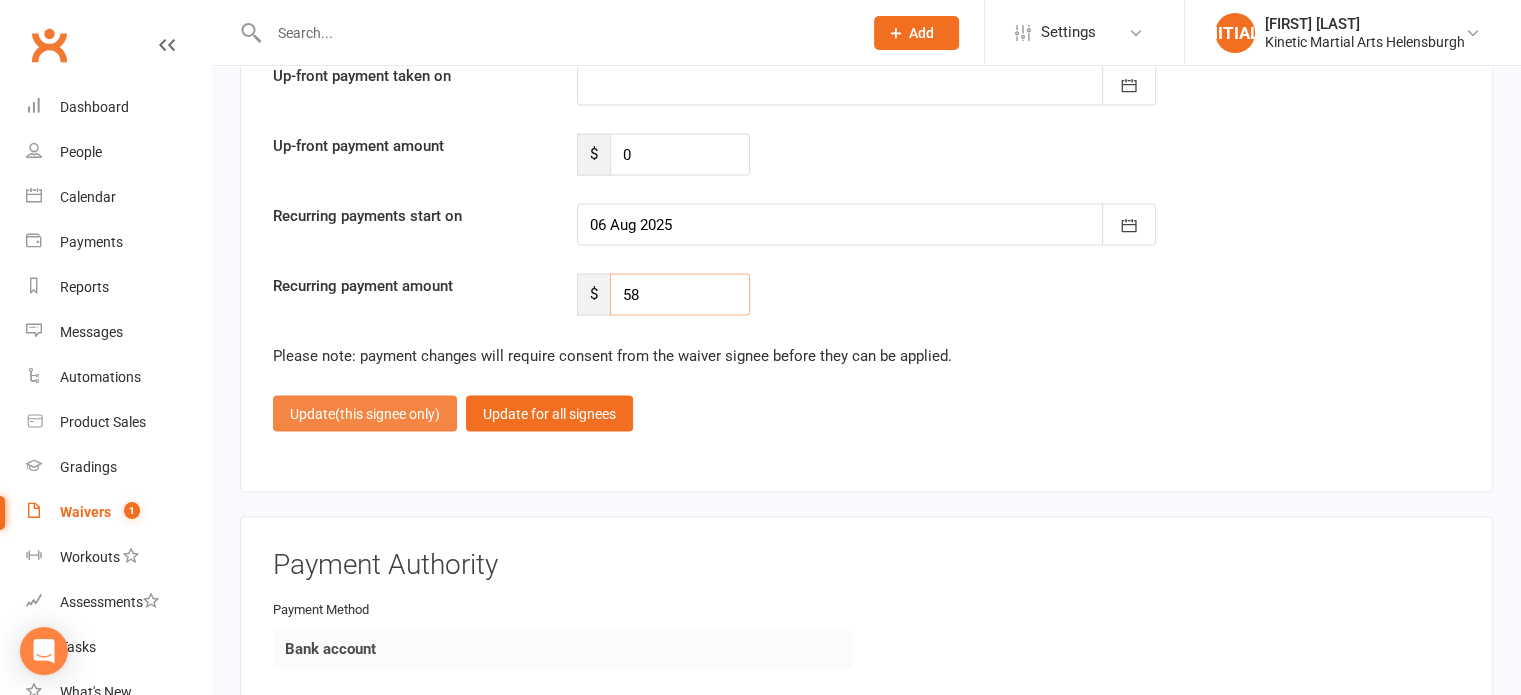 type on "58" 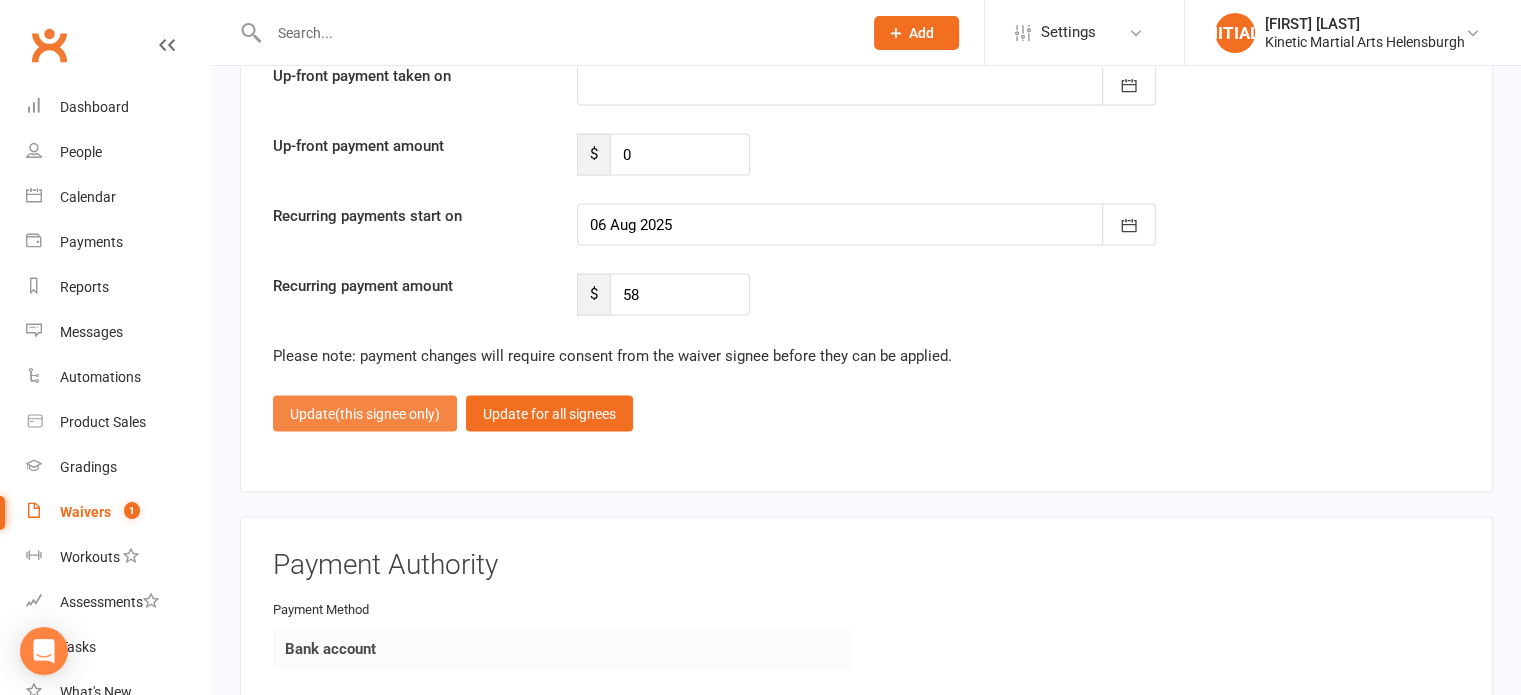 click on "(this signee only)" at bounding box center (387, 414) 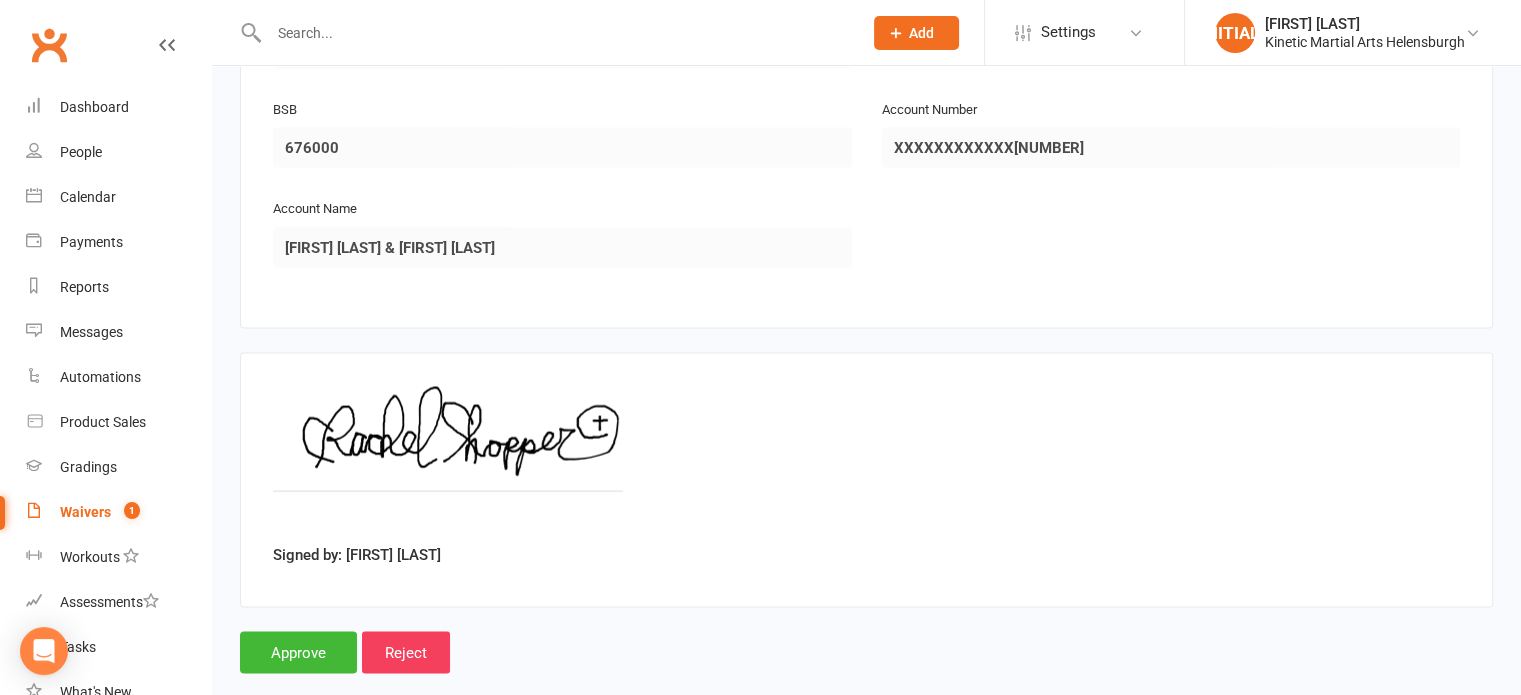 scroll, scrollTop: 3897, scrollLeft: 0, axis: vertical 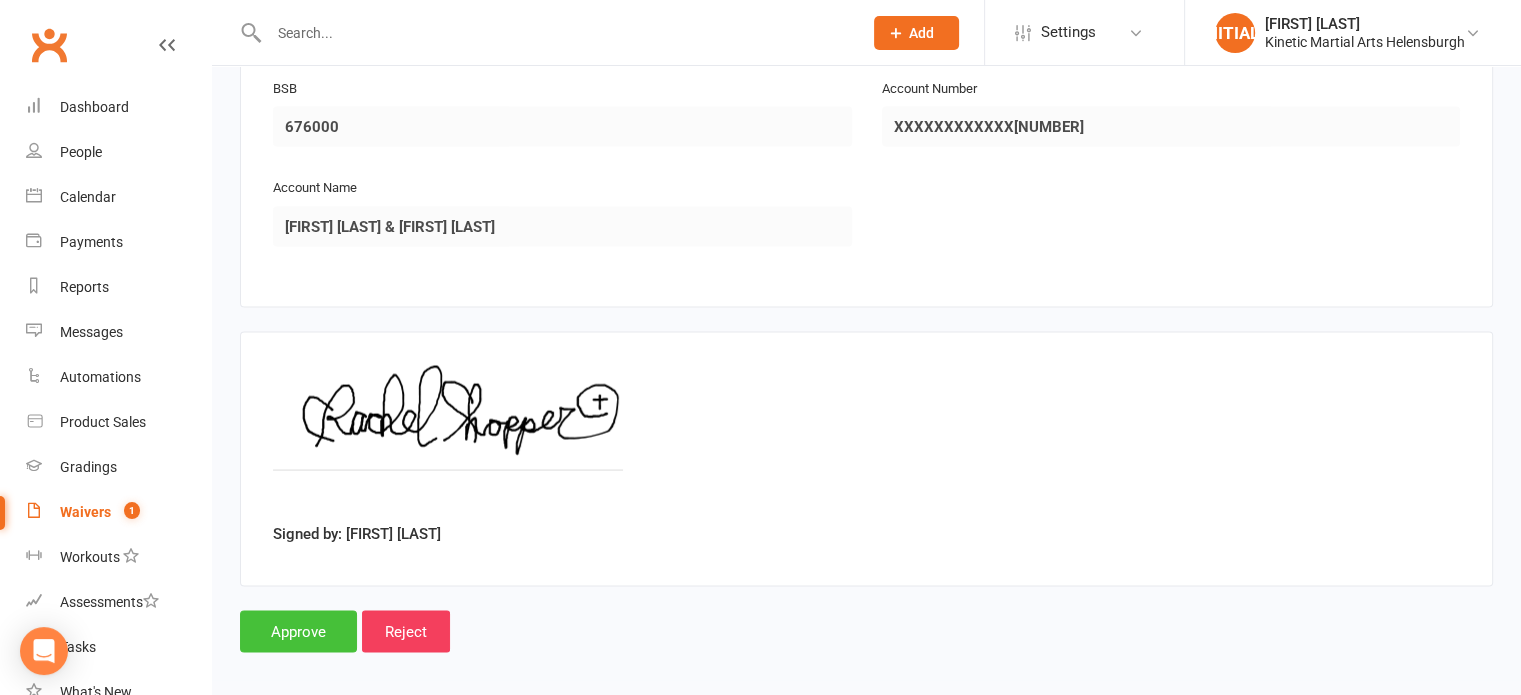 click on "Approve" at bounding box center (298, 632) 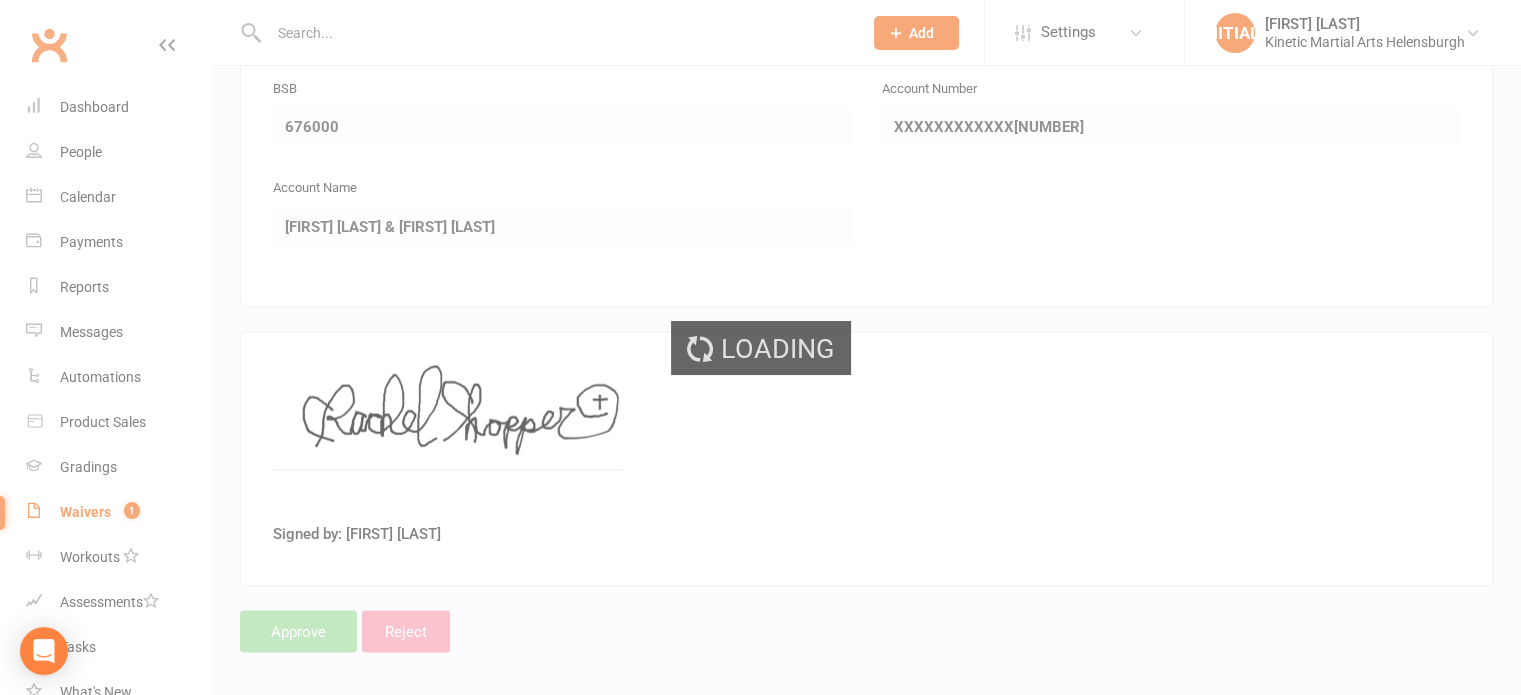scroll, scrollTop: 0, scrollLeft: 0, axis: both 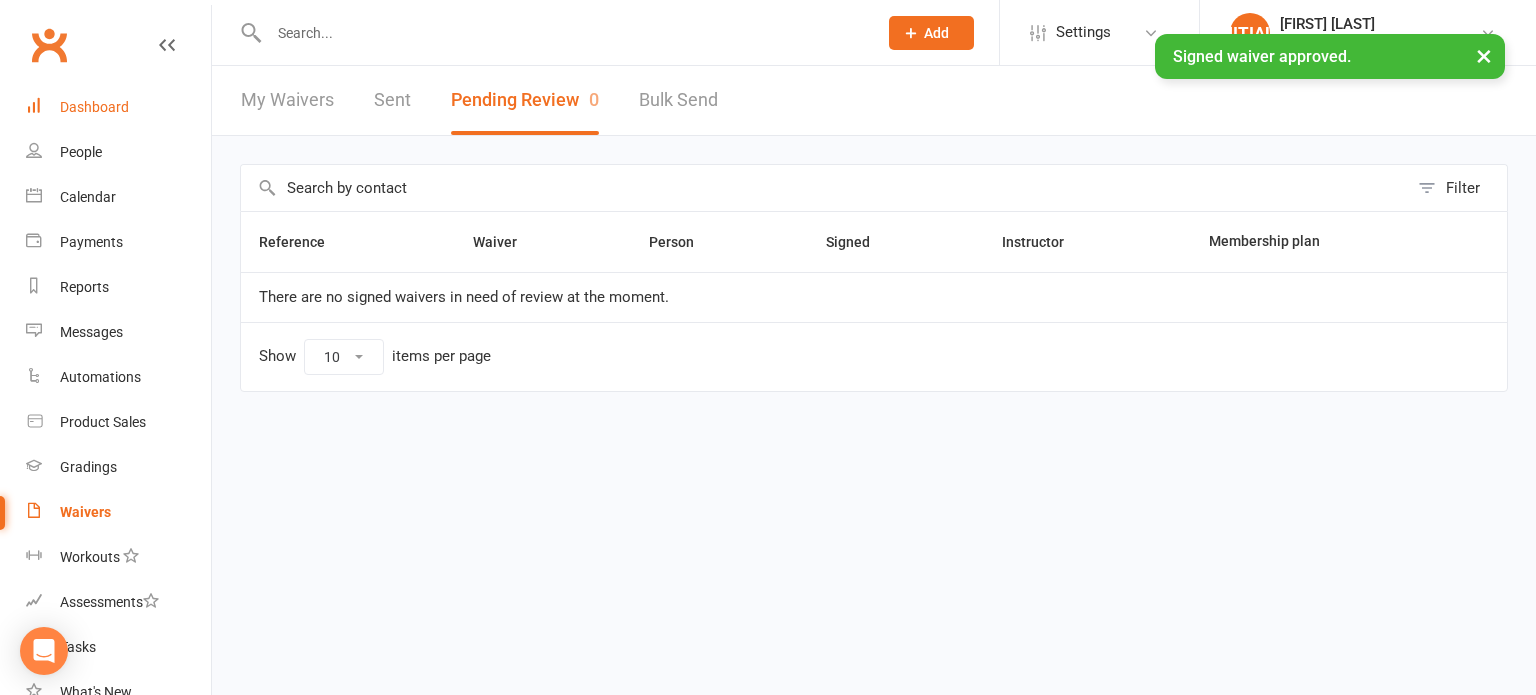 click on "Dashboard" at bounding box center (118, 107) 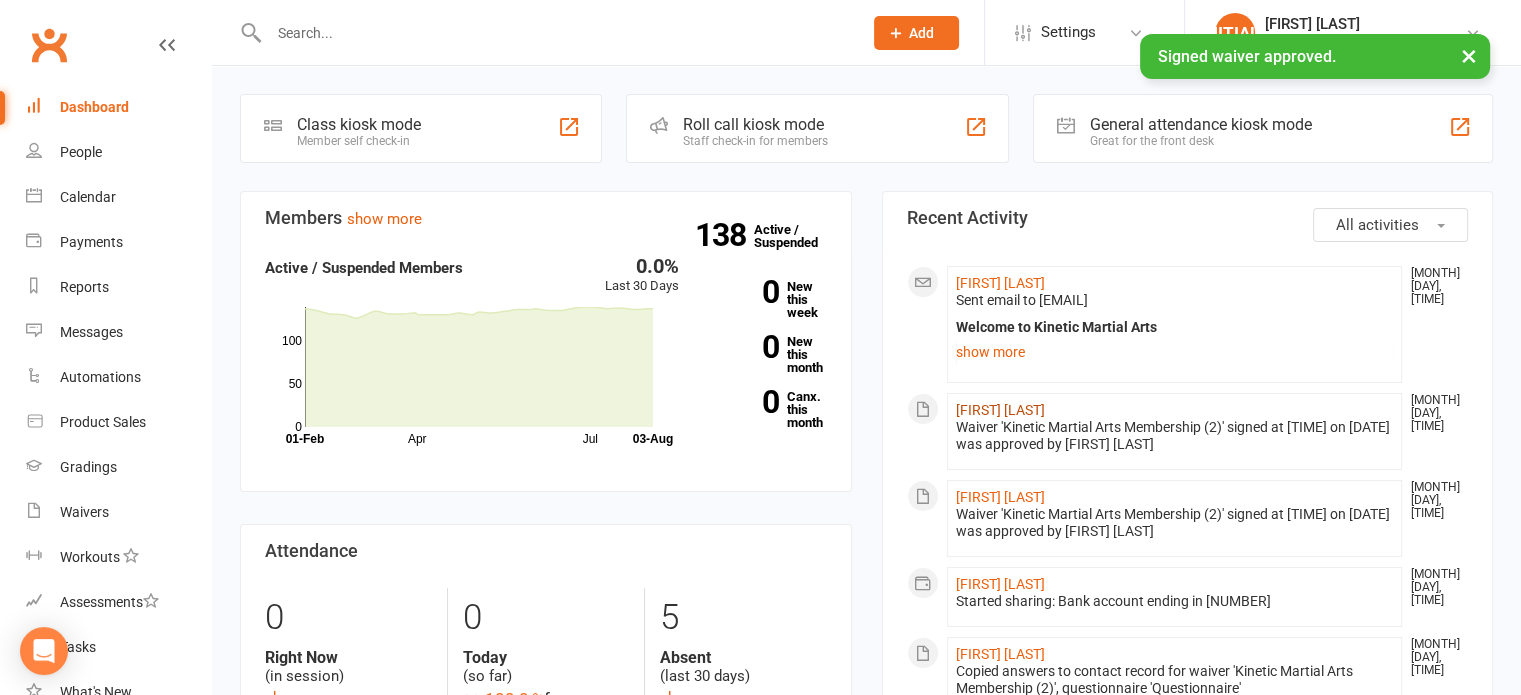 click on "[FIRST] [LAST]" 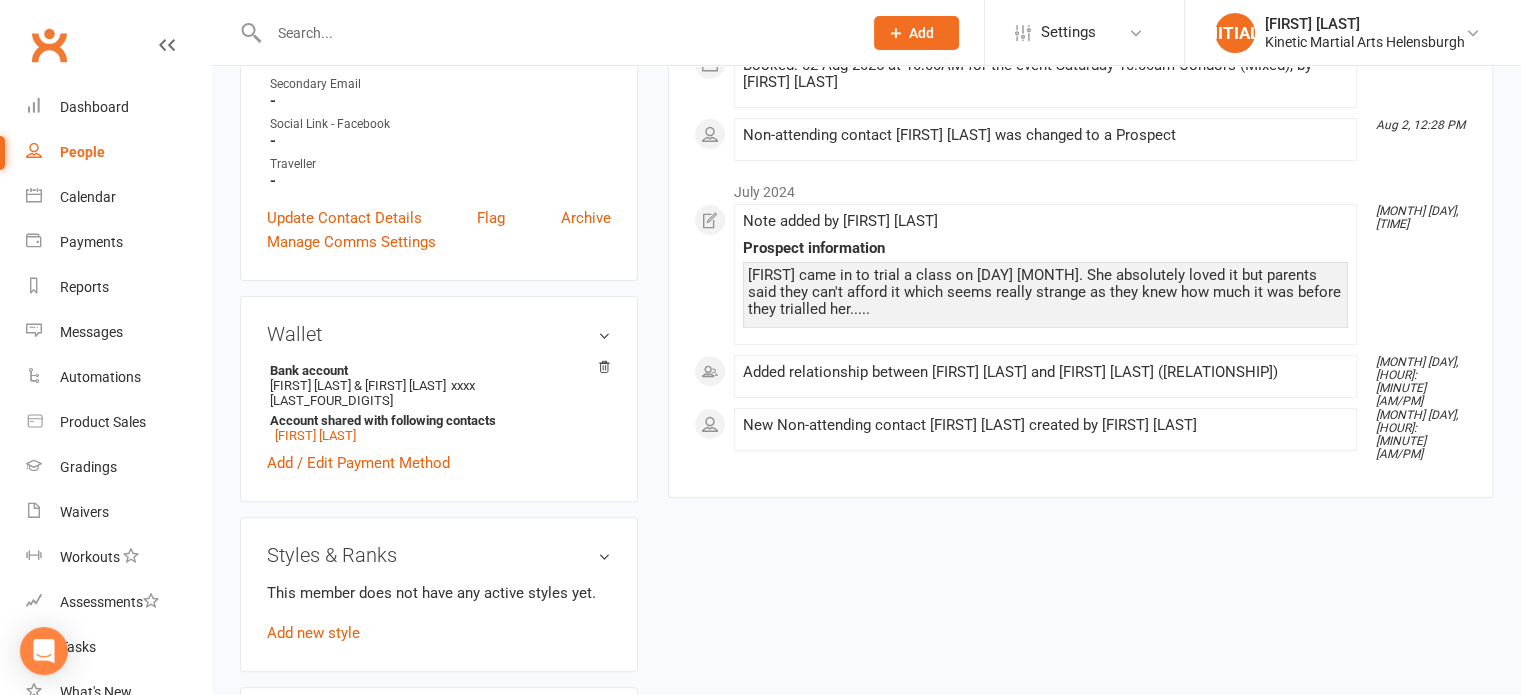 scroll, scrollTop: 800, scrollLeft: 0, axis: vertical 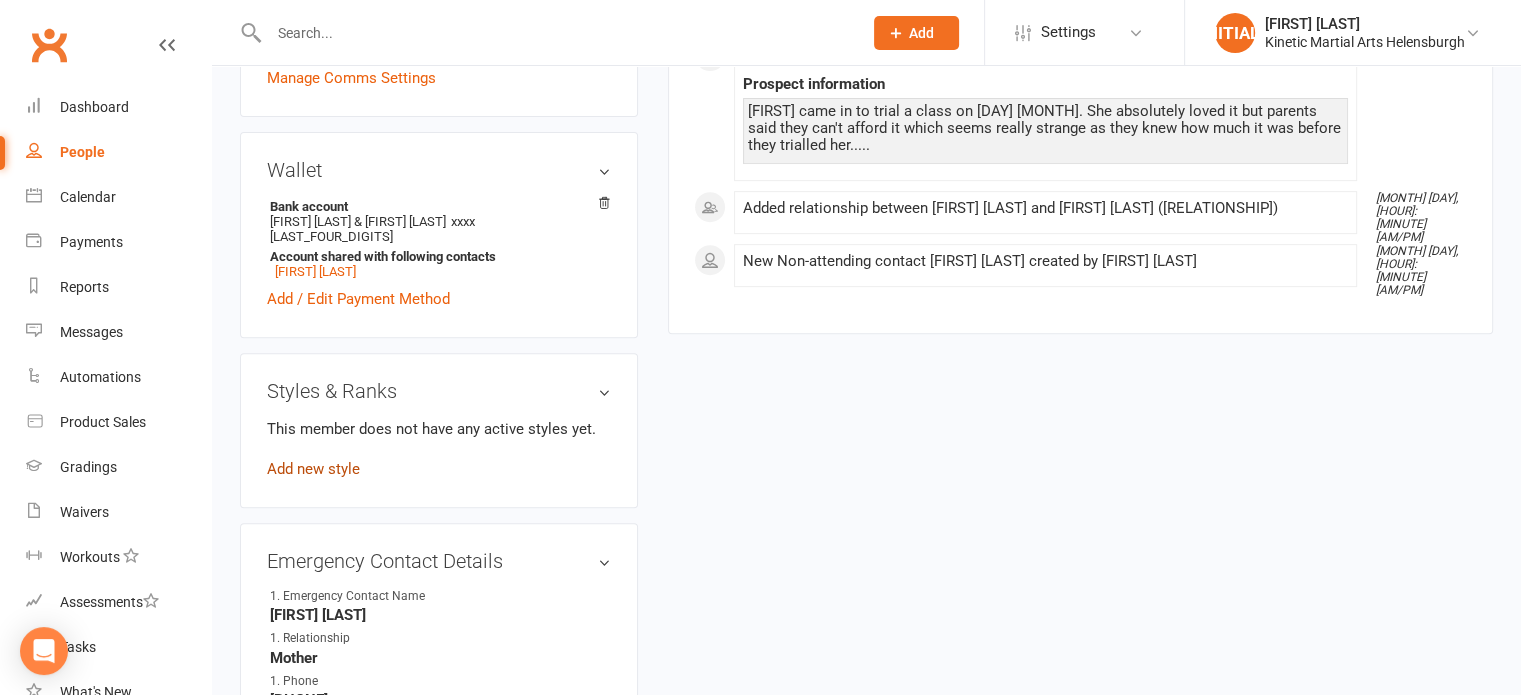 click on "Add new style" at bounding box center [313, 469] 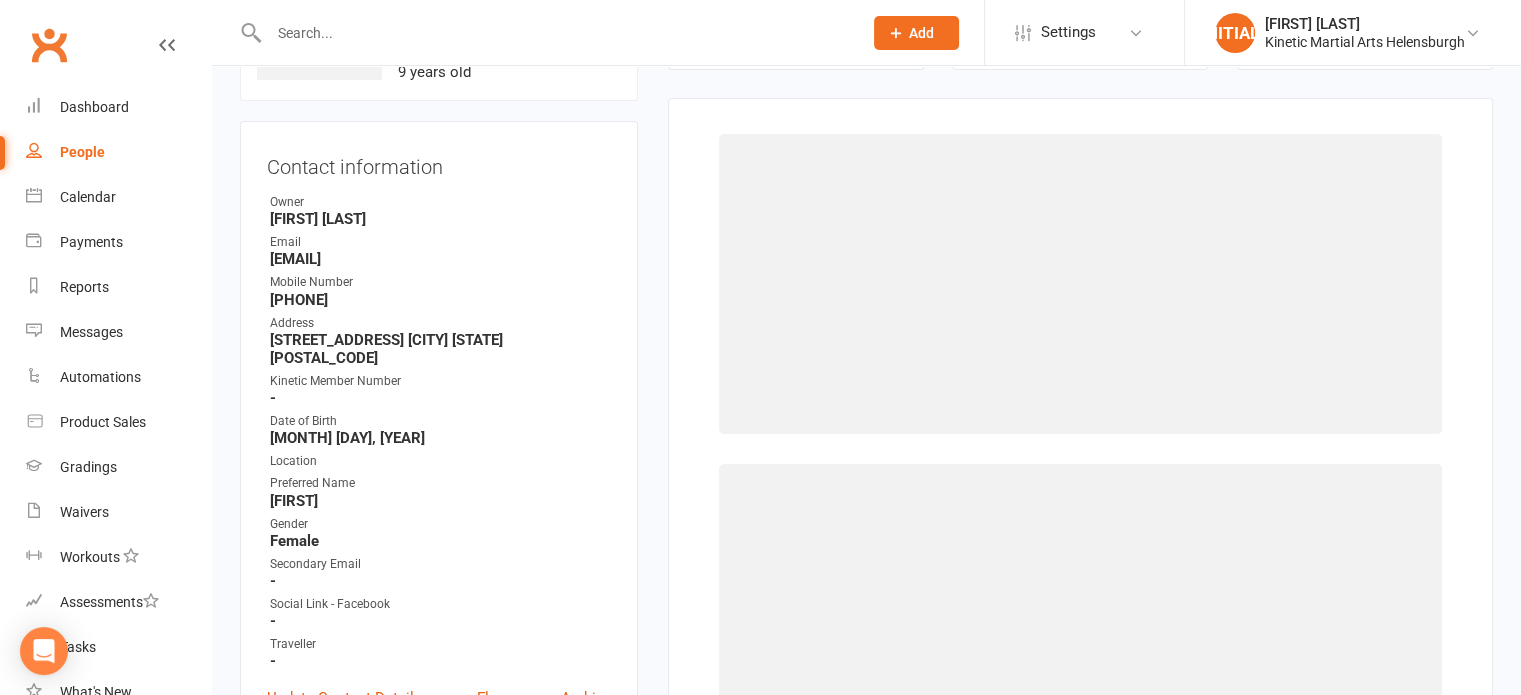 scroll, scrollTop: 153, scrollLeft: 0, axis: vertical 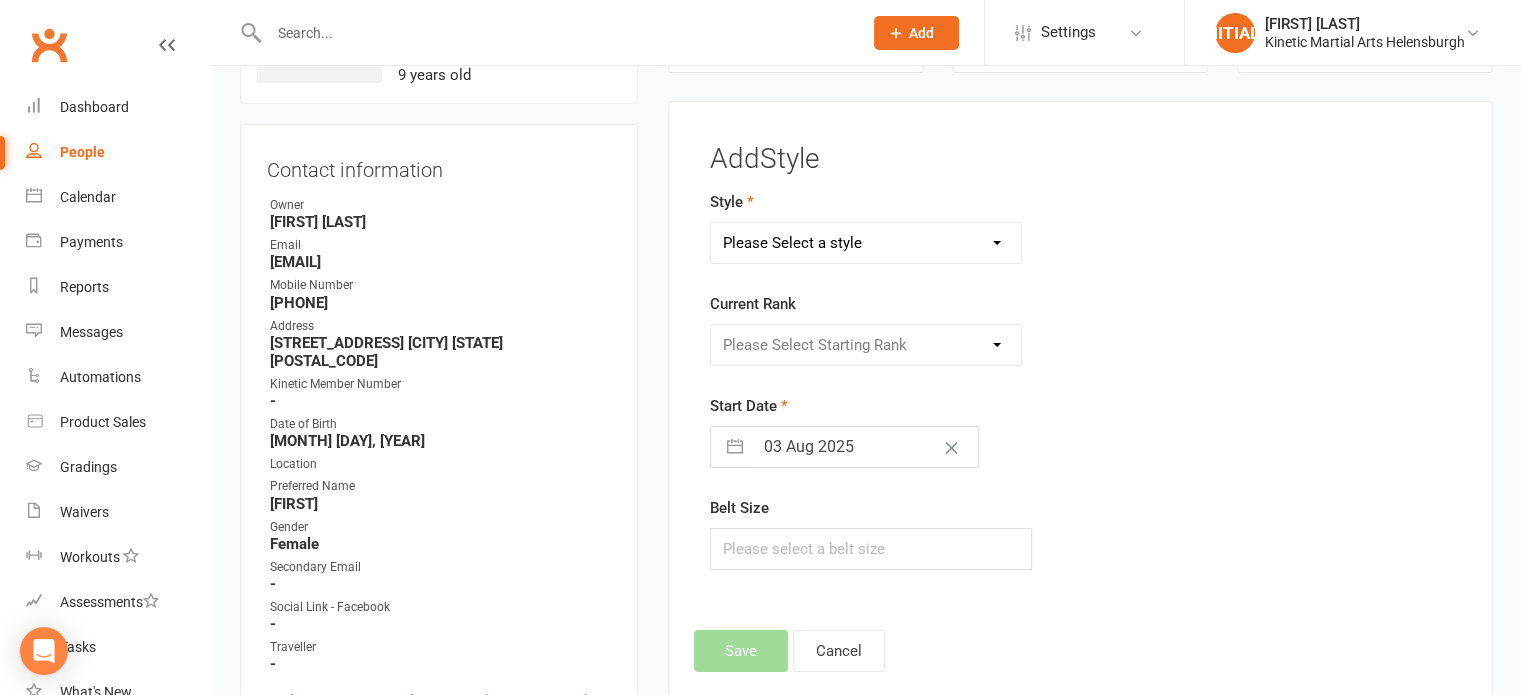 click on "Choose Dependant" at bounding box center [866, 243] 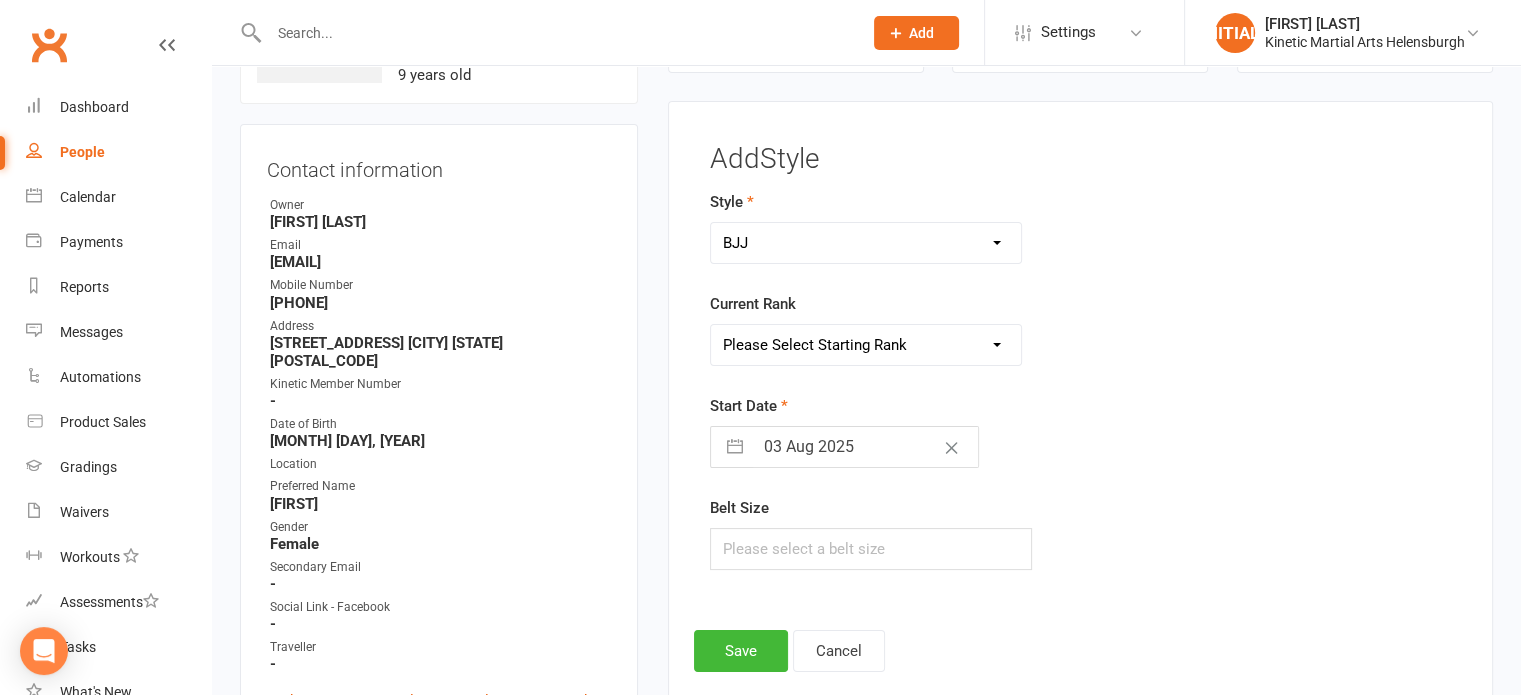 click on "Please Select Starting Rank White Yellow Orange Green Blue Purple Brown Red Complete" at bounding box center [866, 345] 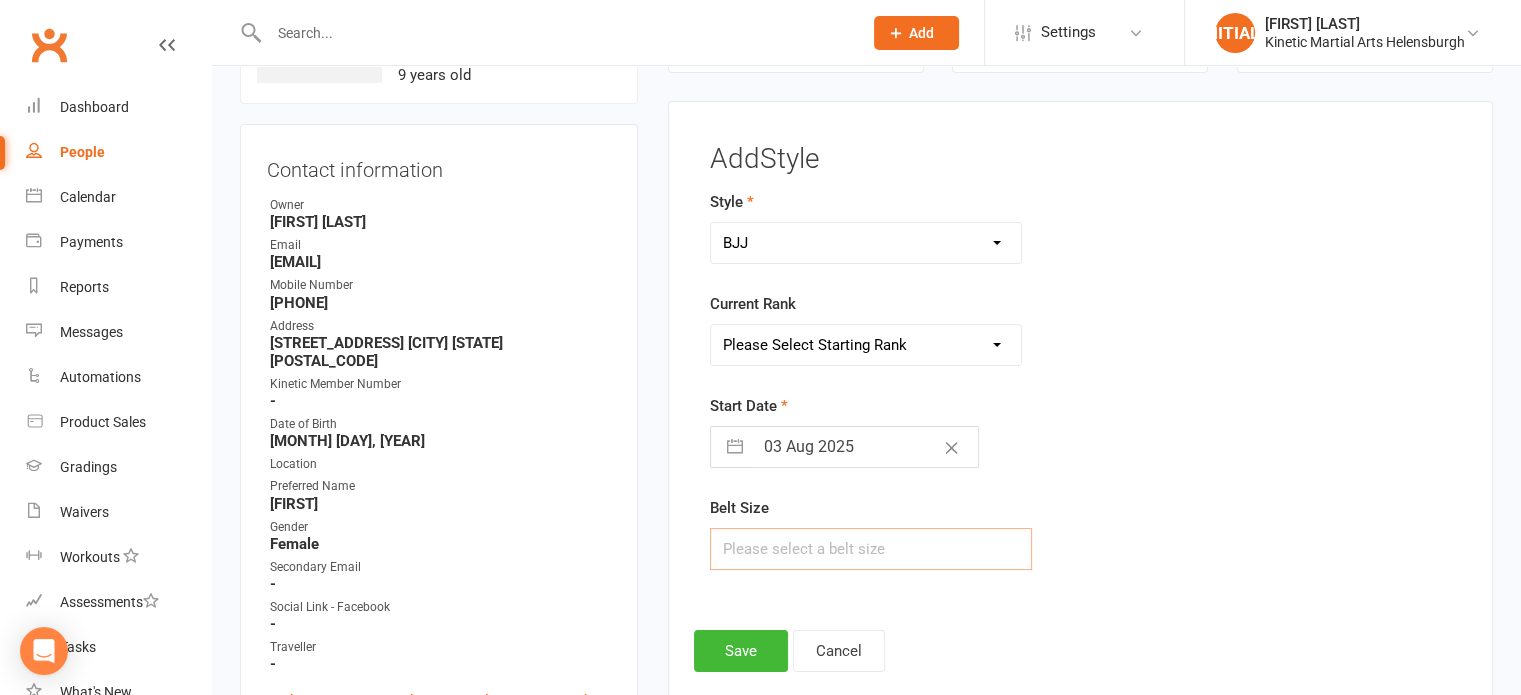 click at bounding box center (871, 549) 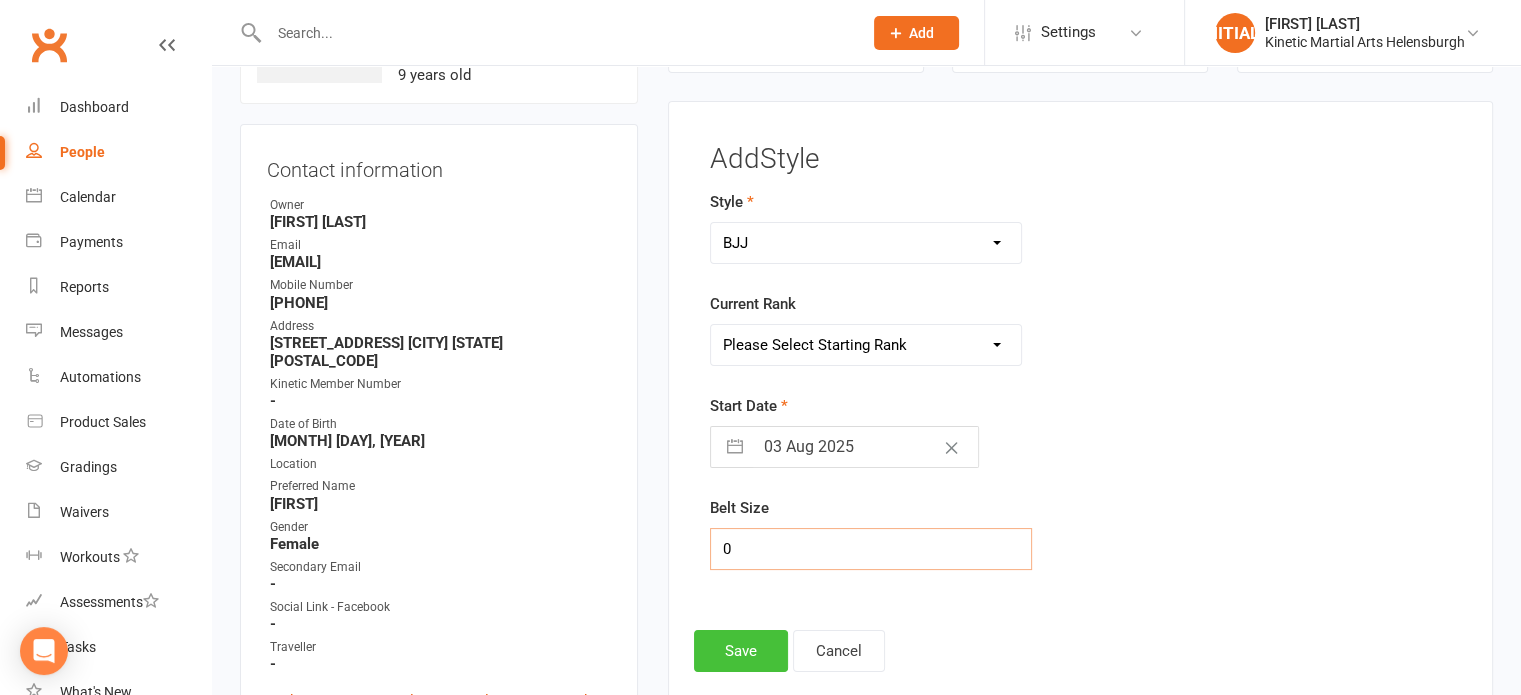 type on "0" 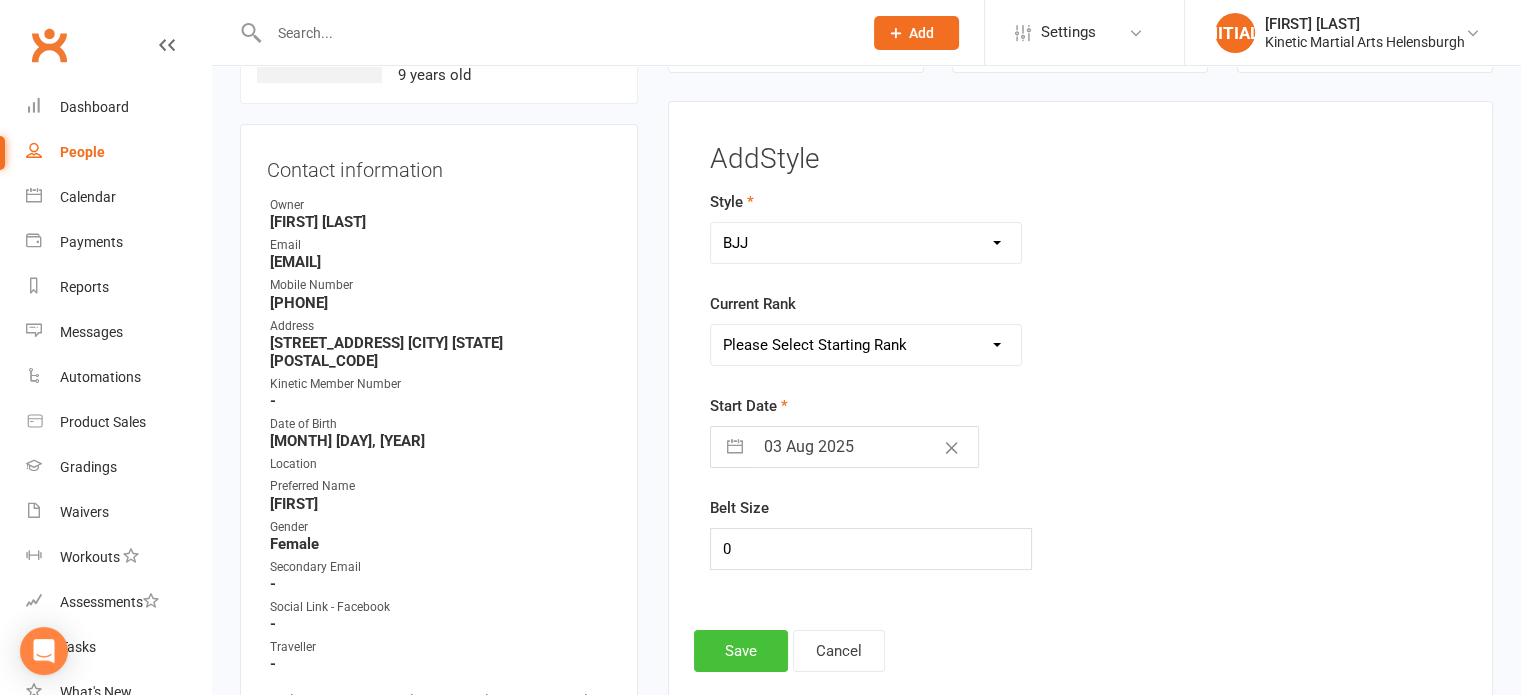 click on "Save" at bounding box center (741, 651) 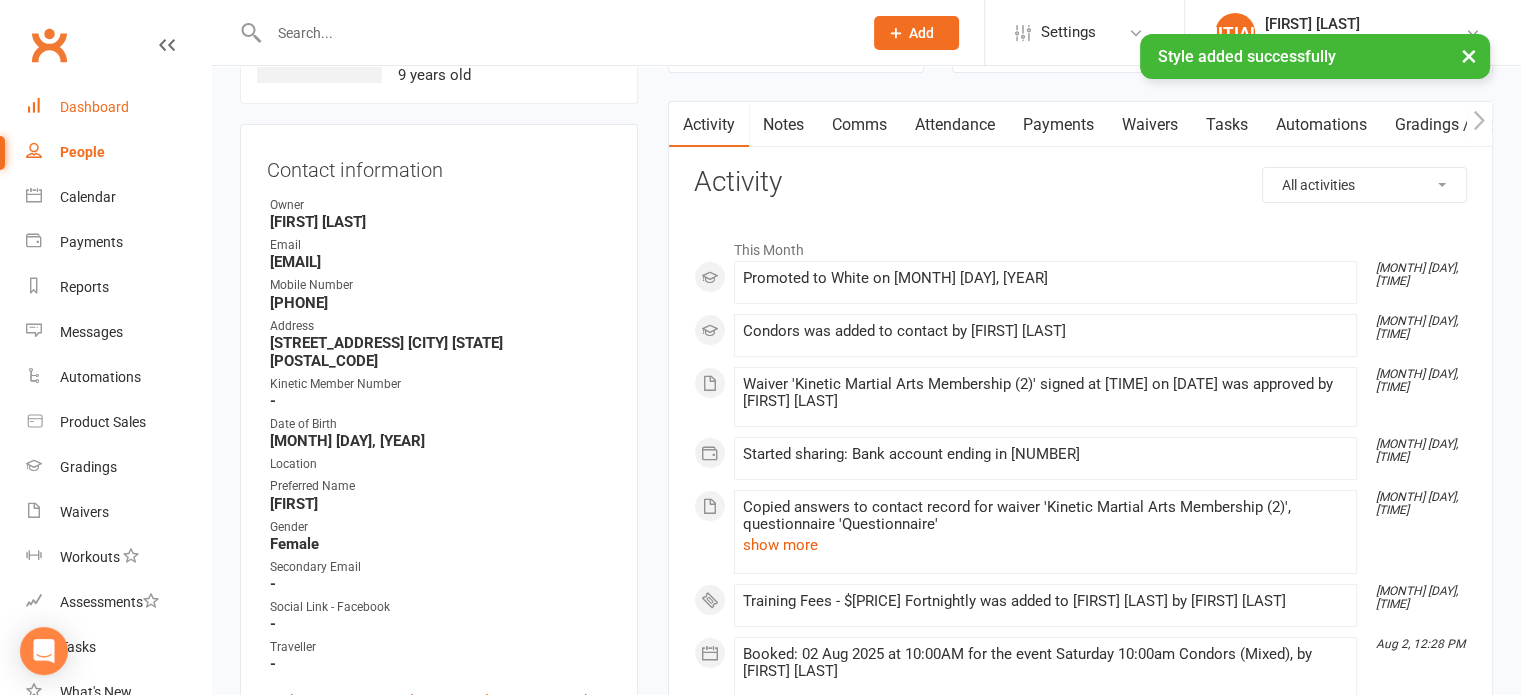click on "Dashboard" at bounding box center (118, 107) 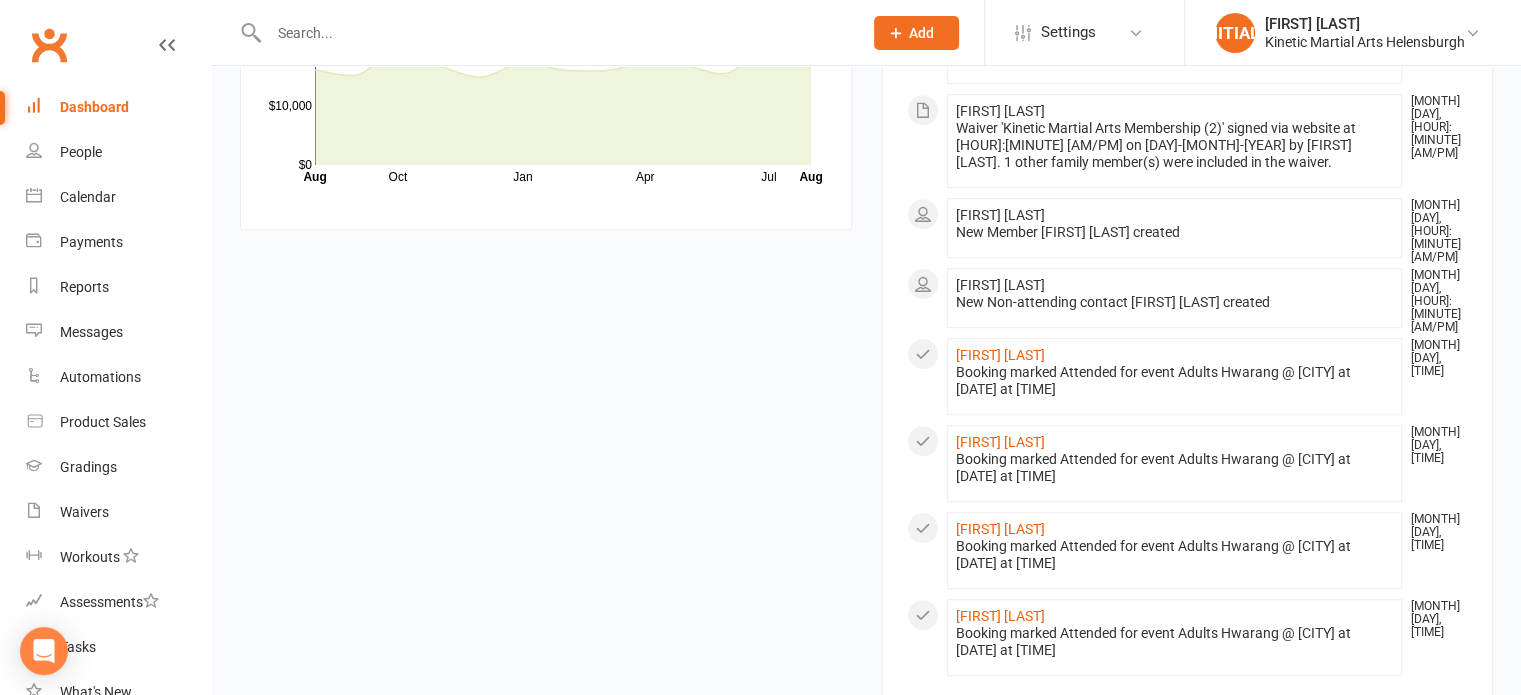 scroll, scrollTop: 1484, scrollLeft: 0, axis: vertical 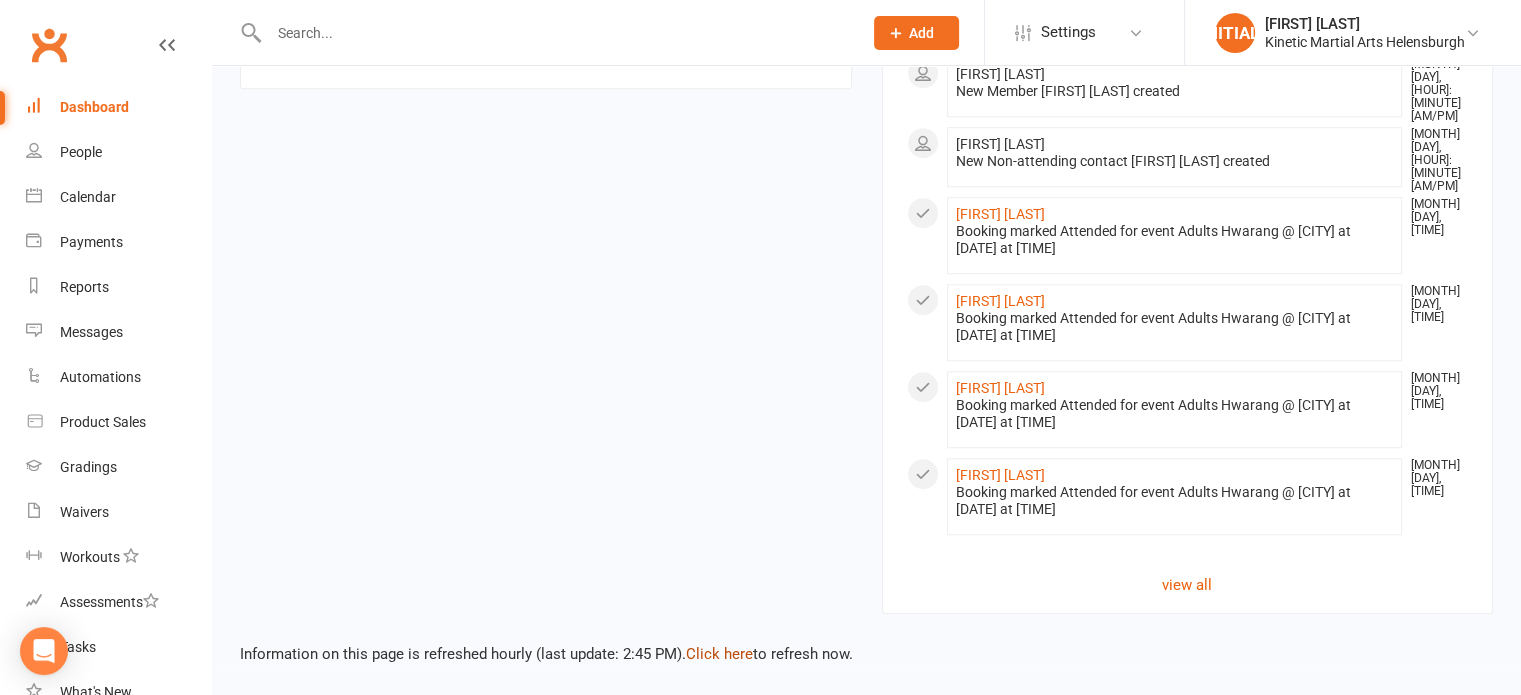 click on "Click here" at bounding box center (719, 654) 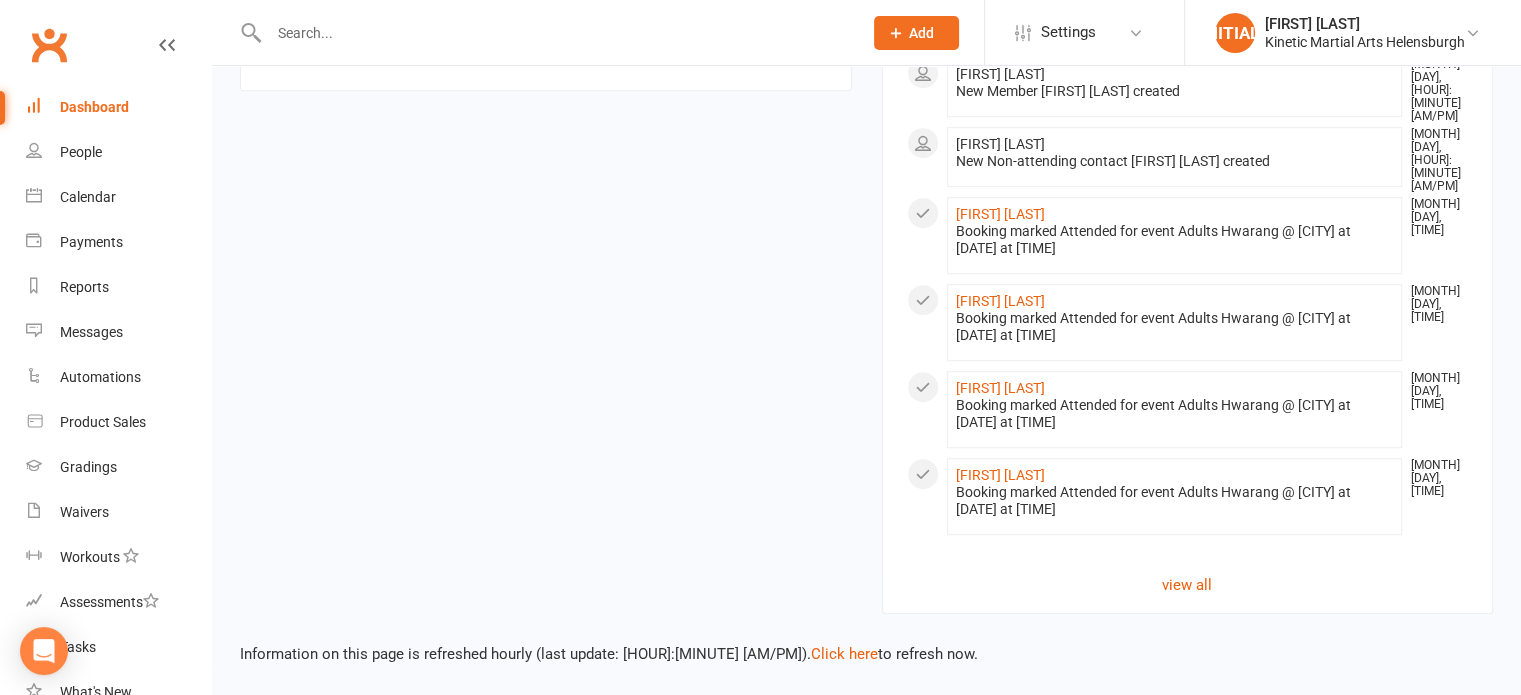 click on "Dashboard" at bounding box center [94, 107] 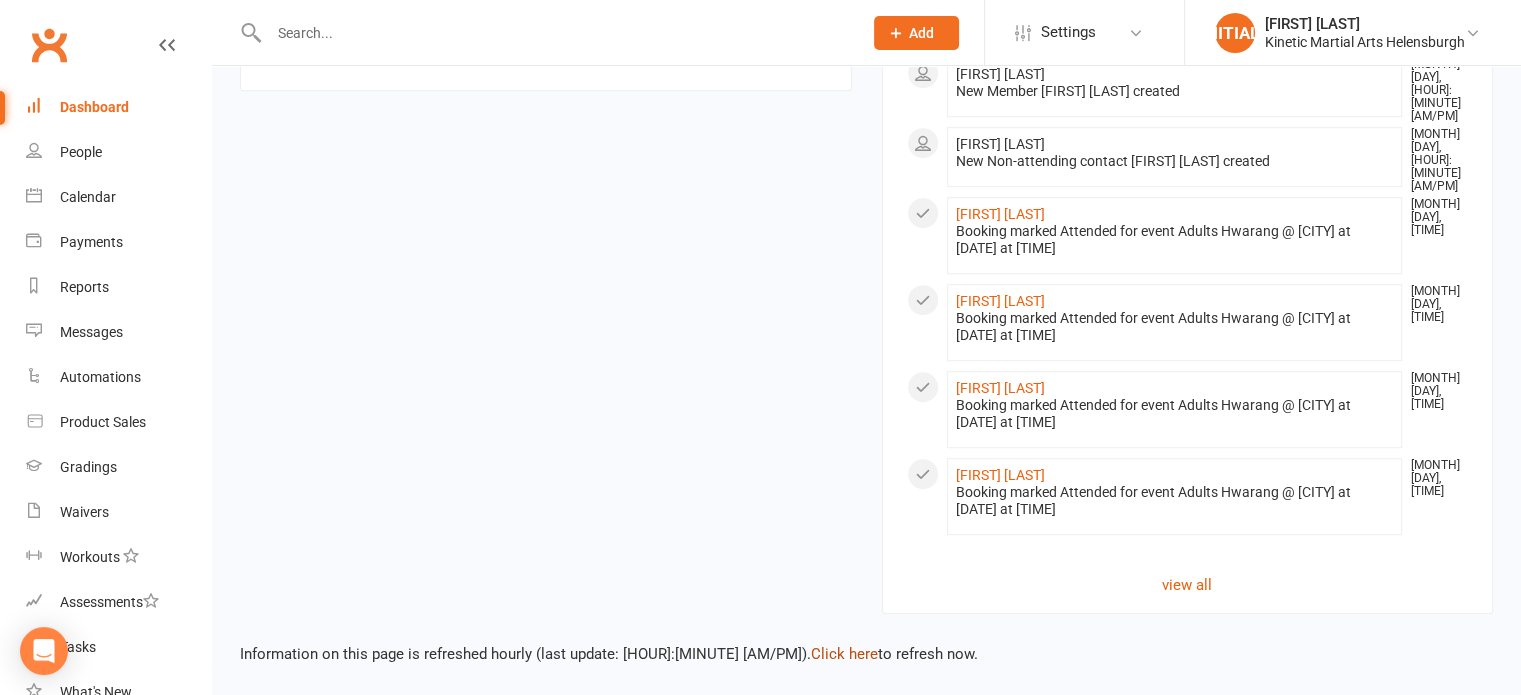 click on "Click here" at bounding box center (844, 654) 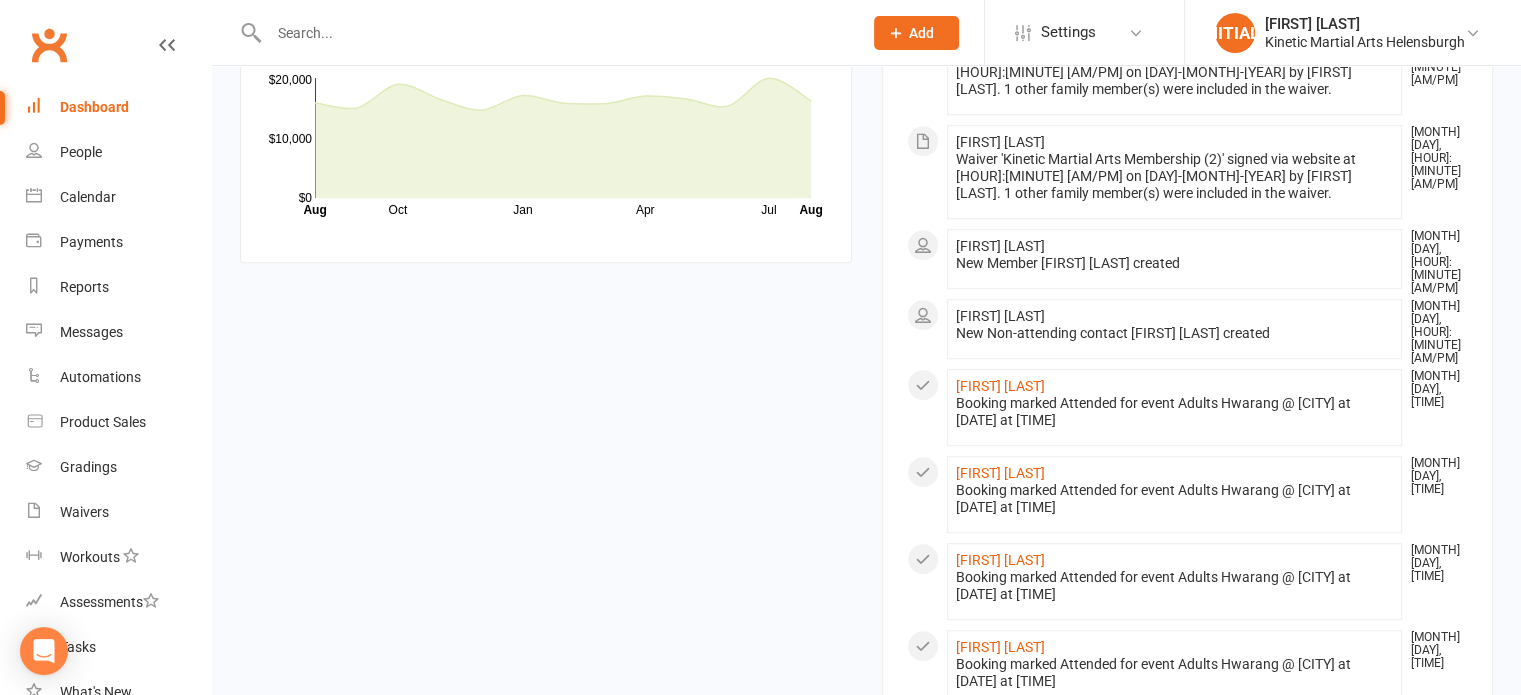 scroll, scrollTop: 984, scrollLeft: 0, axis: vertical 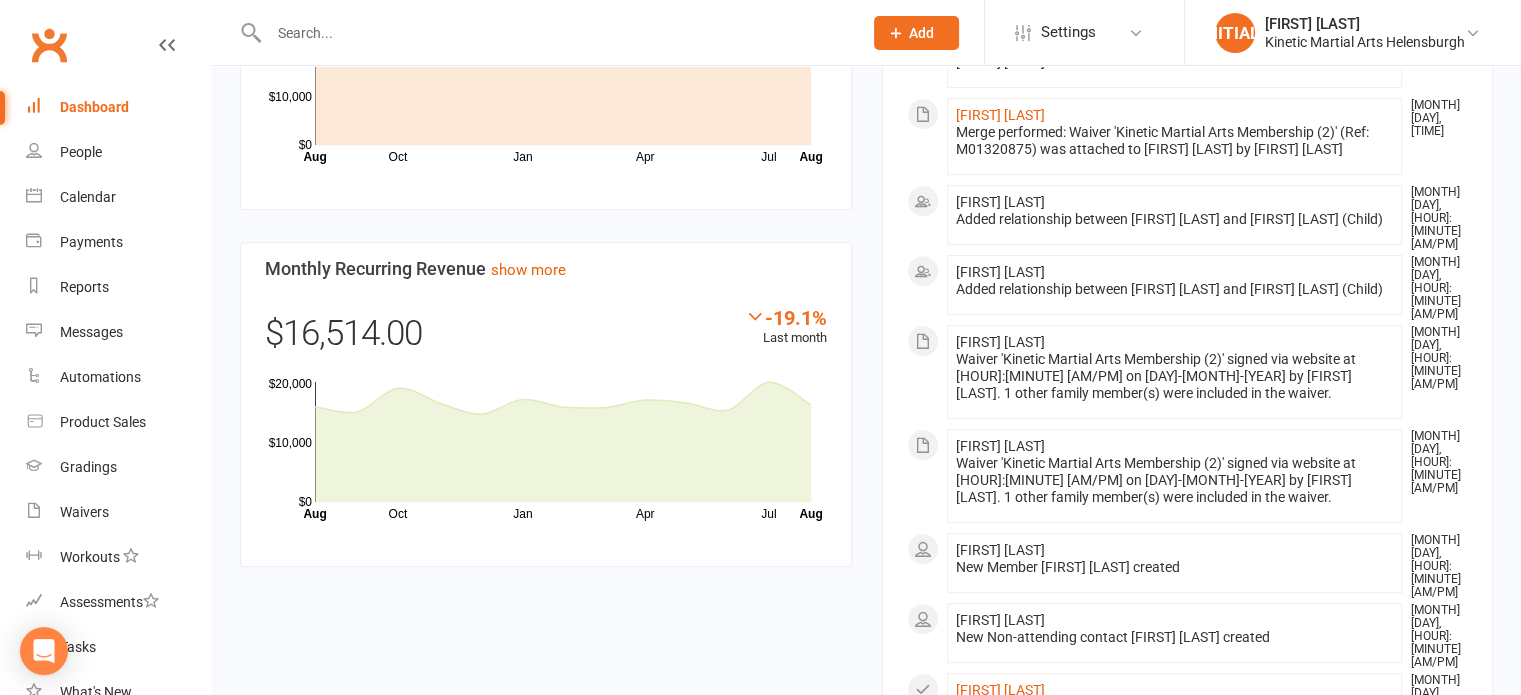 click on "Dashboard" at bounding box center (94, 107) 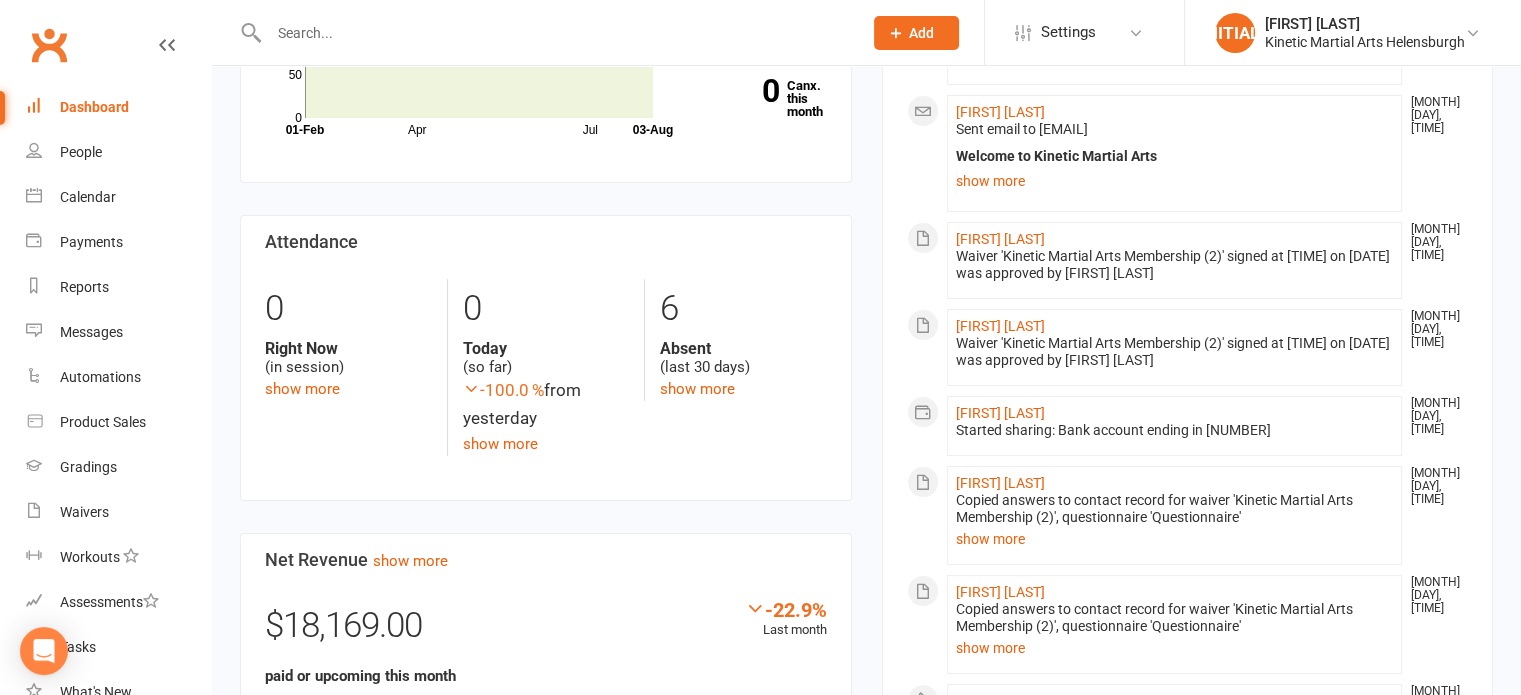 scroll, scrollTop: 0, scrollLeft: 0, axis: both 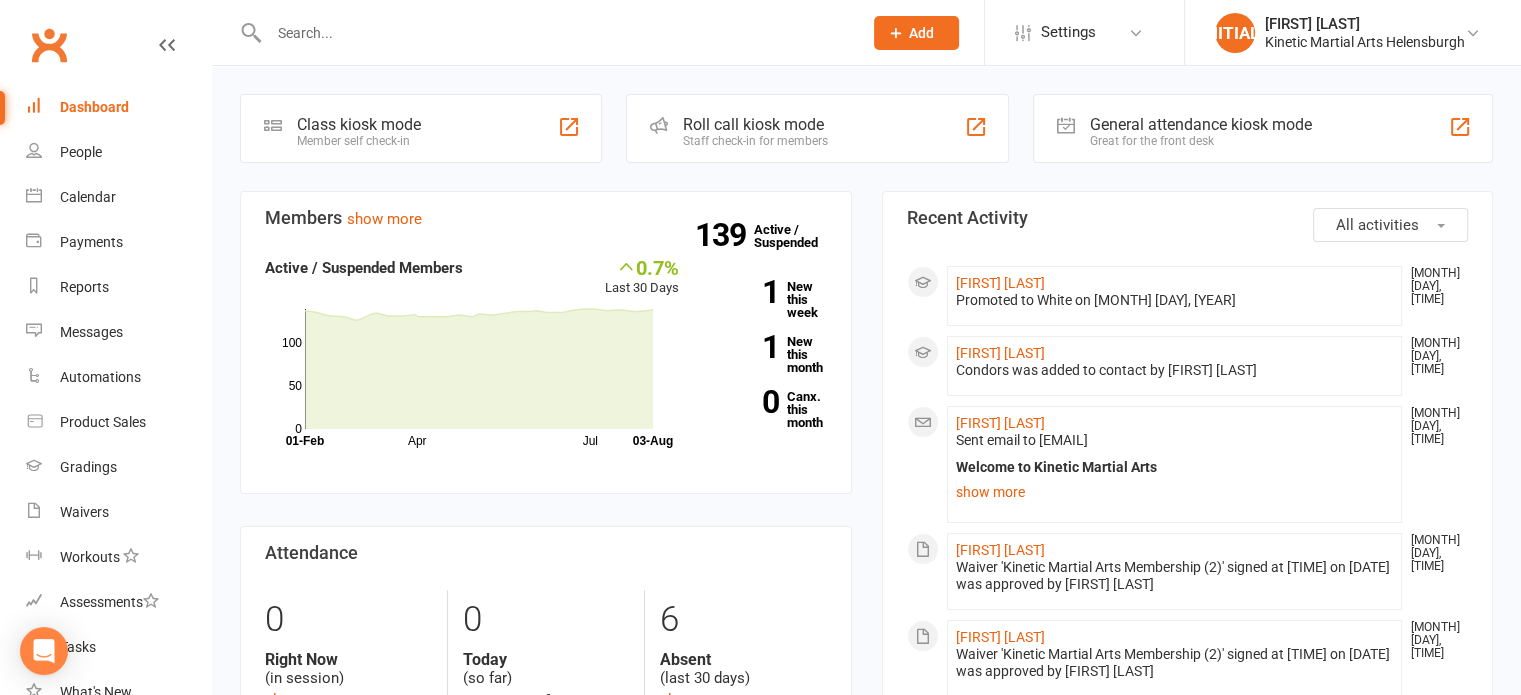 click on "[FIRST] [LAST] [MONTH] [DAY], [TIME] Promoted to White on [DATE]" 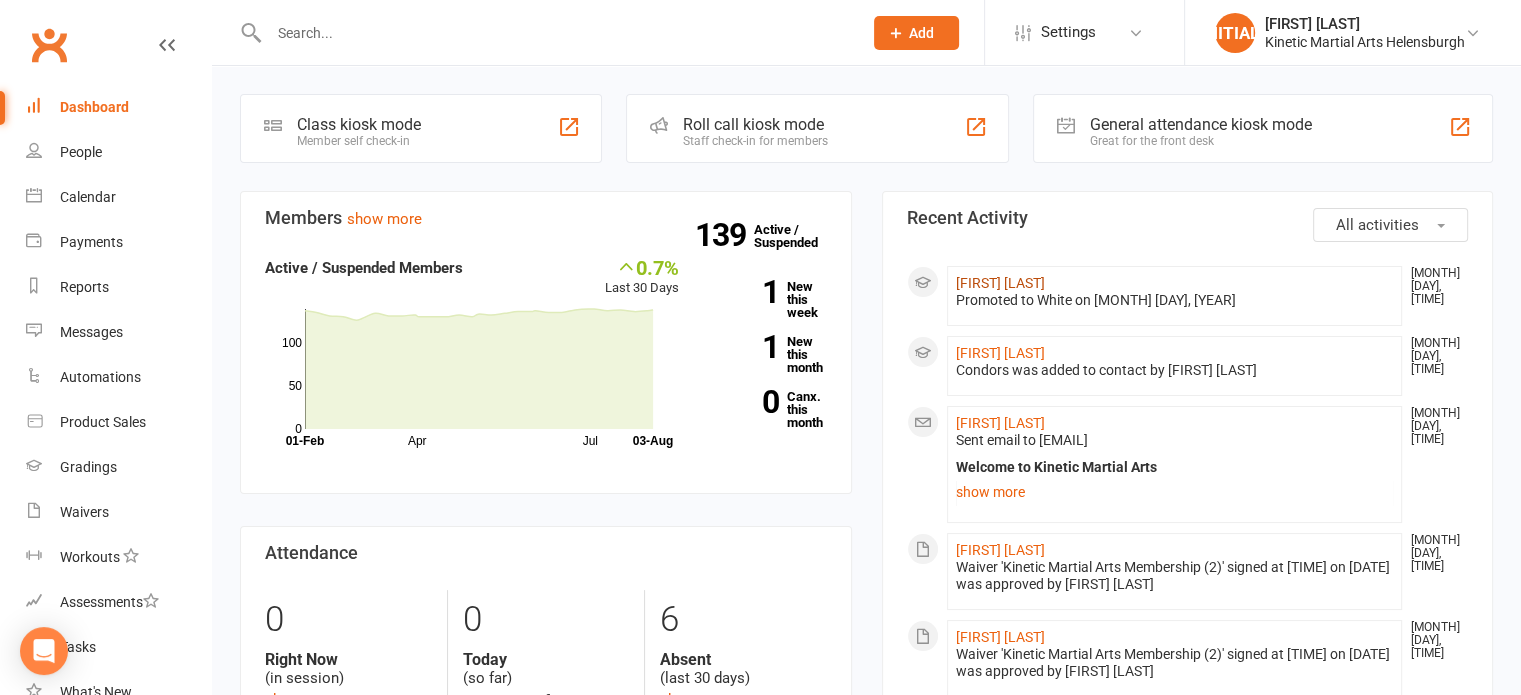 click on "[FIRST] [LAST]" 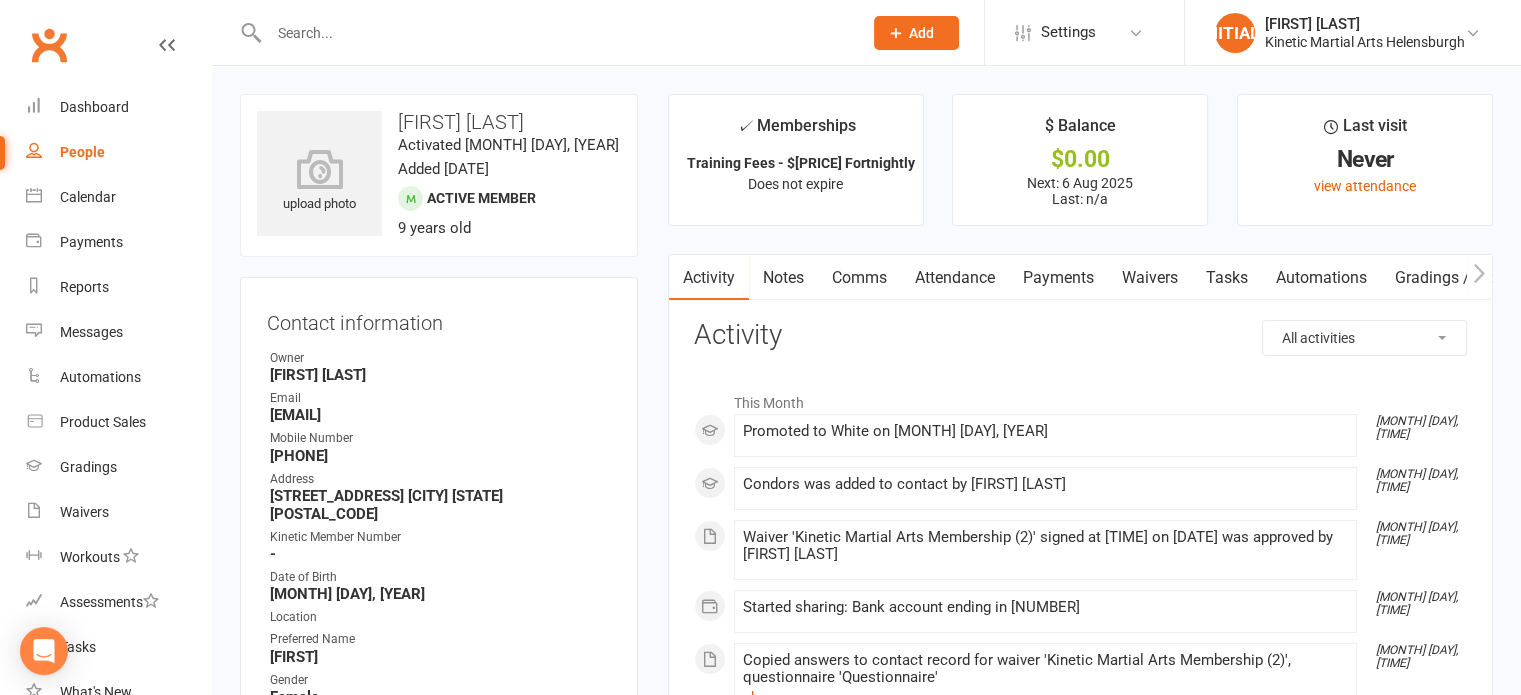 click on "Payments" at bounding box center [1058, 278] 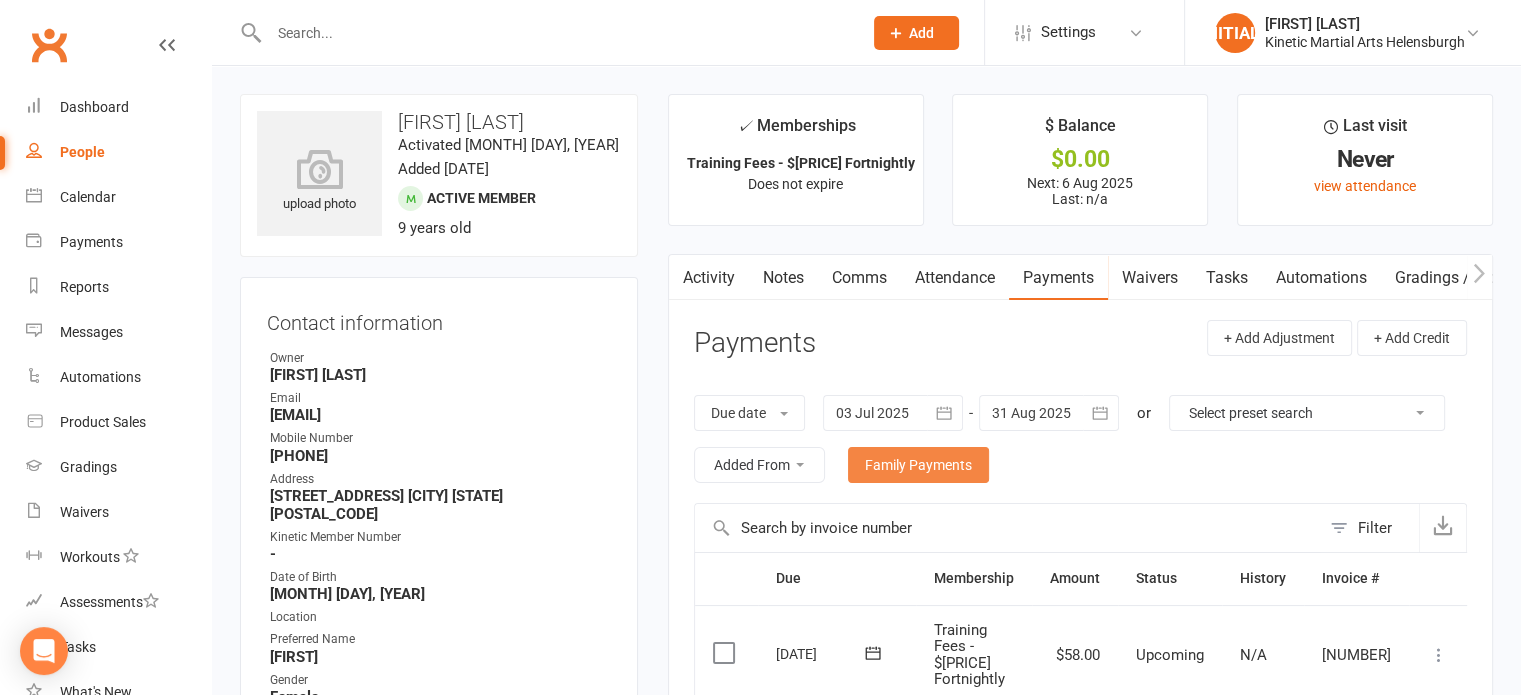click on "Family Payments" at bounding box center [918, 465] 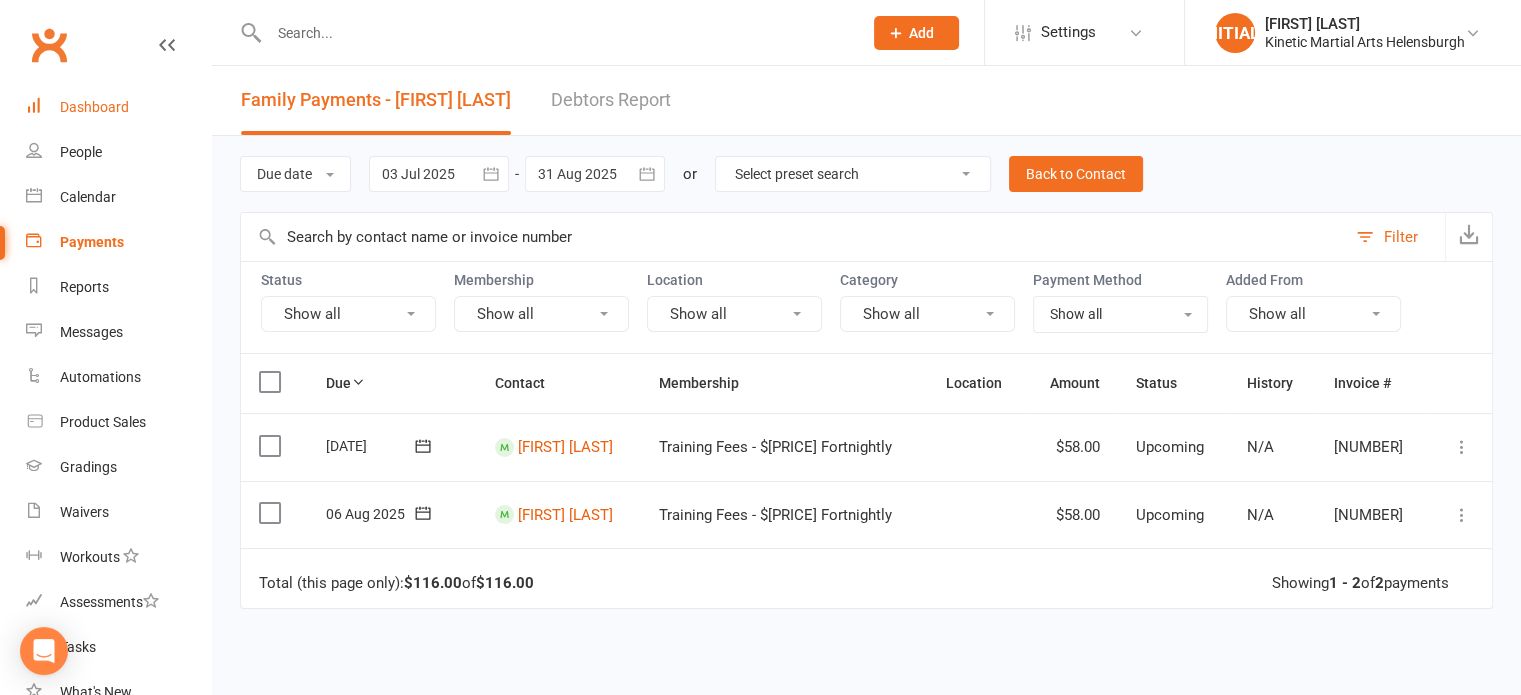 click on "Dashboard" at bounding box center [94, 107] 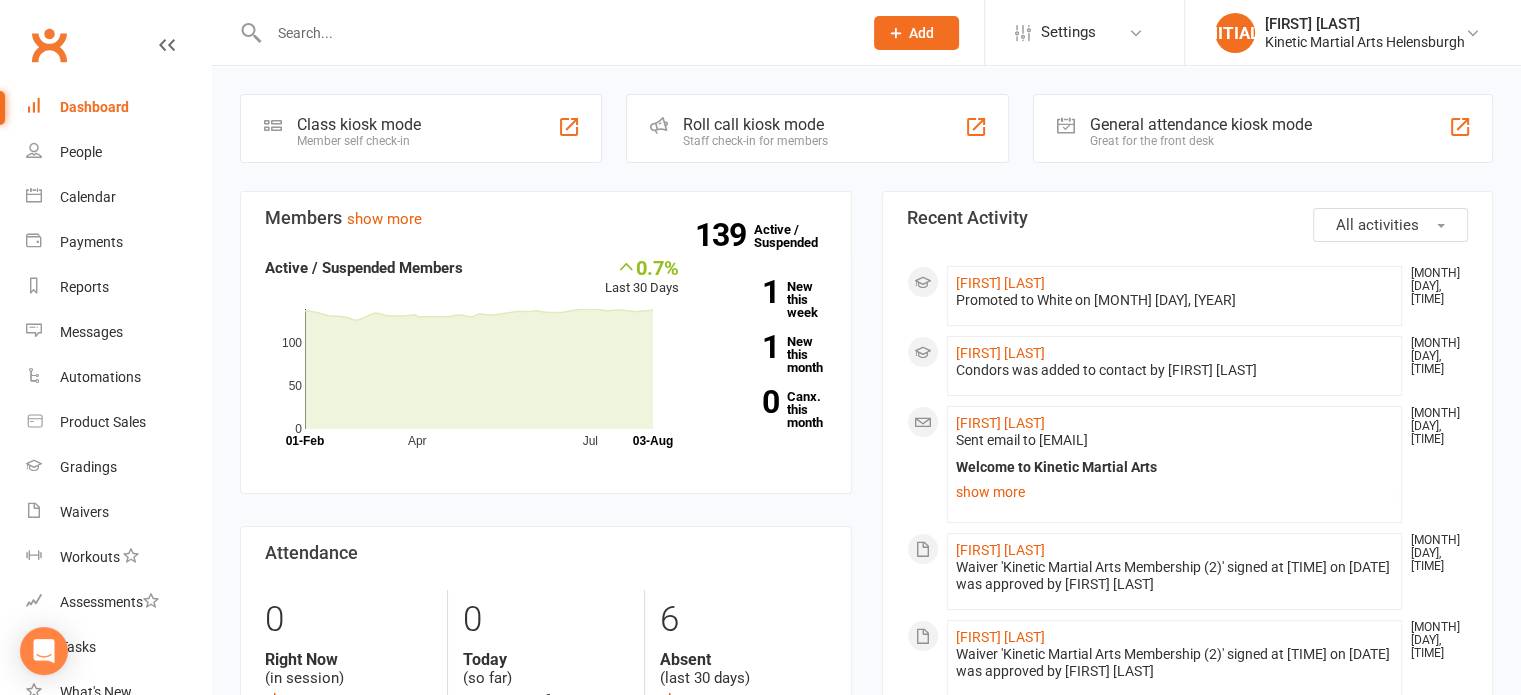 click at bounding box center [555, 33] 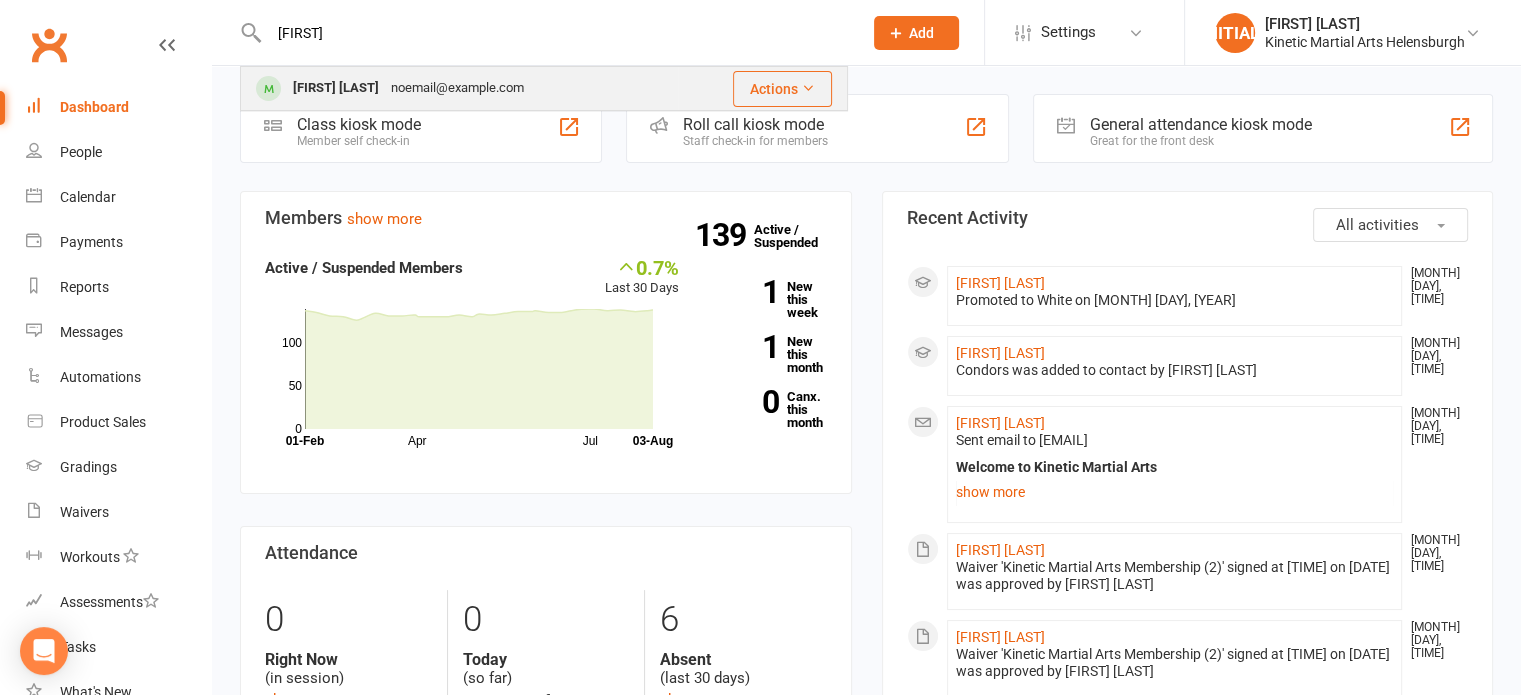 type on "[FIRST]" 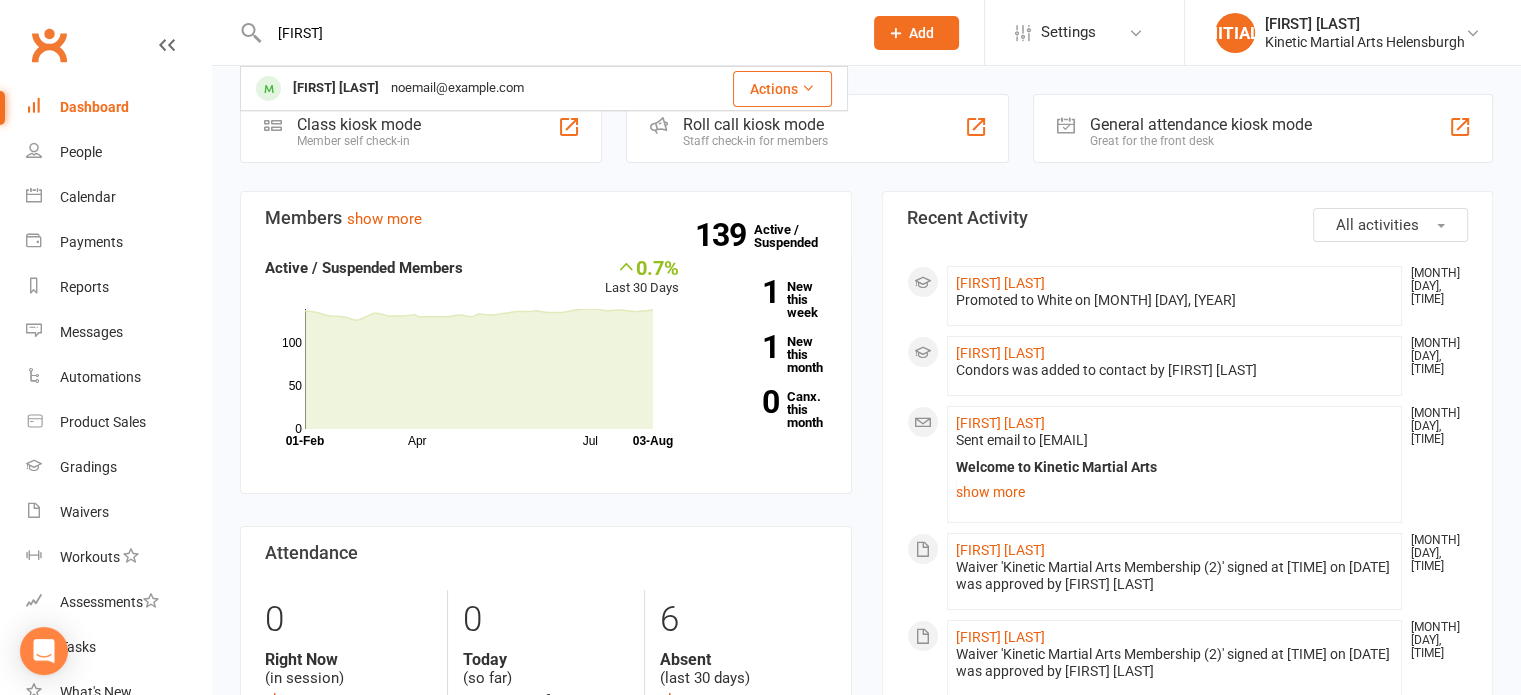 type 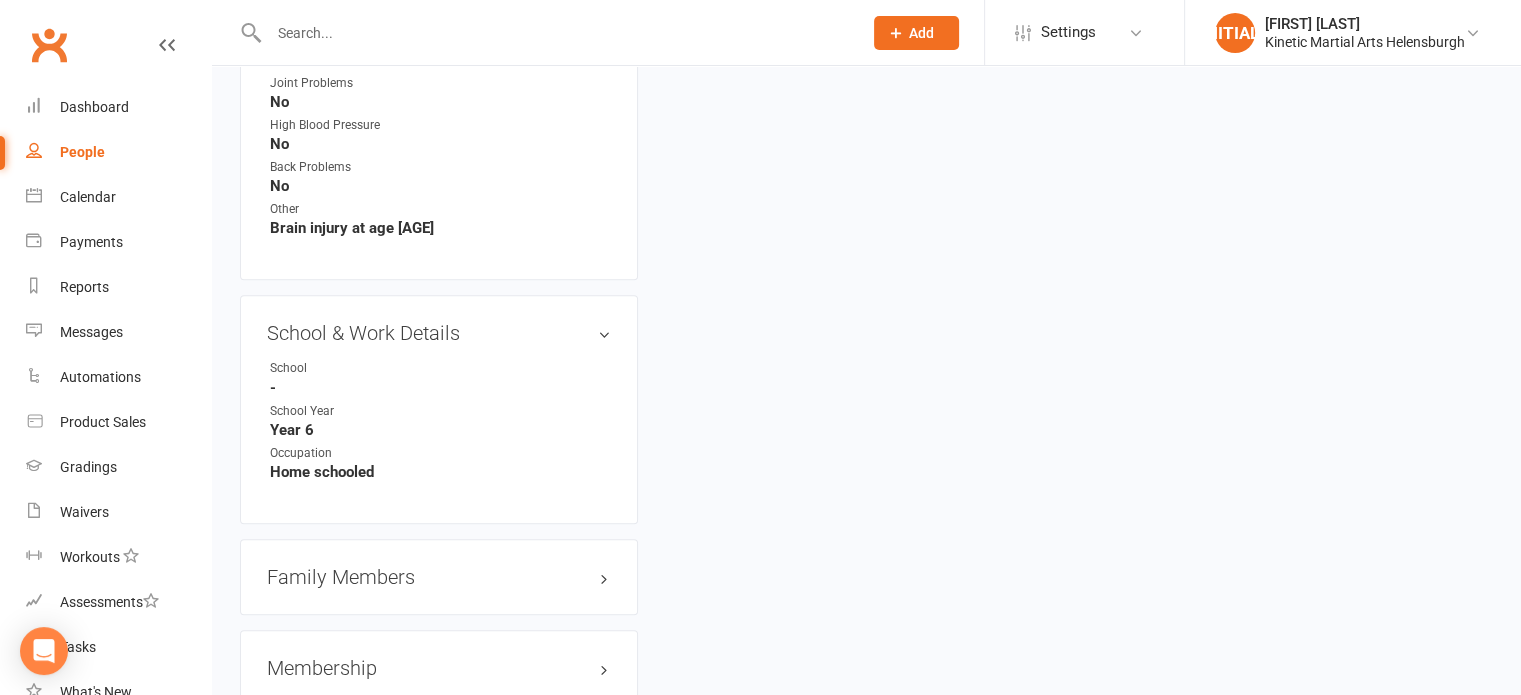 scroll, scrollTop: 2300, scrollLeft: 0, axis: vertical 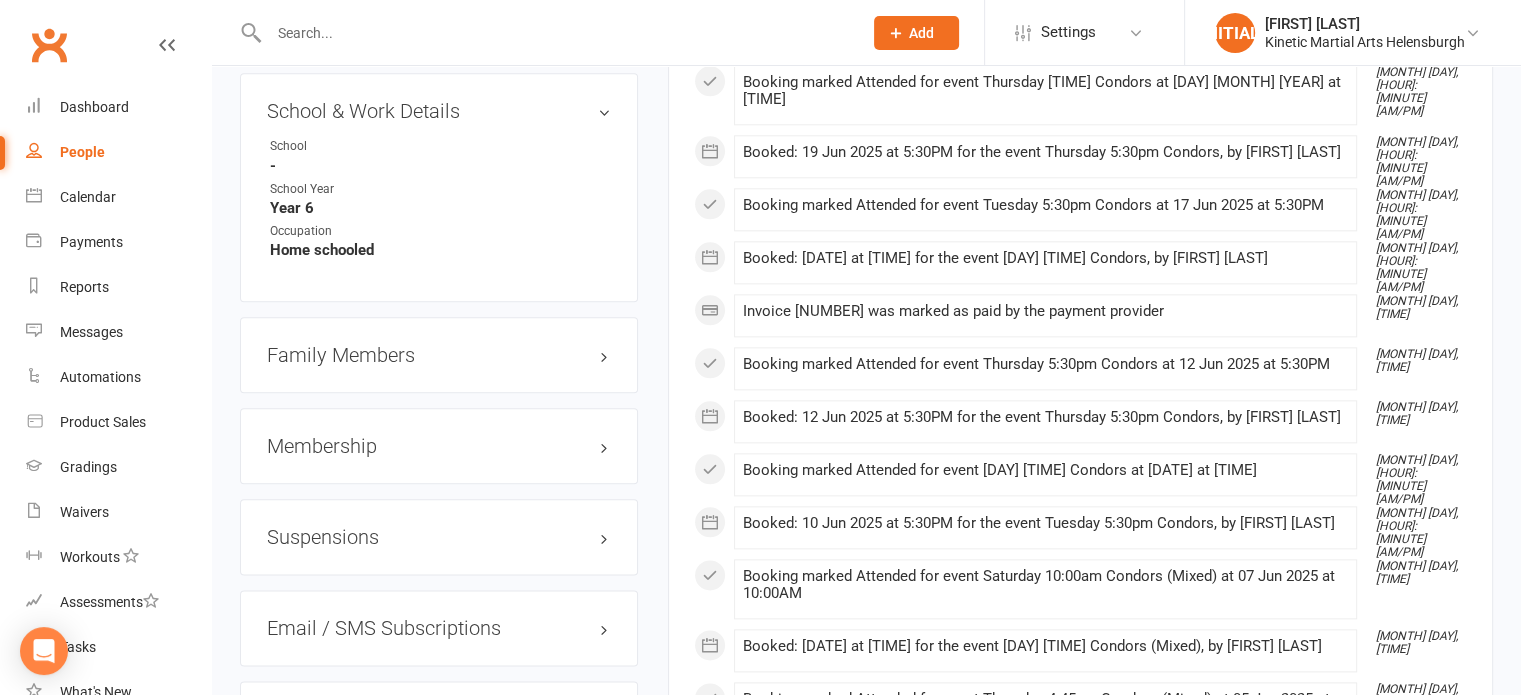 click on "Family Members" at bounding box center (439, 355) 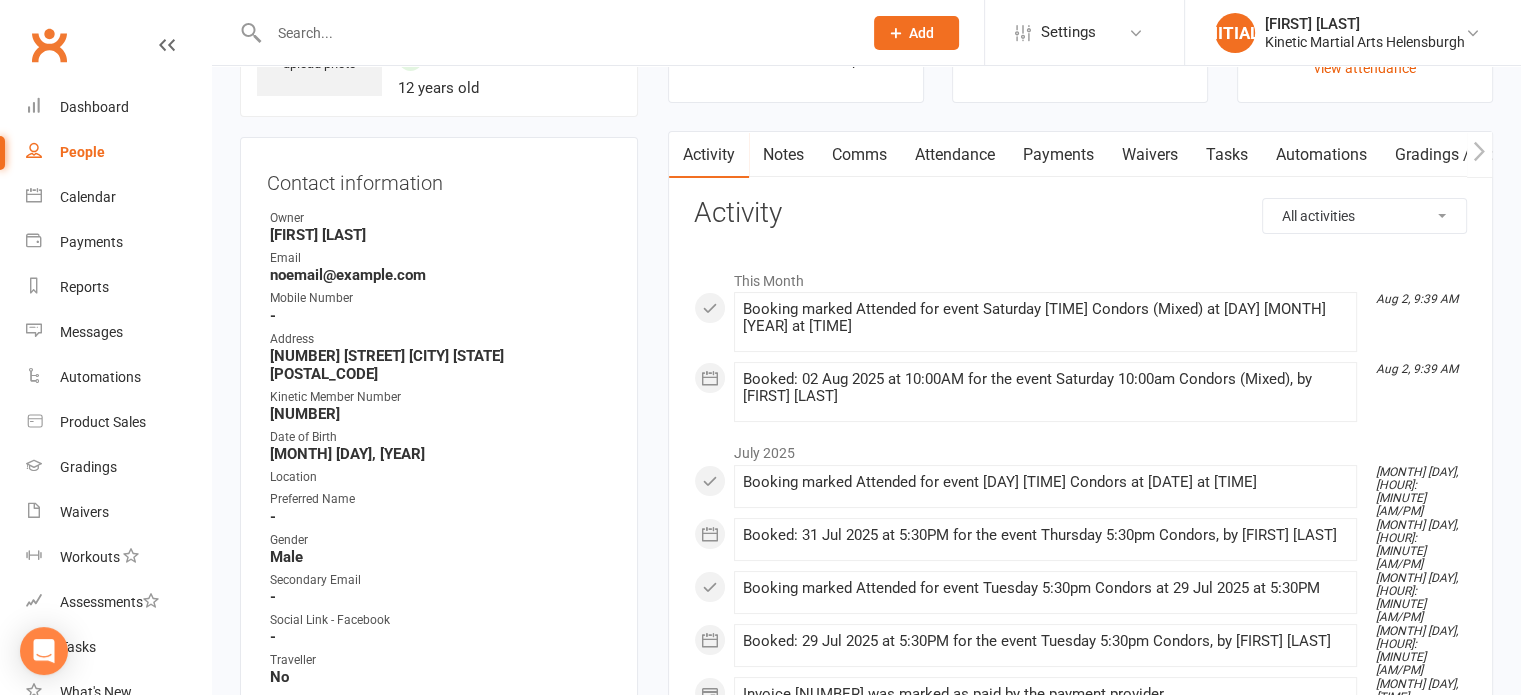 scroll, scrollTop: 0, scrollLeft: 0, axis: both 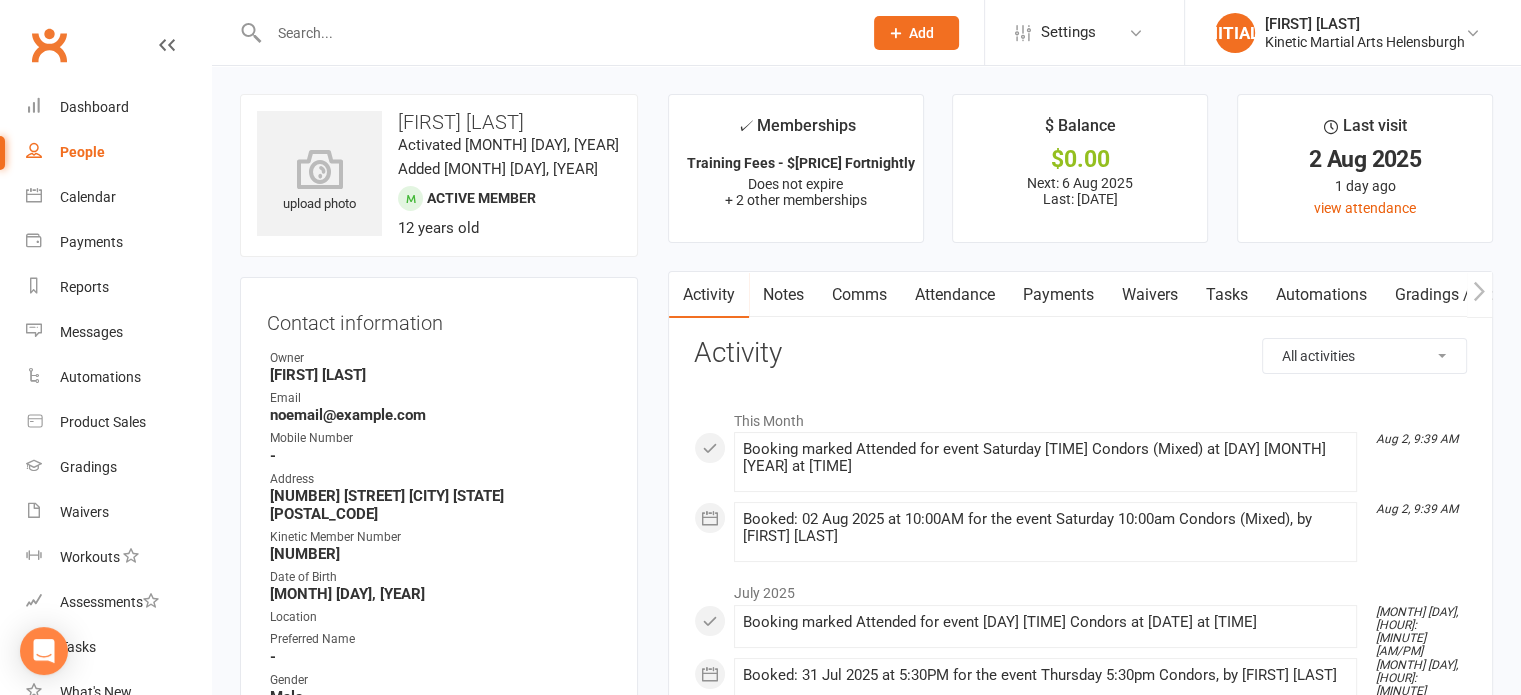 click on "Payments" at bounding box center [1058, 295] 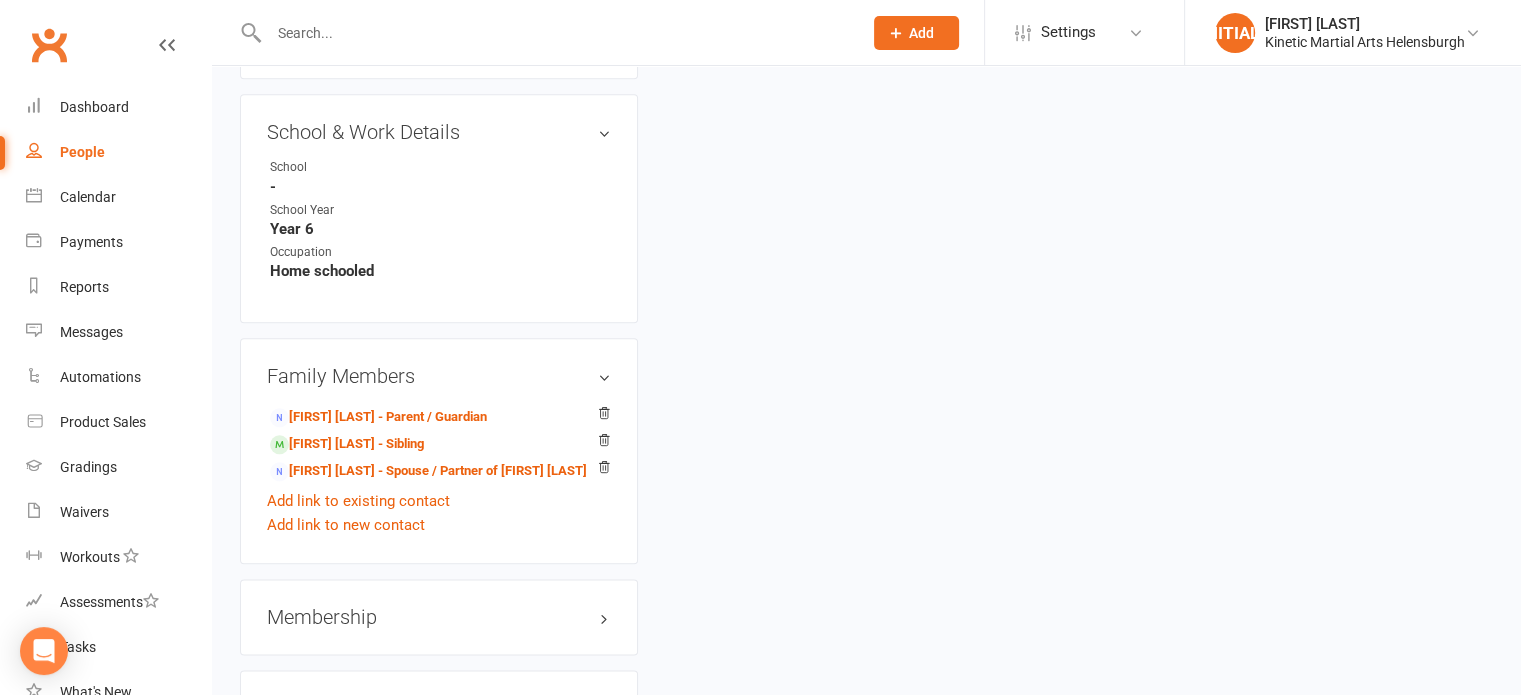 scroll, scrollTop: 2300, scrollLeft: 0, axis: vertical 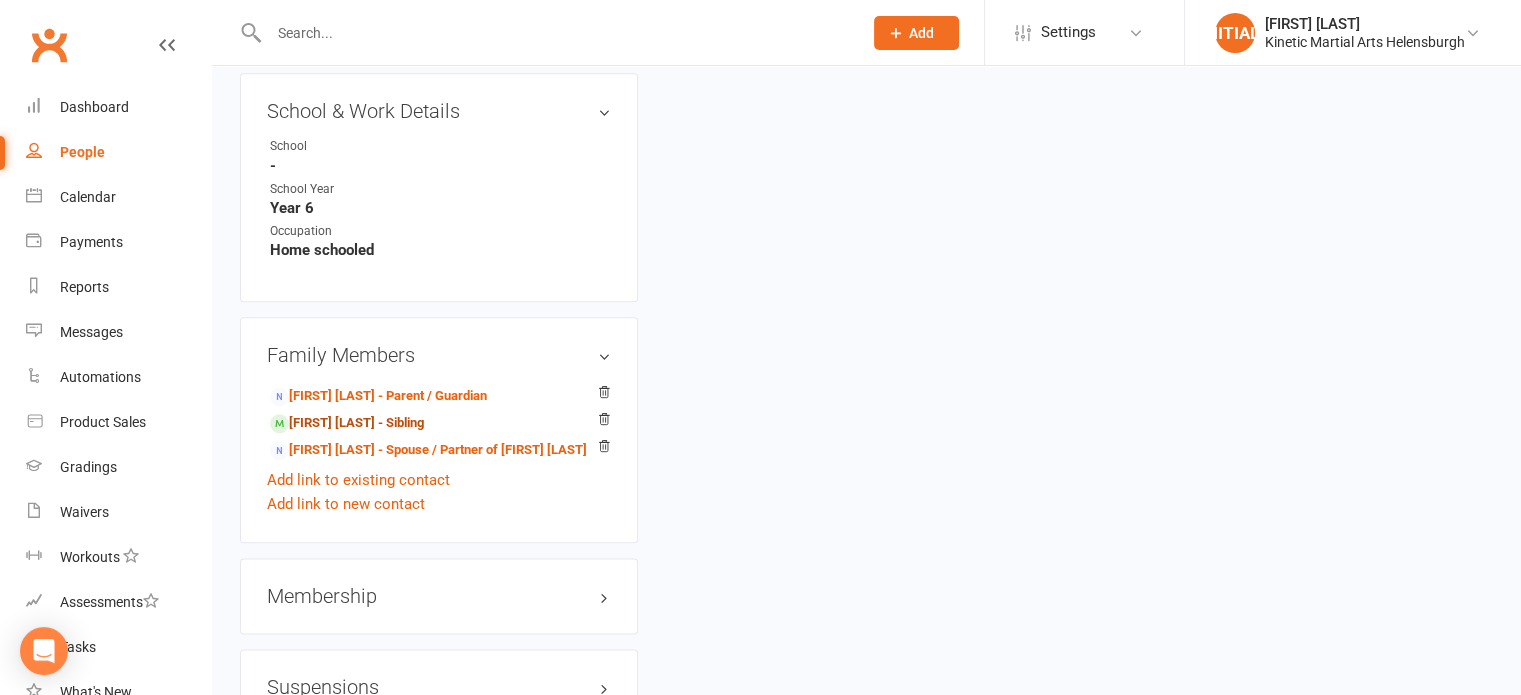 click on "[FIRST] [LAST] - Sibling" at bounding box center [347, 423] 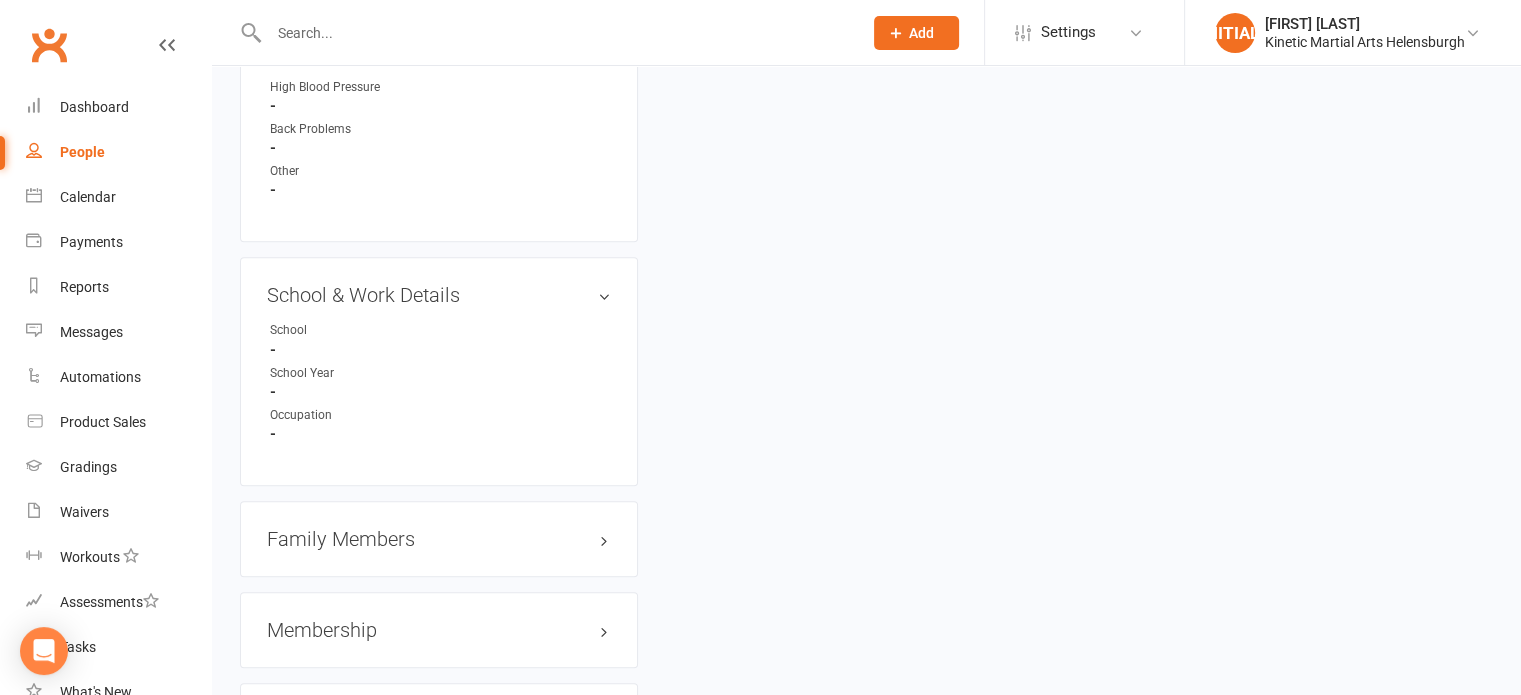scroll, scrollTop: 2400, scrollLeft: 0, axis: vertical 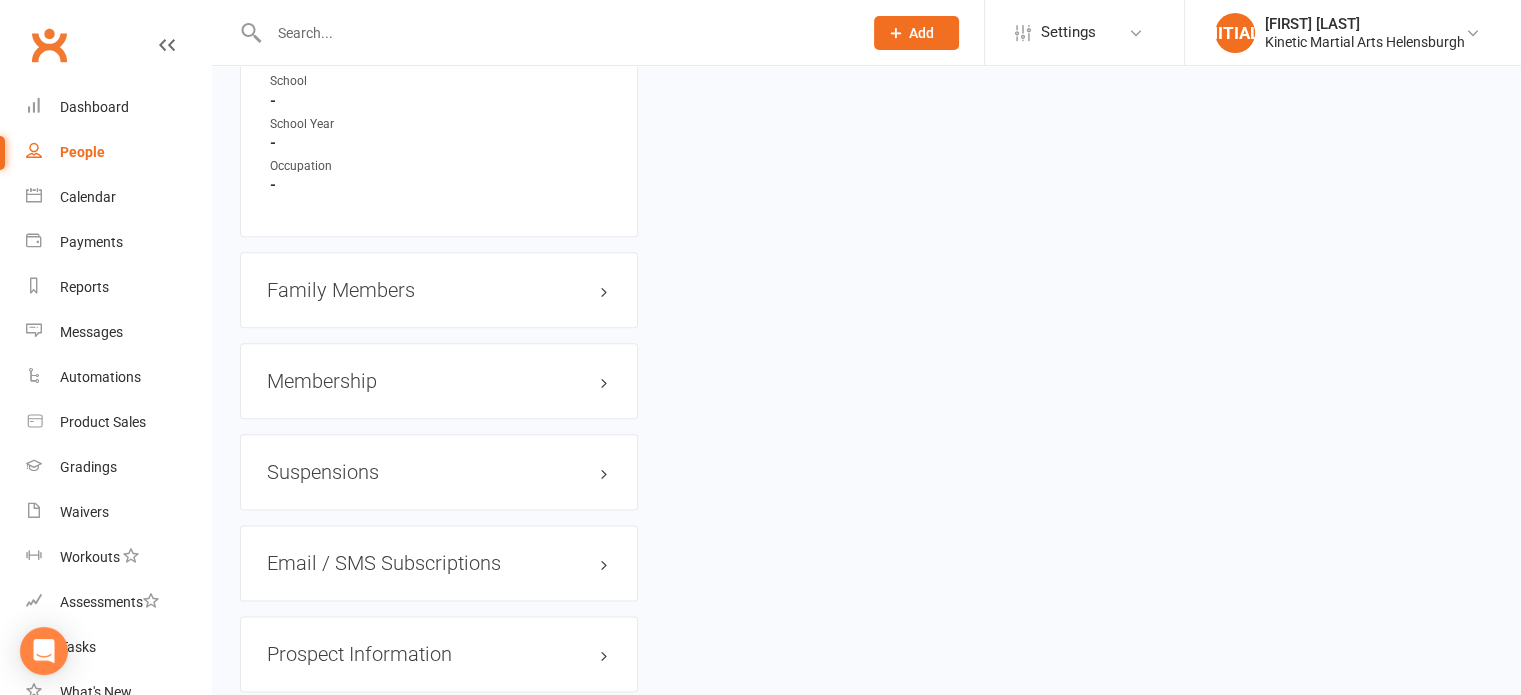 click on "Family Members" at bounding box center (439, 290) 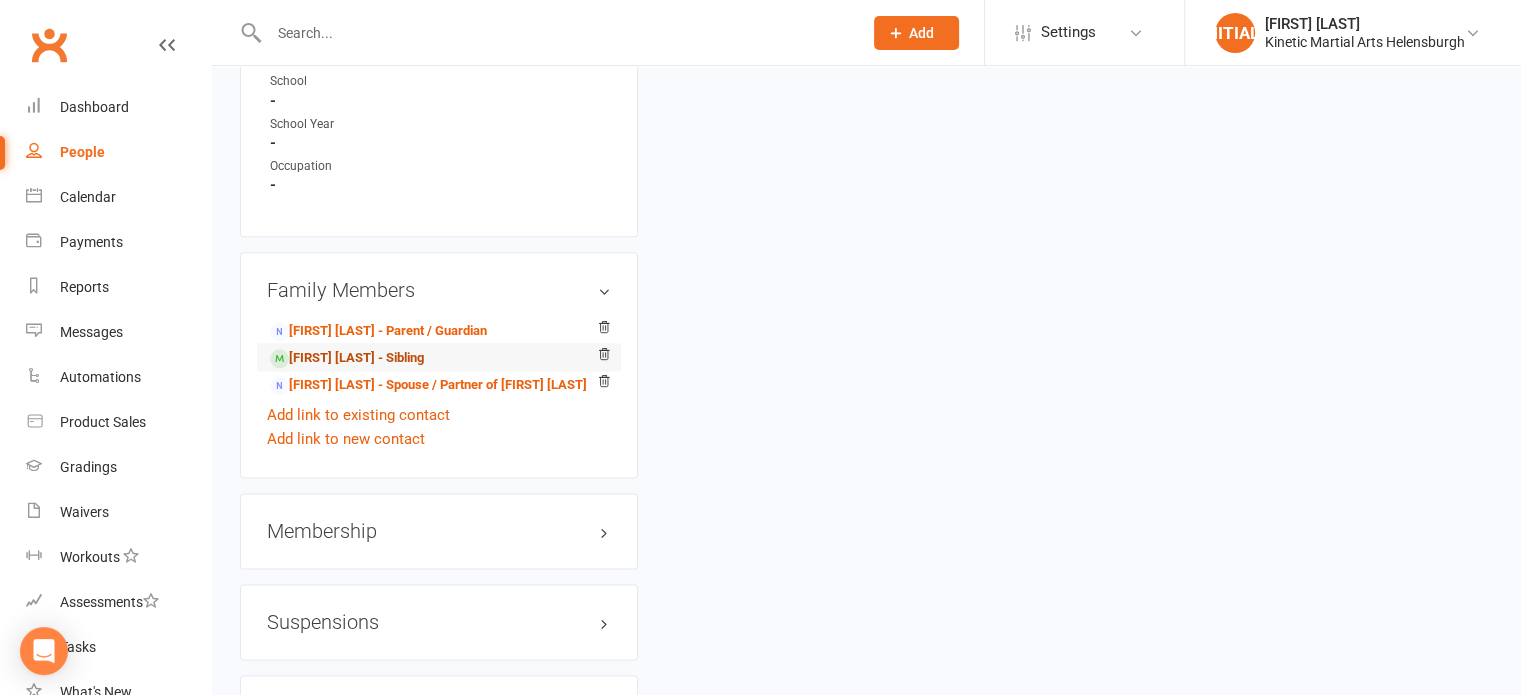click on "[FIRST] [LAST] - Sibling" at bounding box center [347, 358] 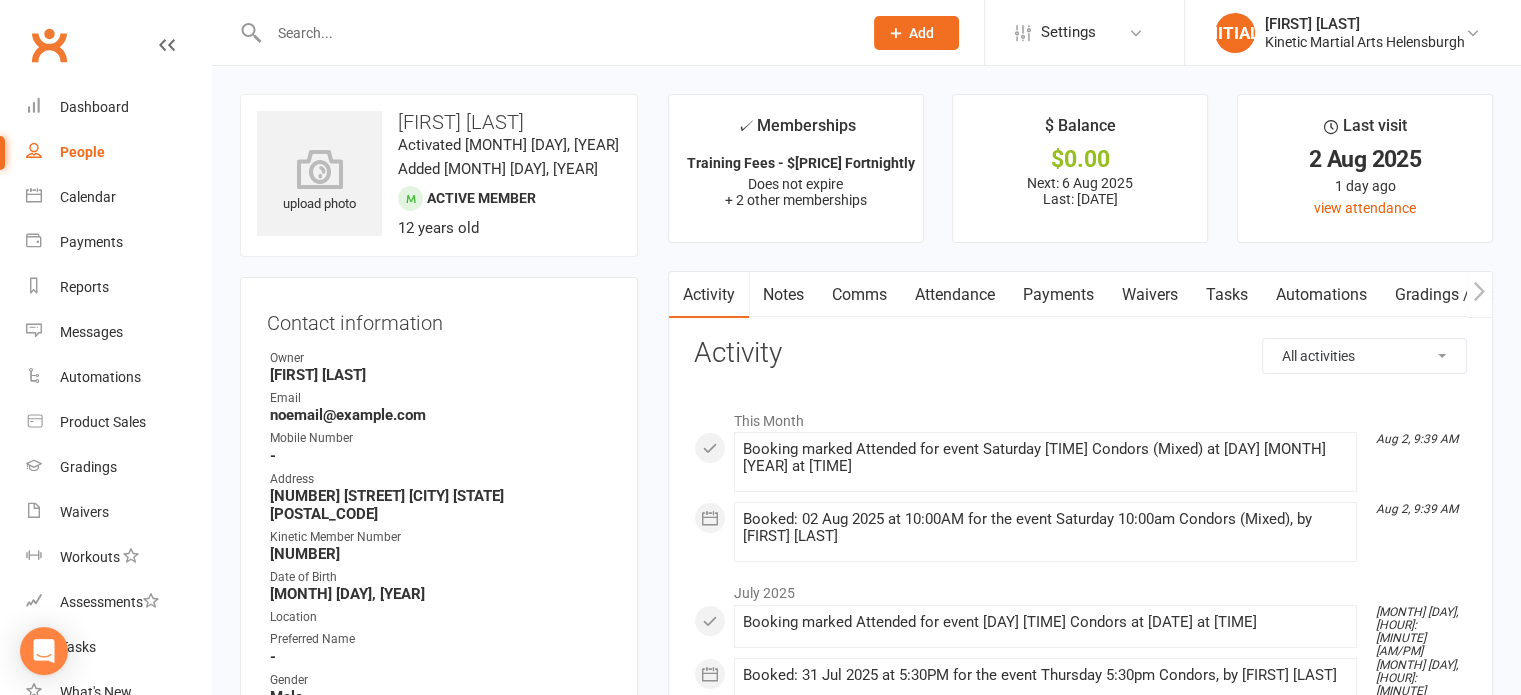 scroll, scrollTop: 0, scrollLeft: 0, axis: both 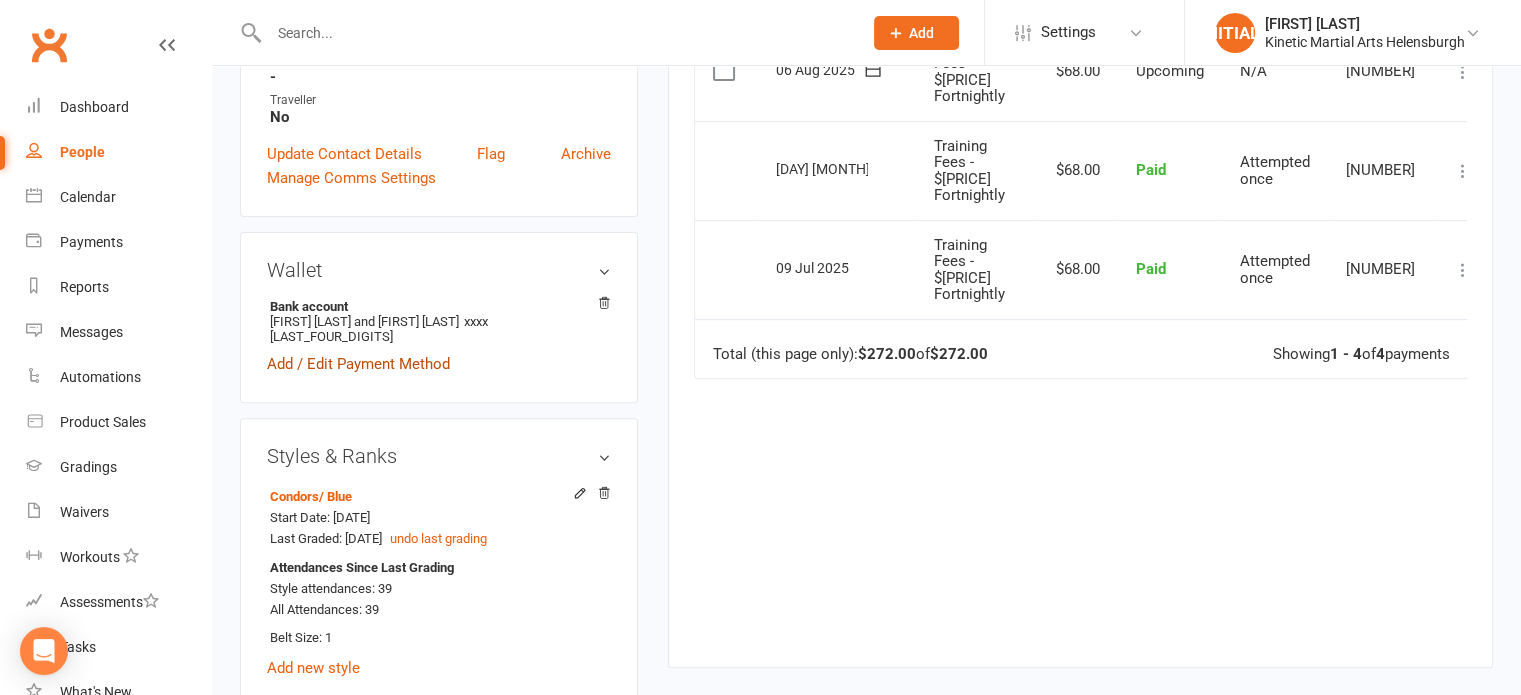 click on "Add / Edit Payment Method" at bounding box center (358, 364) 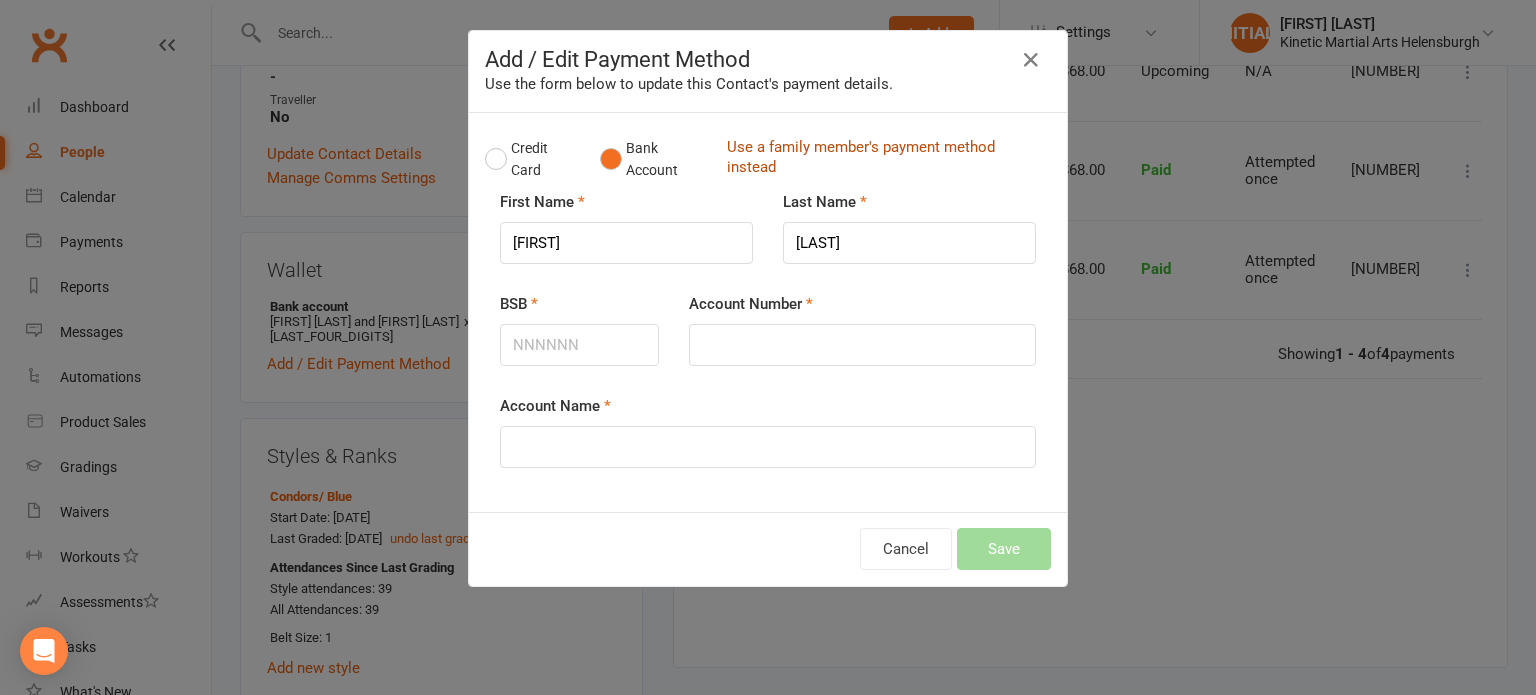 click on "Use a family member's payment method instead" at bounding box center [884, 159] 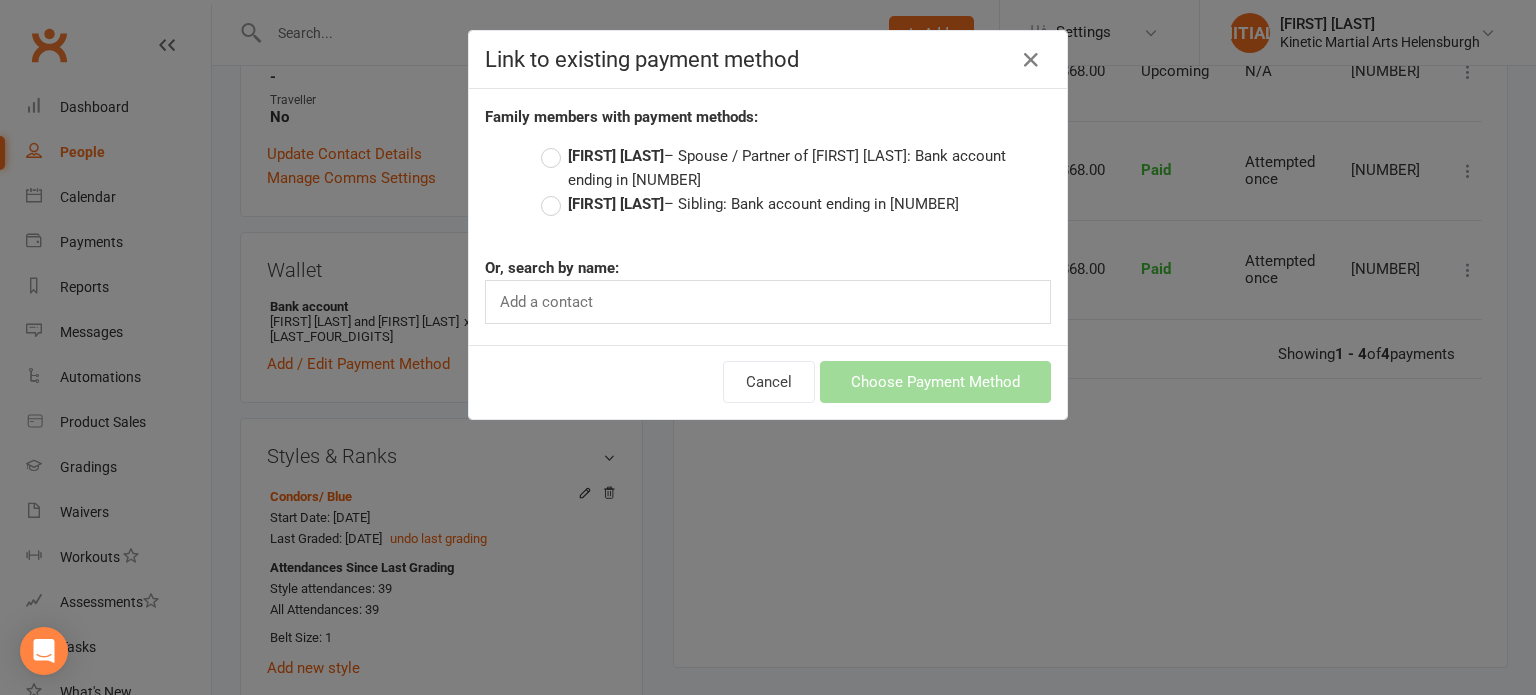 click on "[FIRST] [LAST]  – Spouse / Partner of [FIRST] [LAST]: Bank account ending in [LAST_FOUR_DIGITS]" at bounding box center [796, 168] 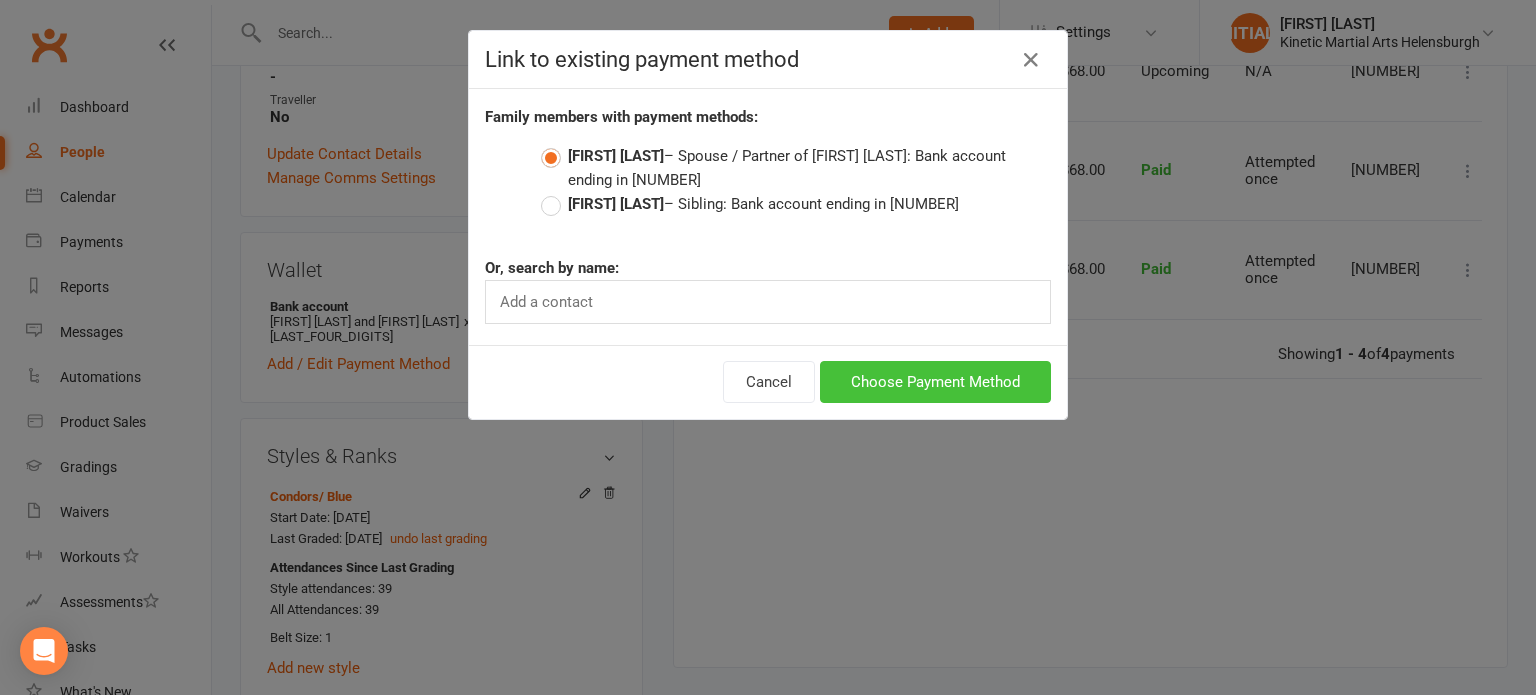 click on "Choose Payment Method" at bounding box center (935, 382) 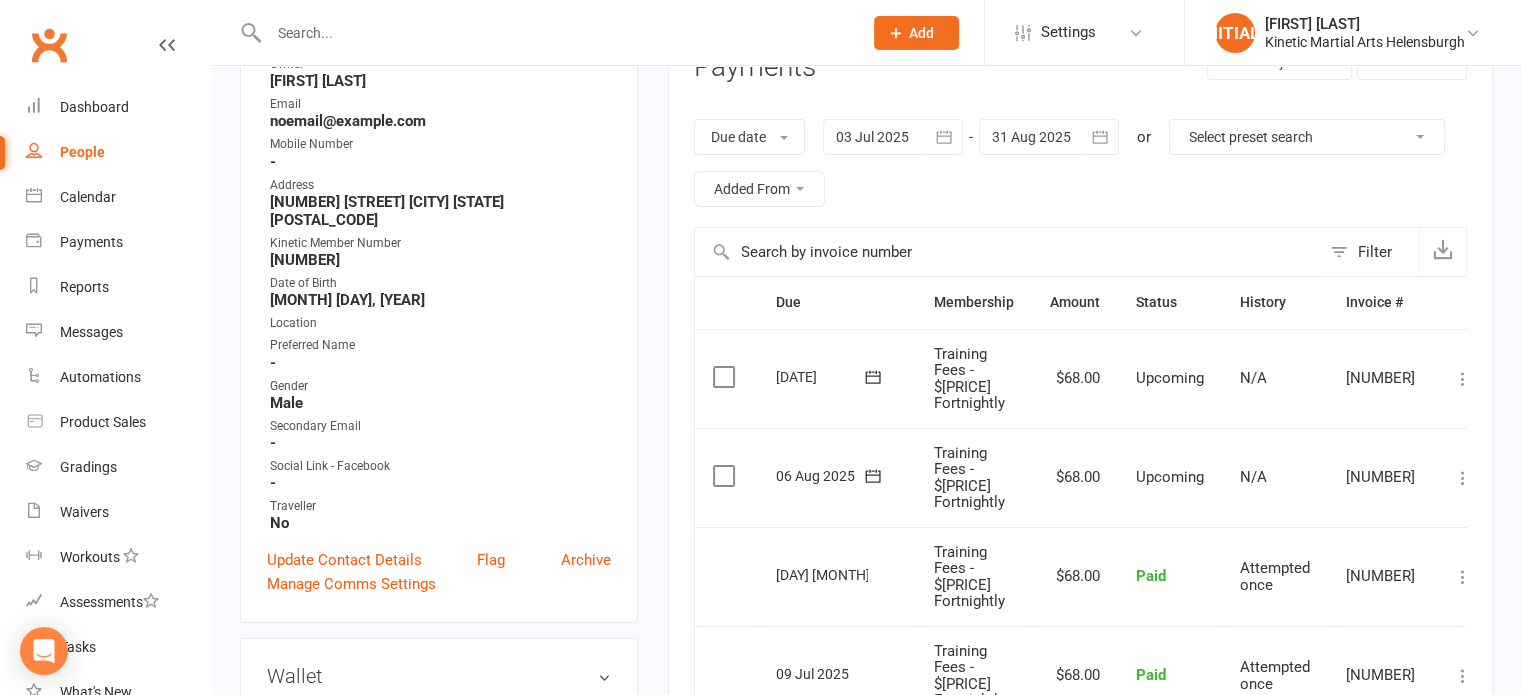 scroll, scrollTop: 200, scrollLeft: 0, axis: vertical 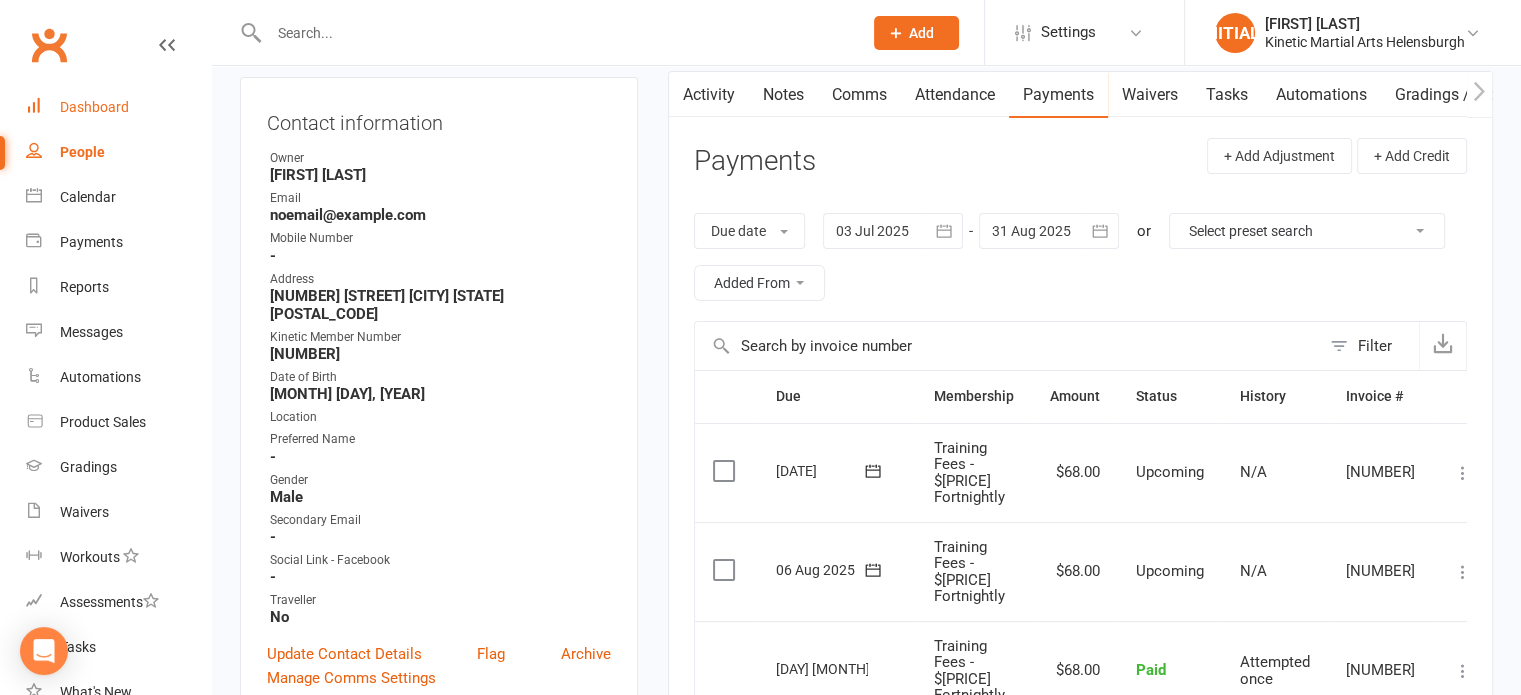 click on "Dashboard" at bounding box center [118, 107] 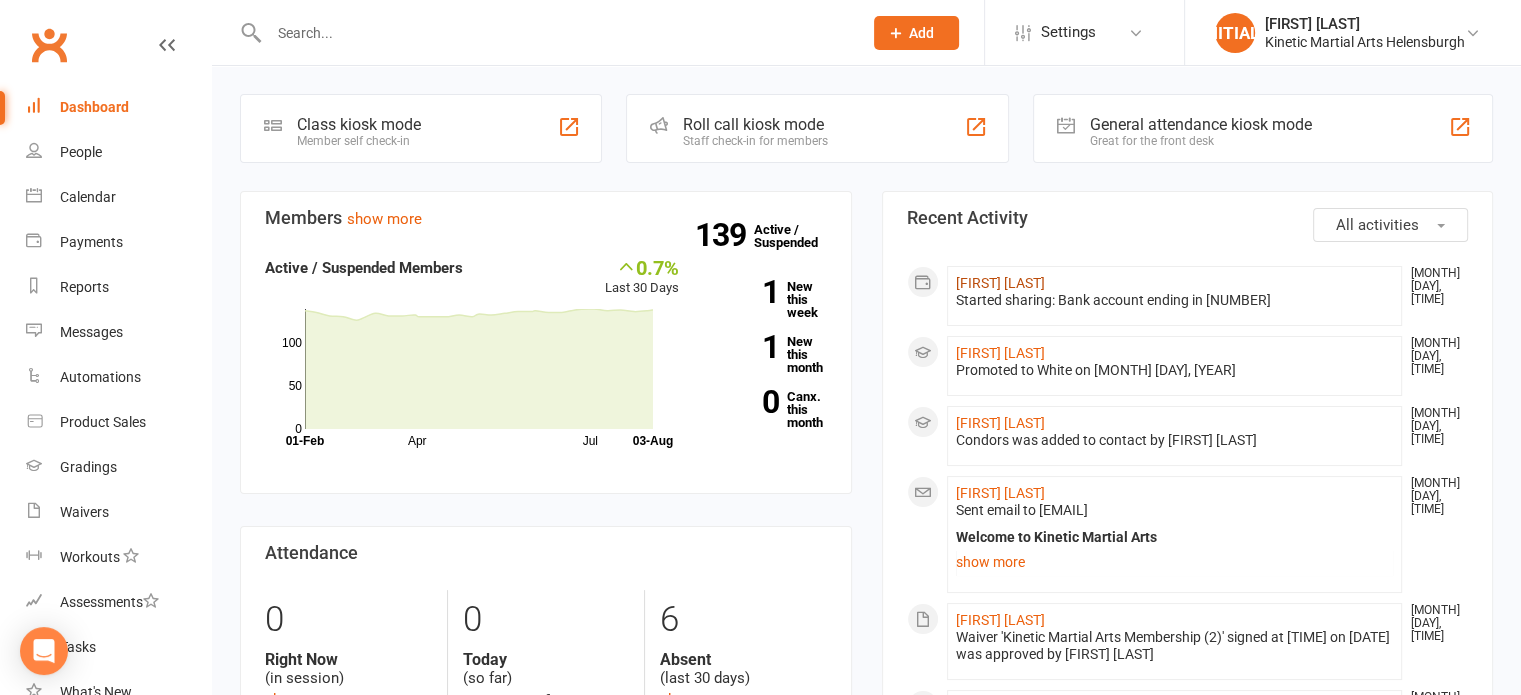 click on "[FIRST] [LAST]" 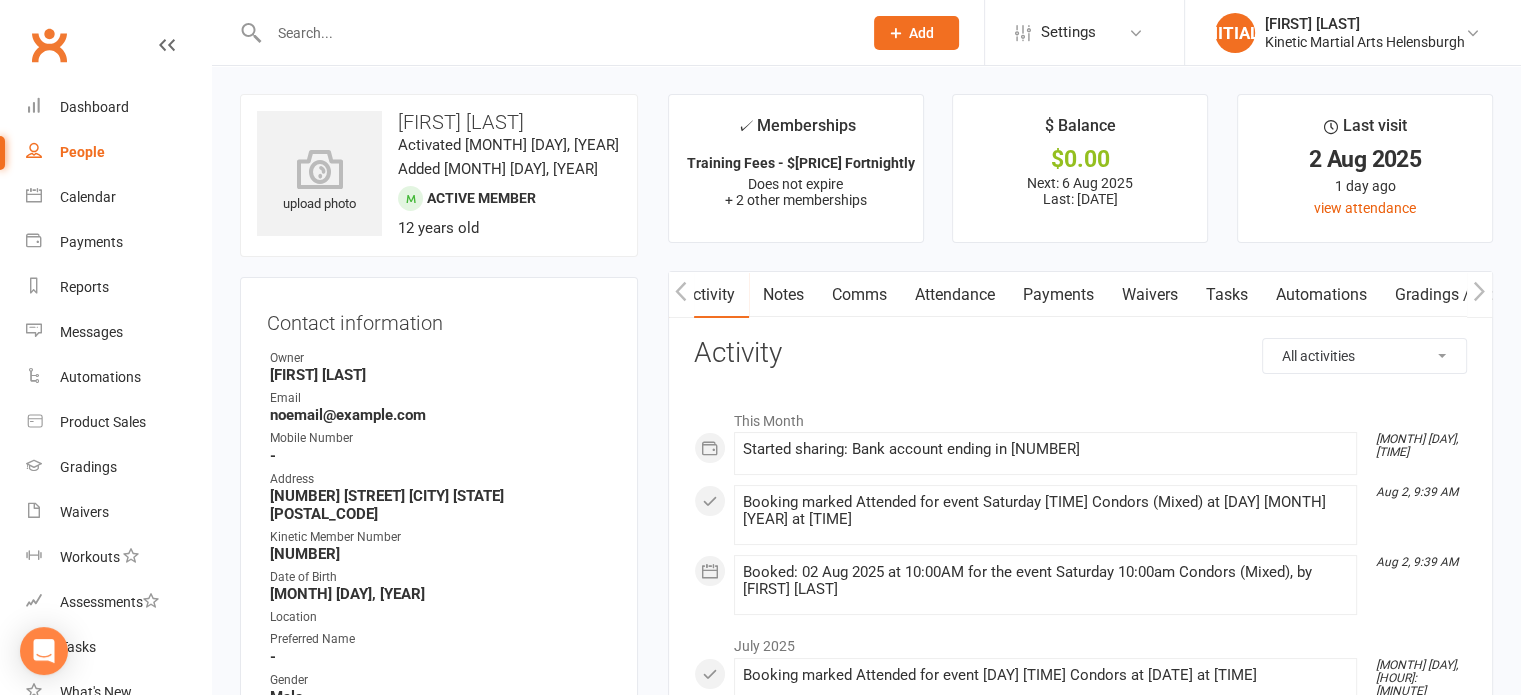 click on "Payments" at bounding box center (1058, 295) 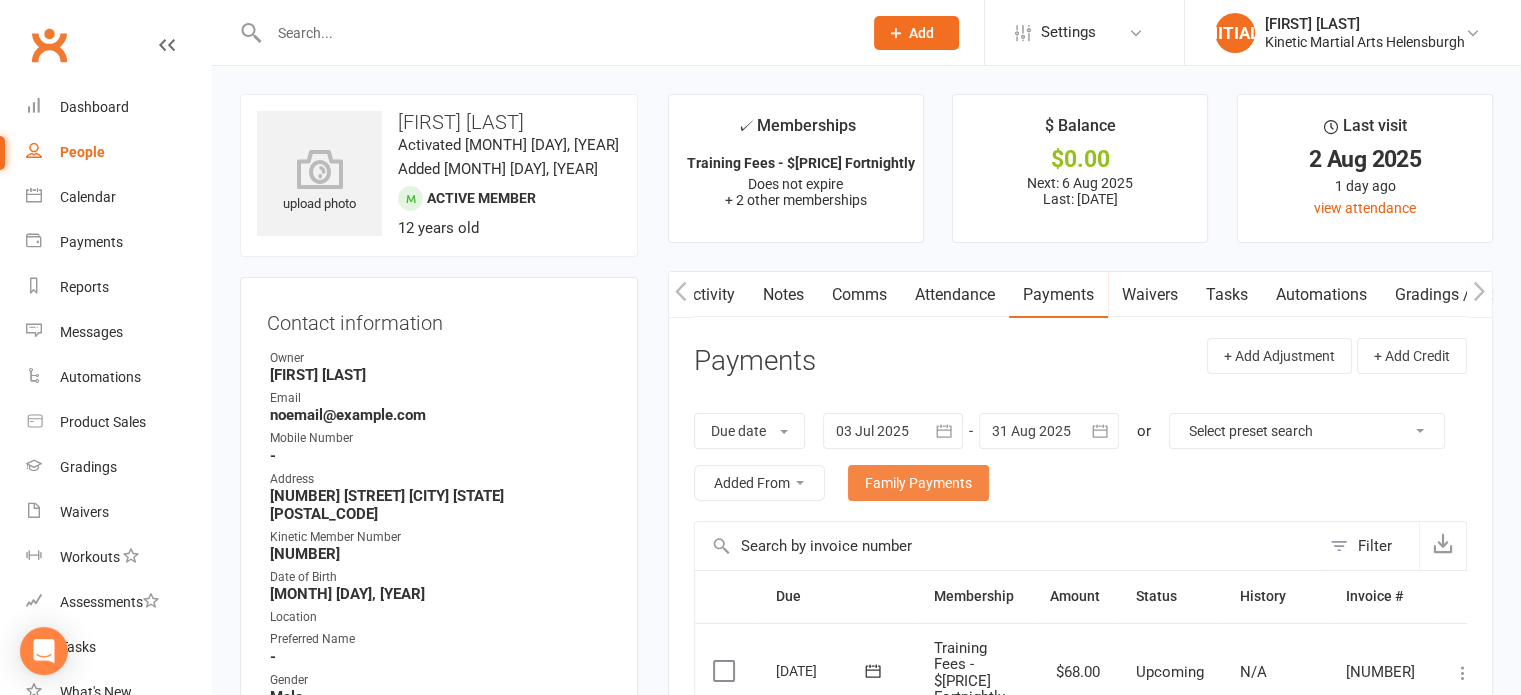 click on "Family Payments" at bounding box center (918, 483) 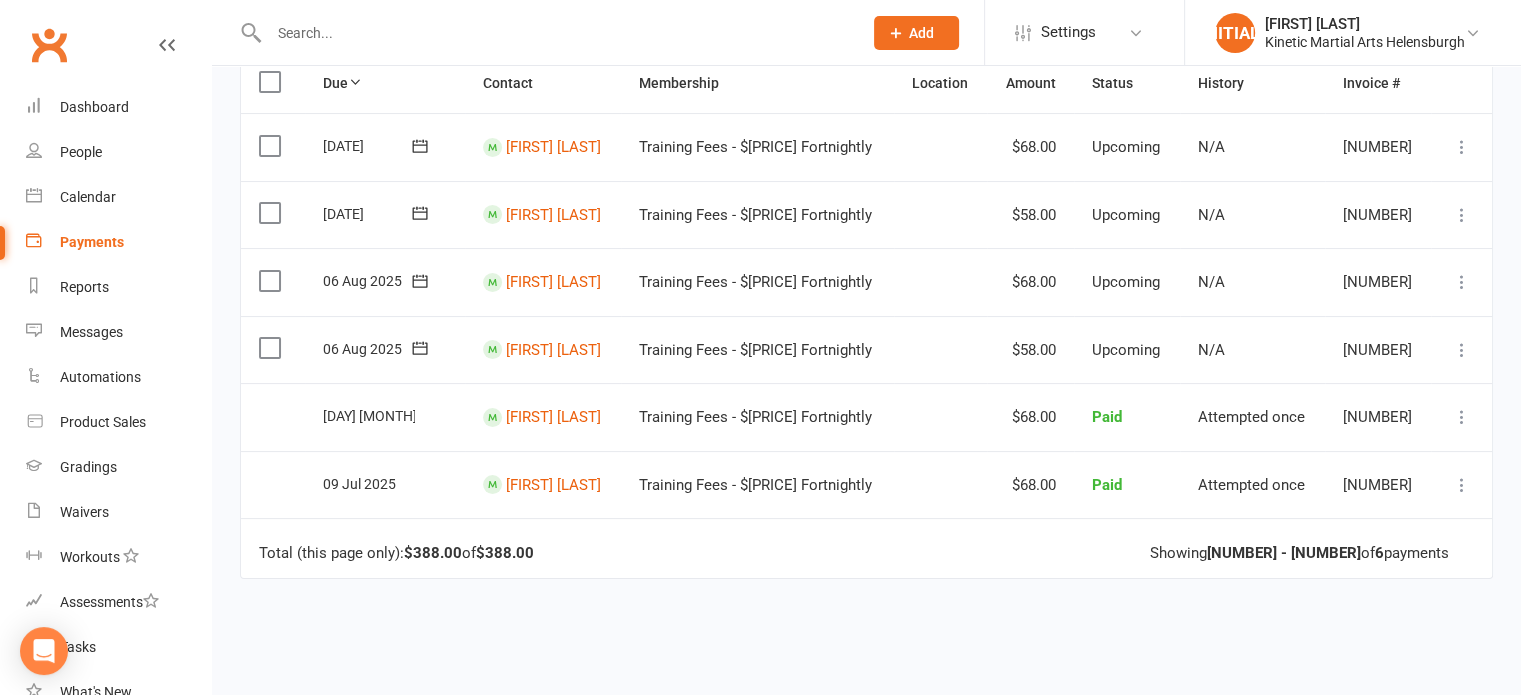 scroll, scrollTop: 200, scrollLeft: 0, axis: vertical 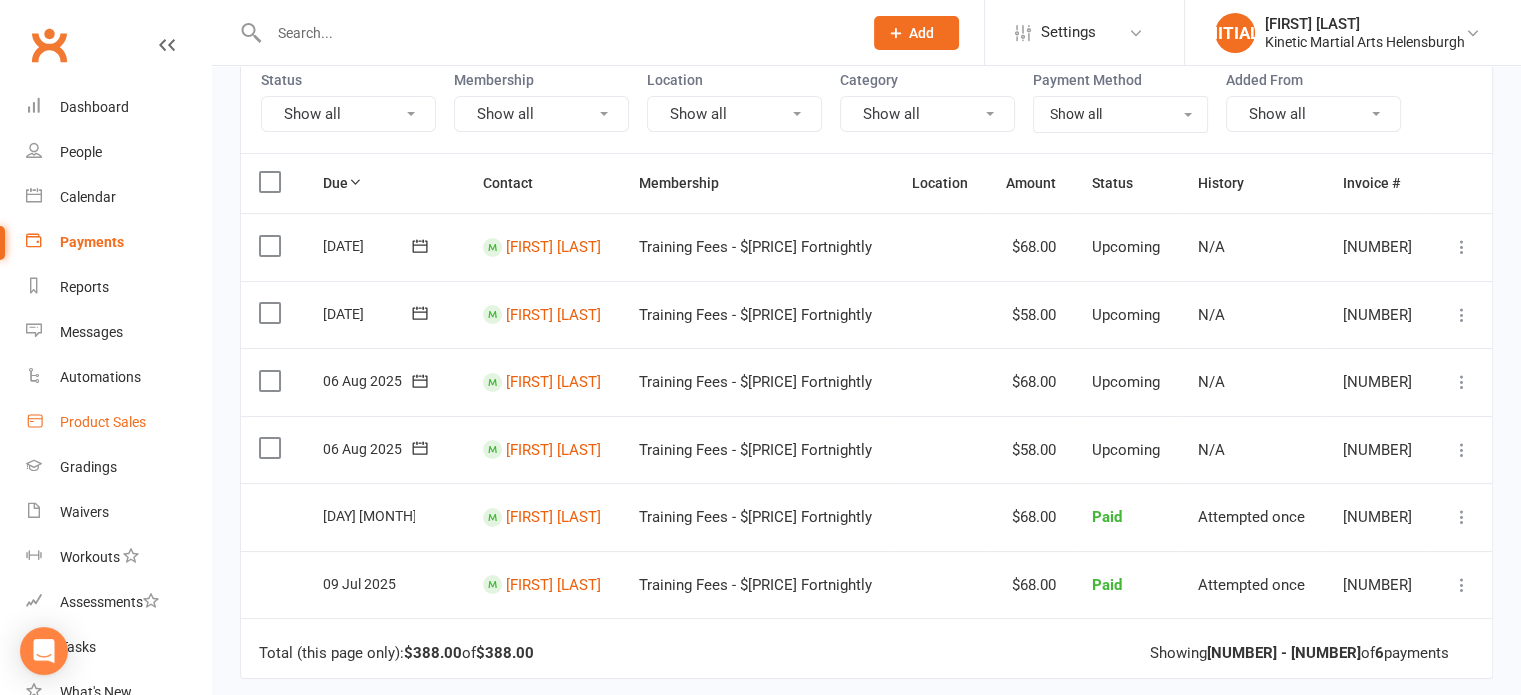 click on "Product Sales" at bounding box center [103, 422] 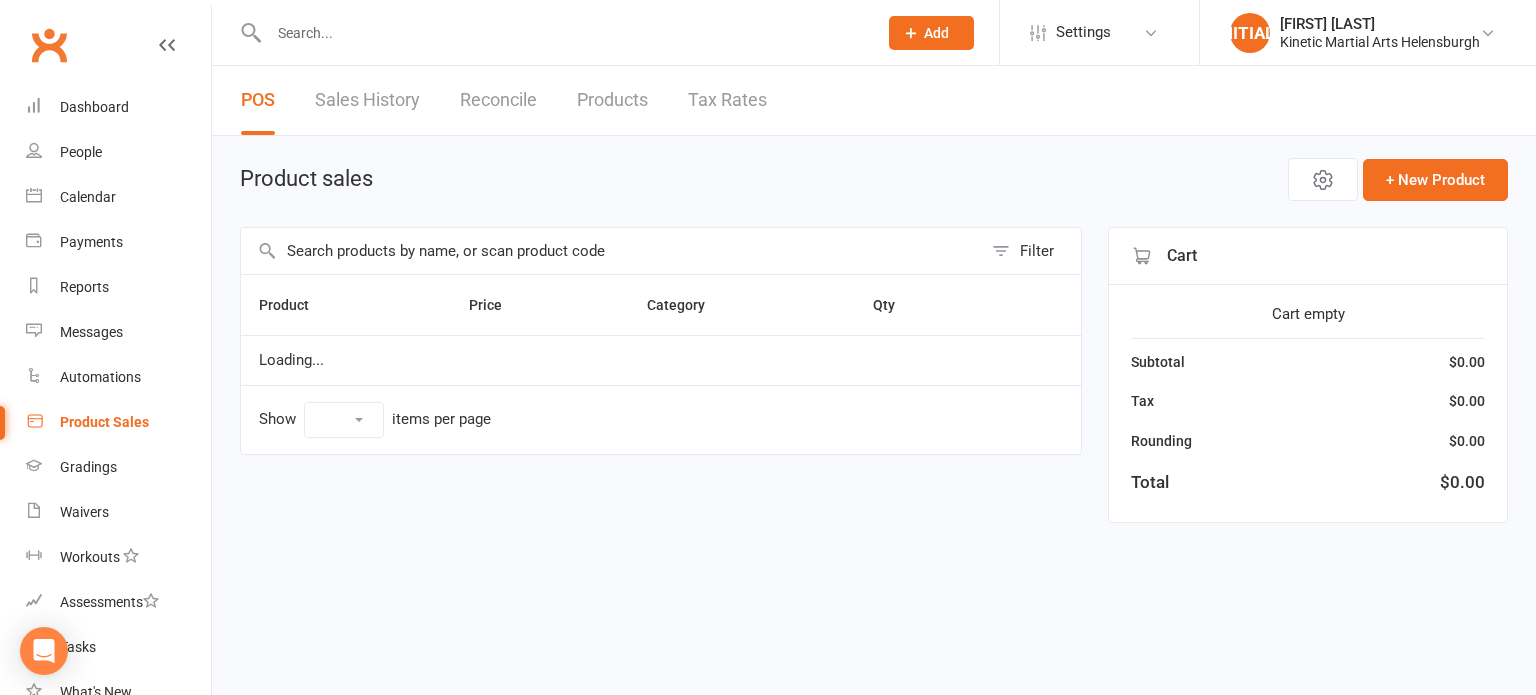 select on "100" 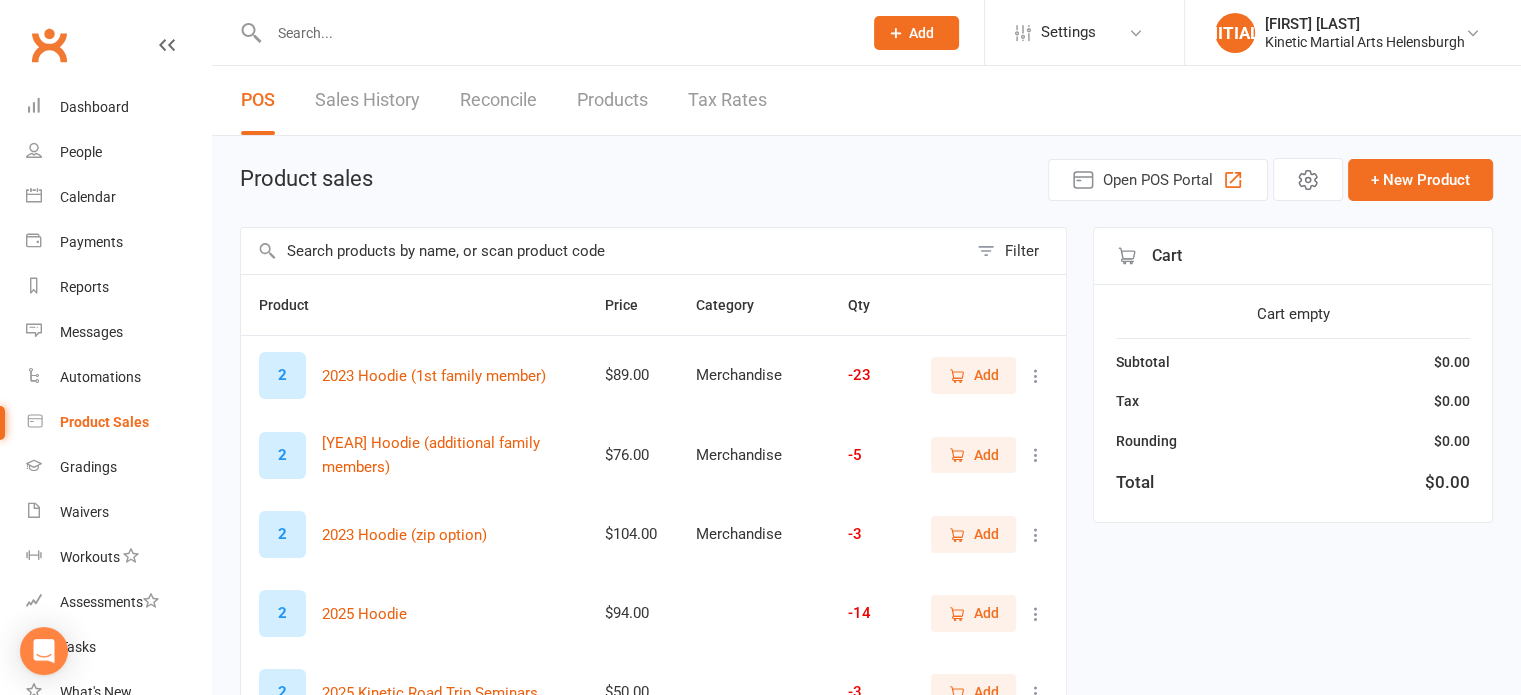 click at bounding box center [604, 251] 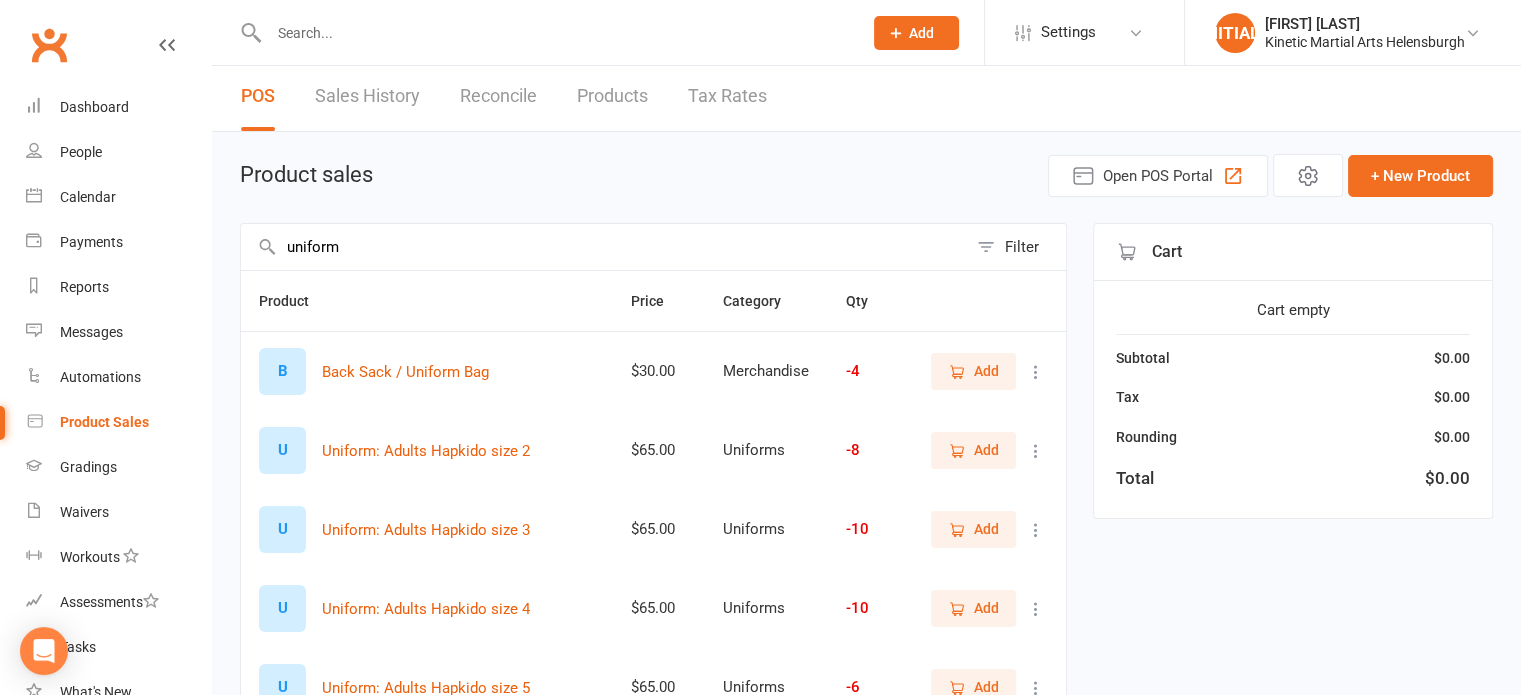 scroll, scrollTop: 0, scrollLeft: 0, axis: both 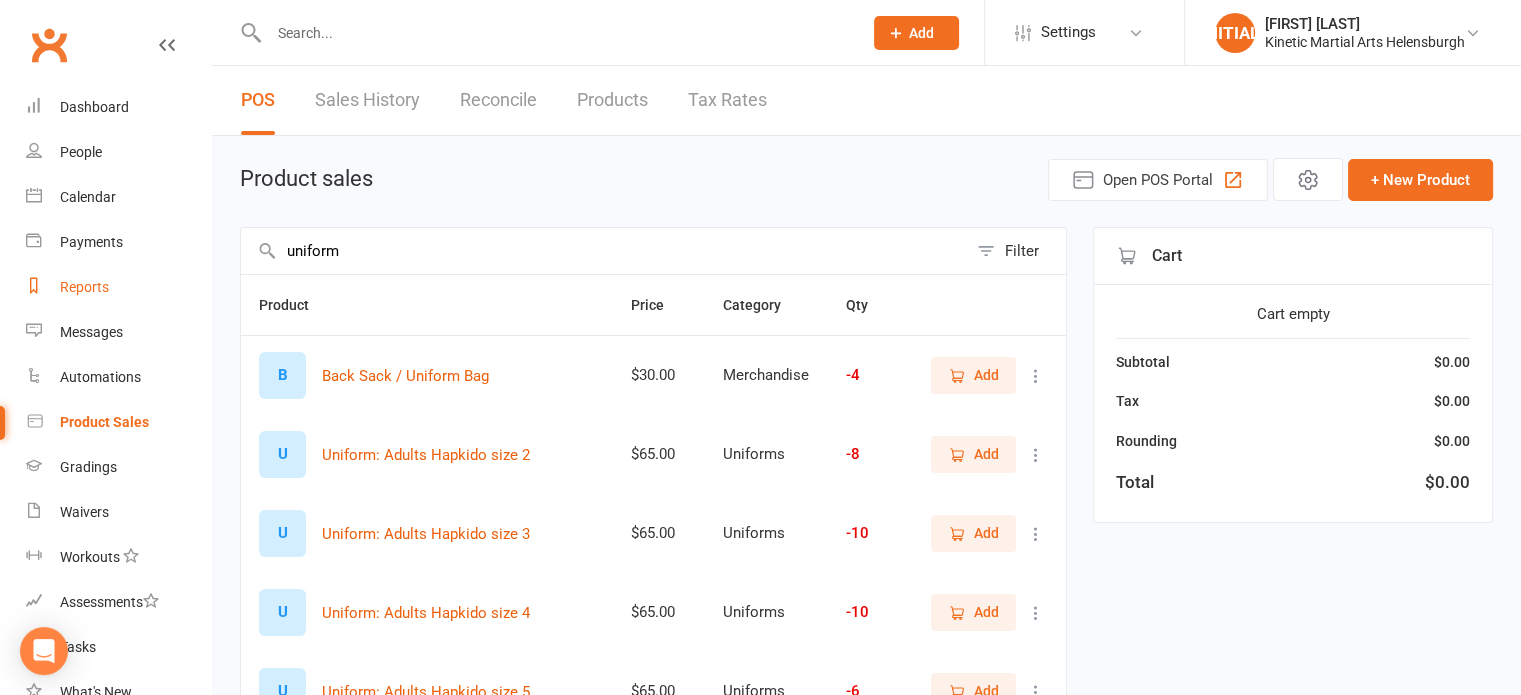 drag, startPoint x: 340, startPoint y: 251, endPoint x: 164, endPoint y: 278, distance: 178.05898 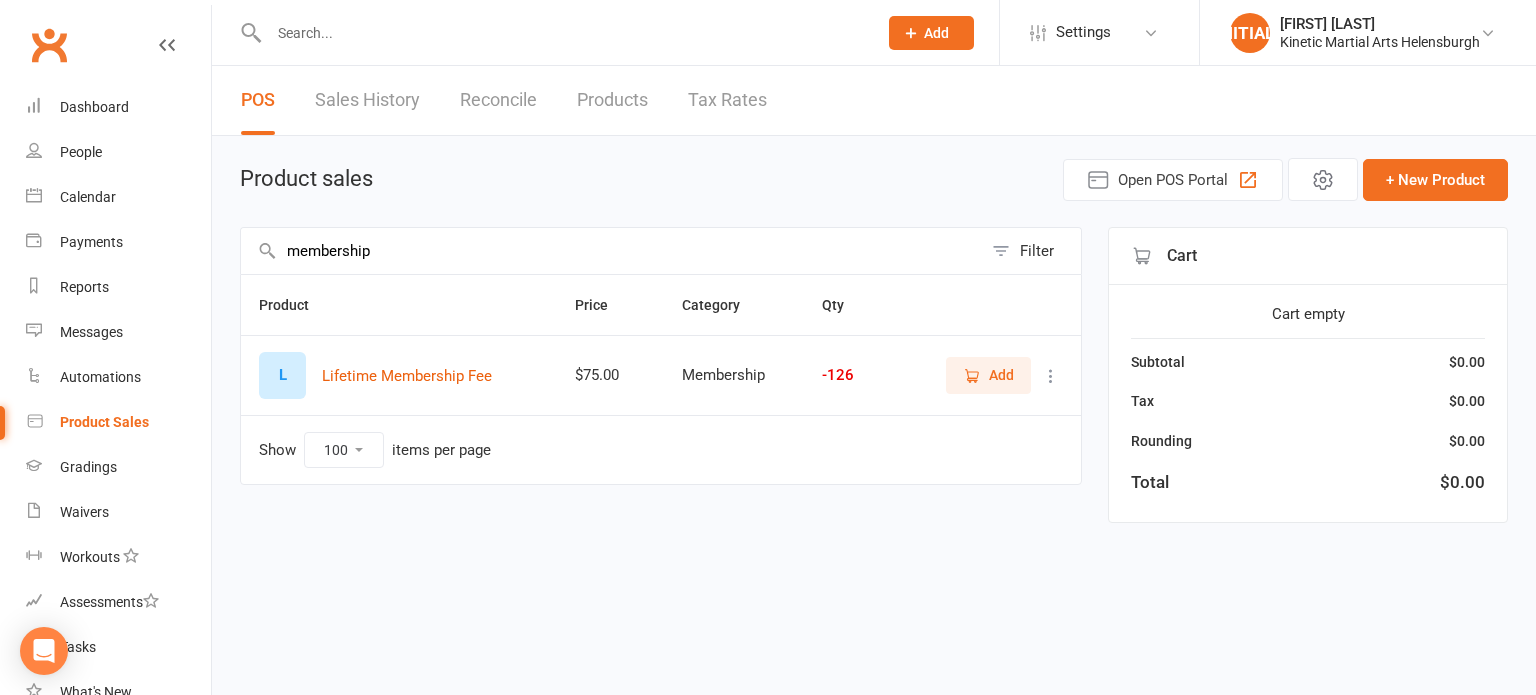 type on "membership" 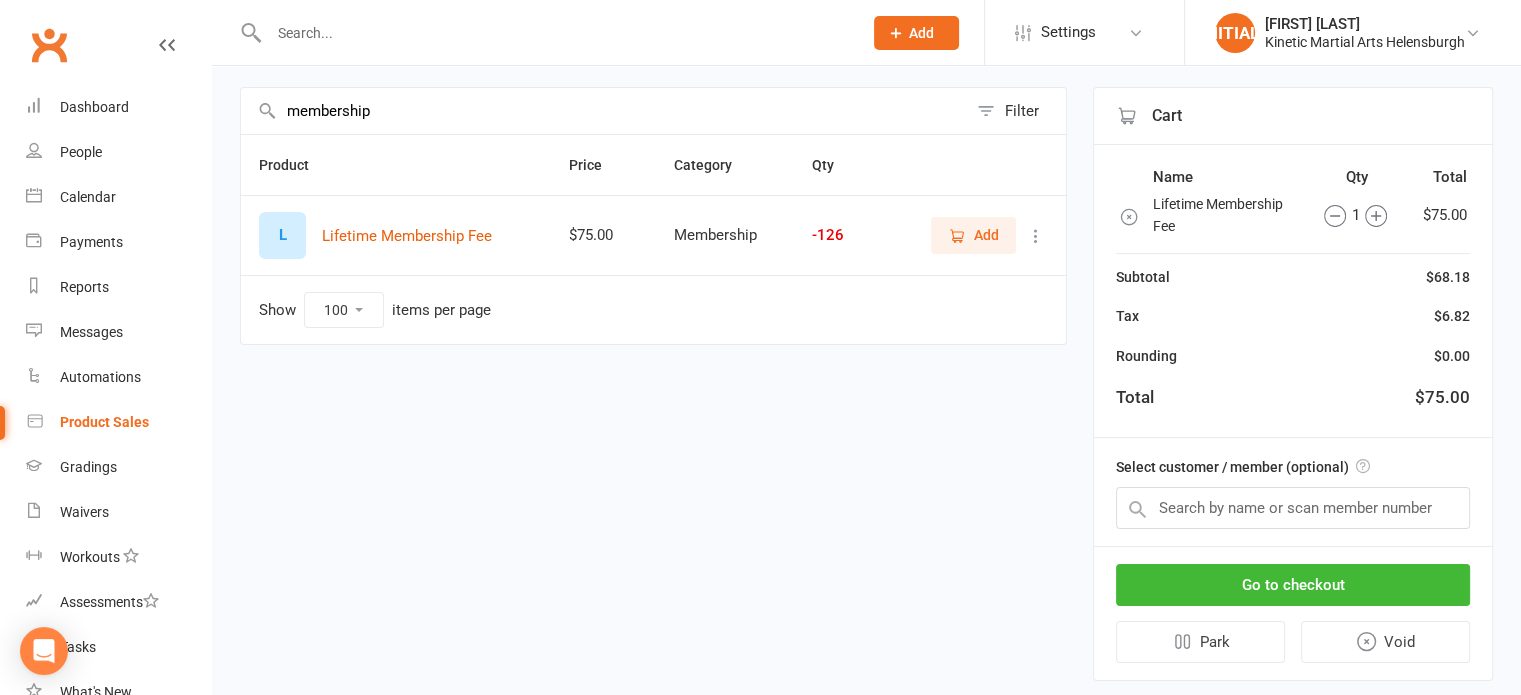 scroll, scrollTop: 177, scrollLeft: 0, axis: vertical 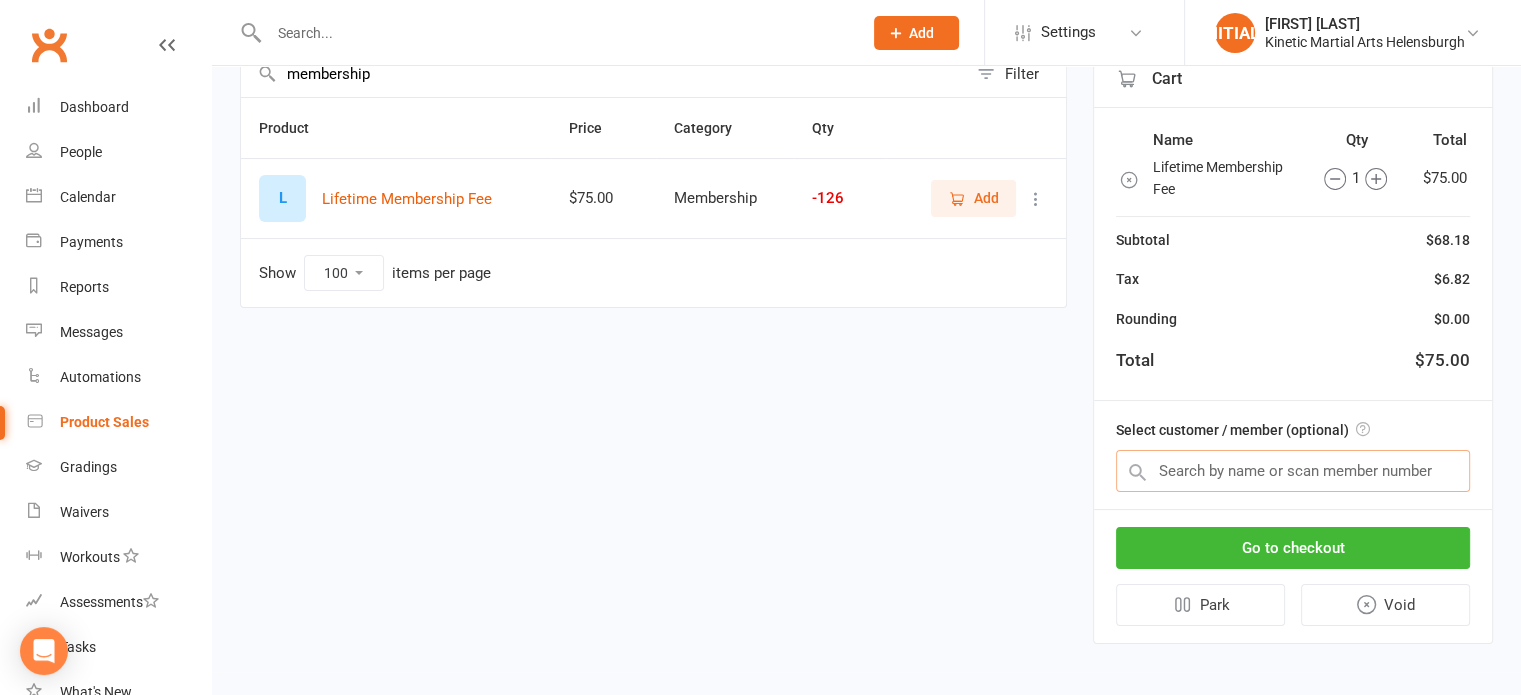 click at bounding box center [1293, 471] 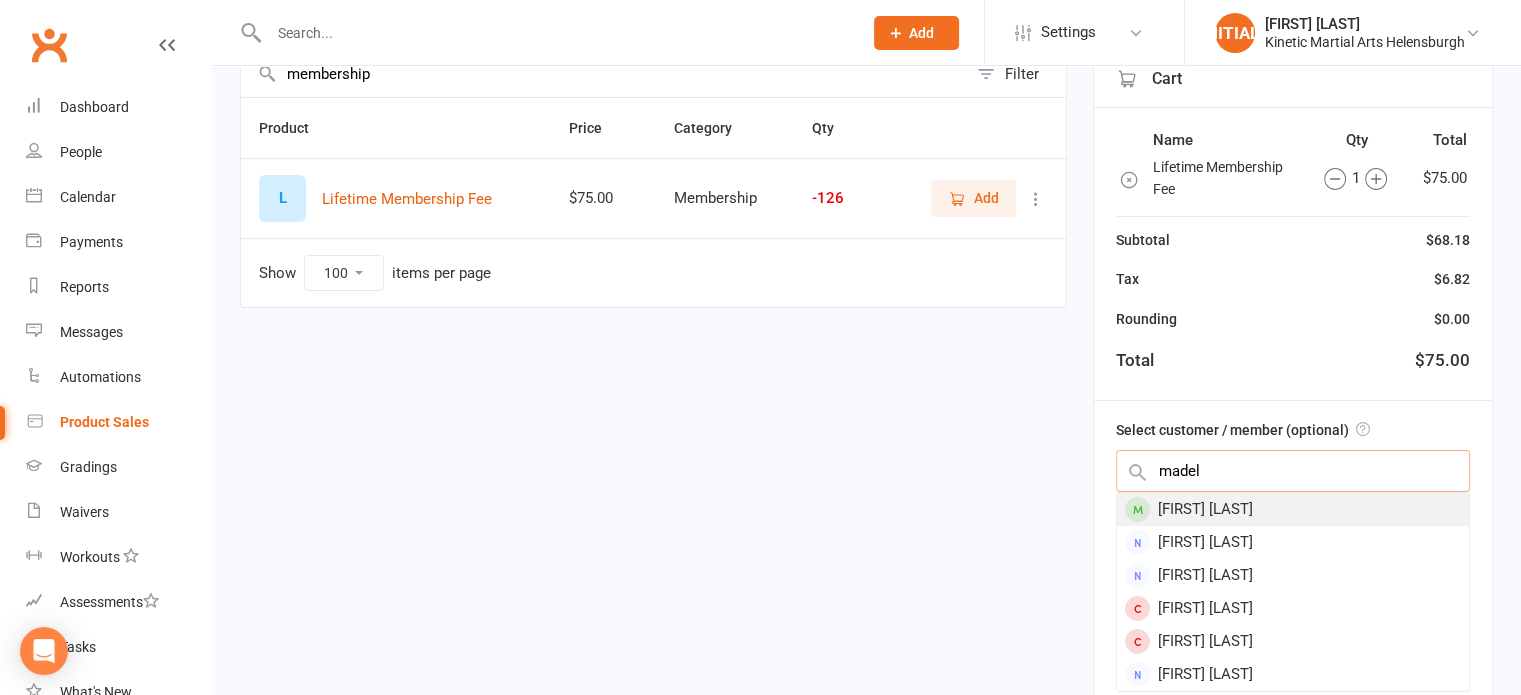 type on "madel" 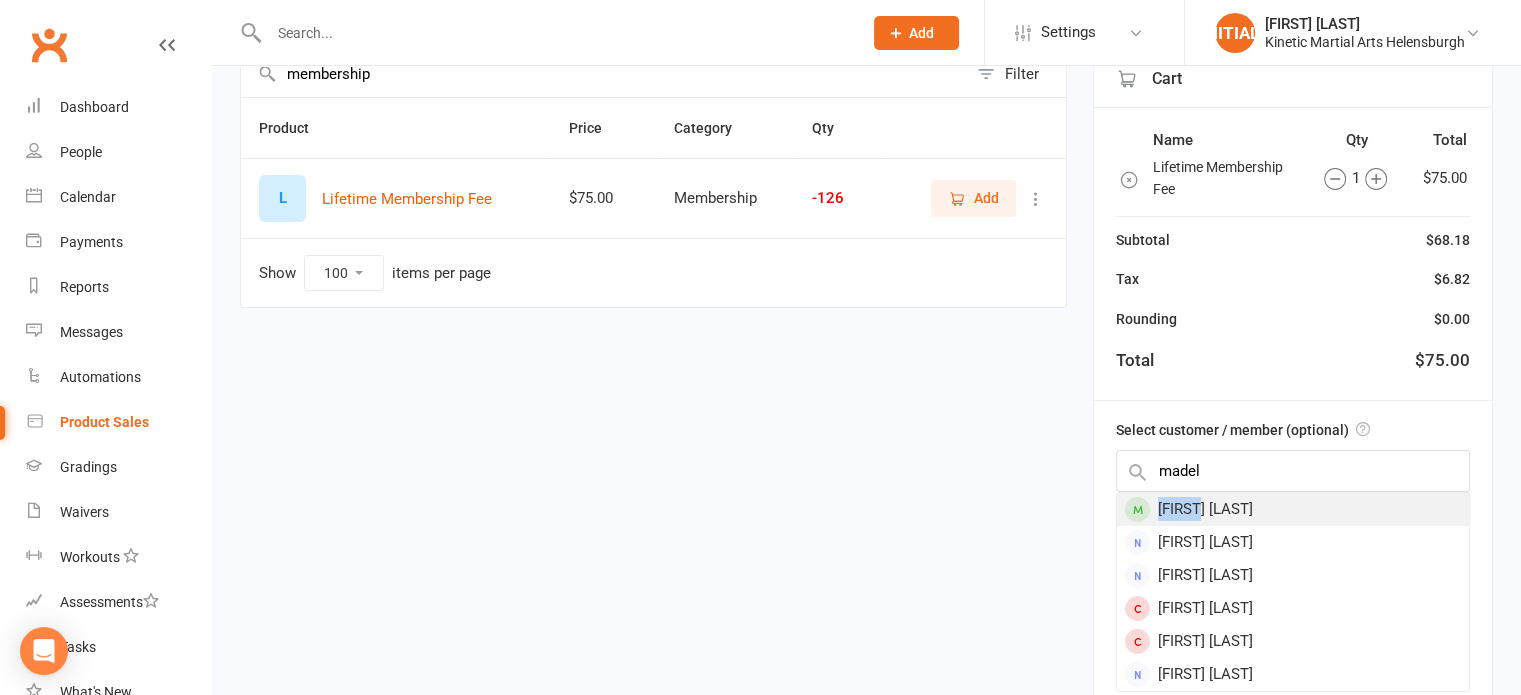 click on "[FIRST] [LAST]" at bounding box center [1293, 509] 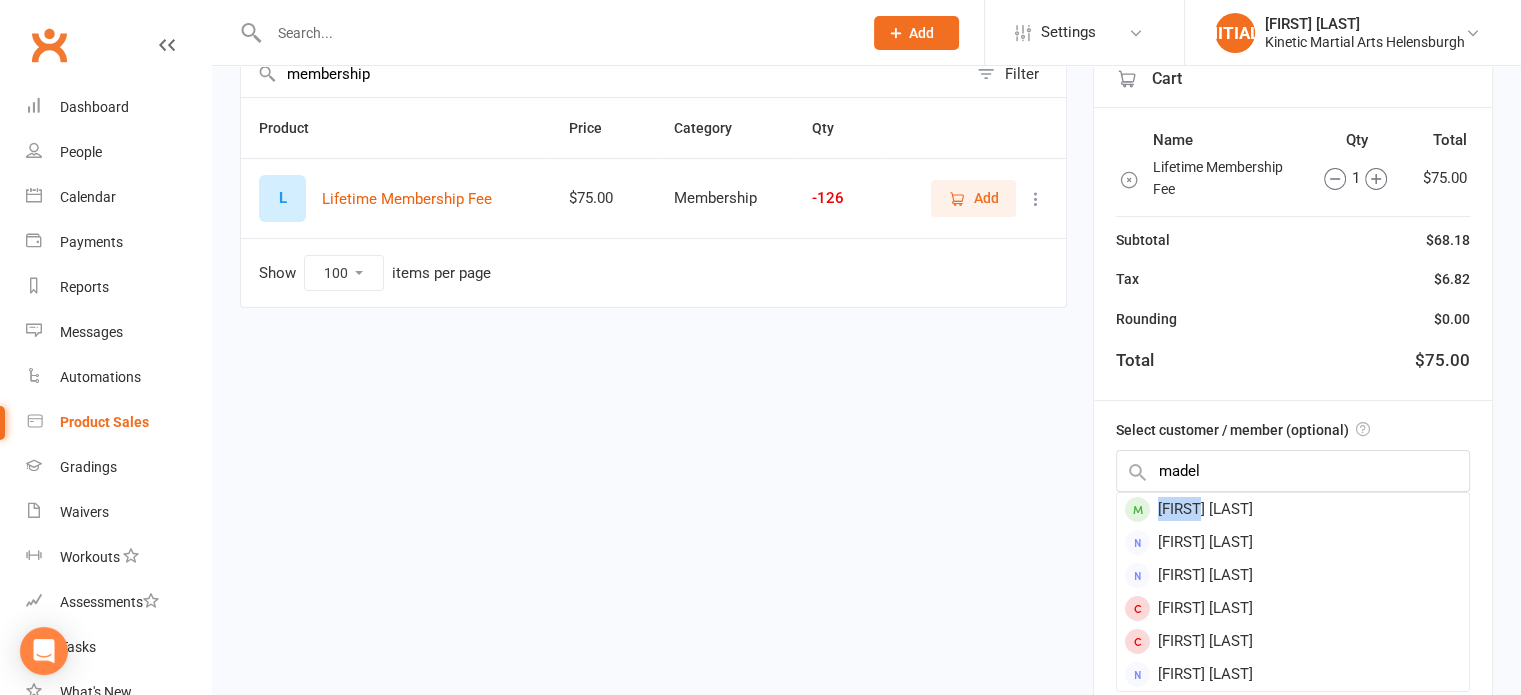 type 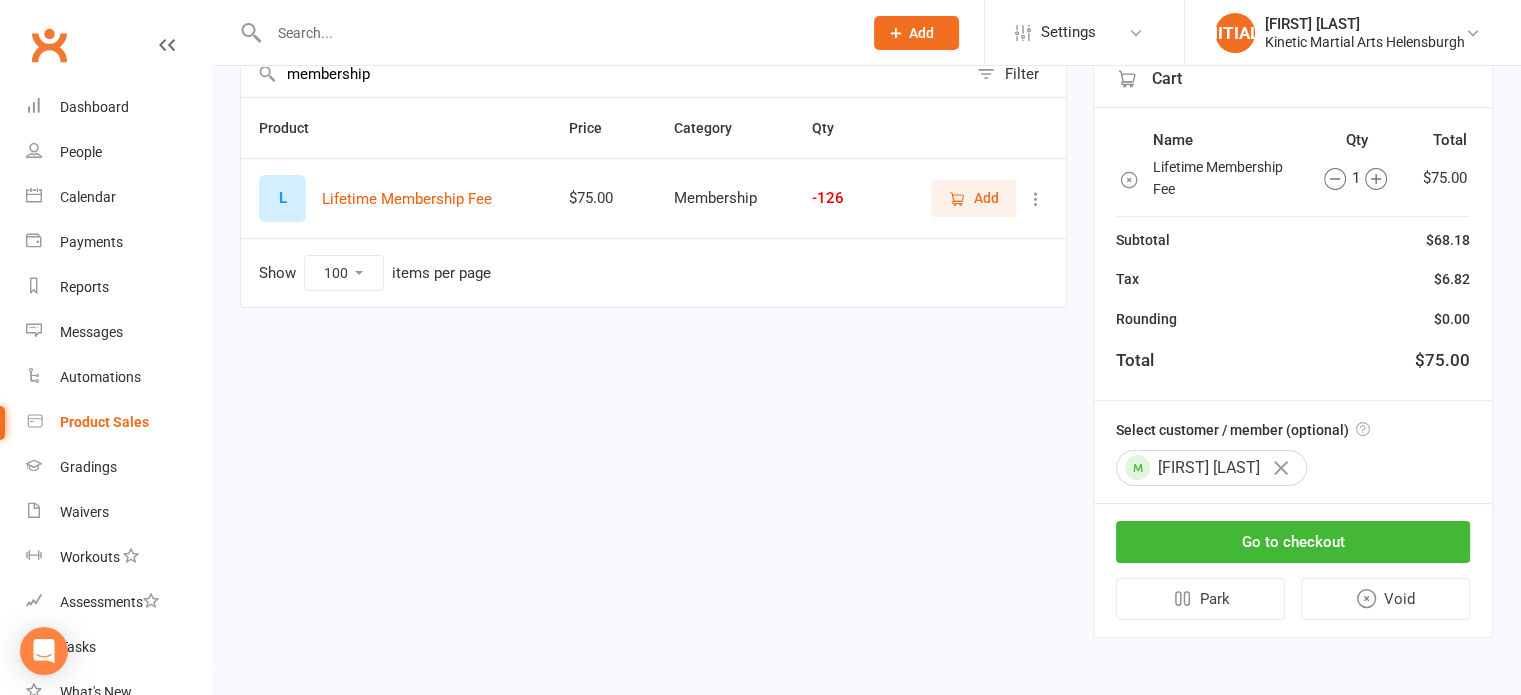 scroll, scrollTop: 172, scrollLeft: 0, axis: vertical 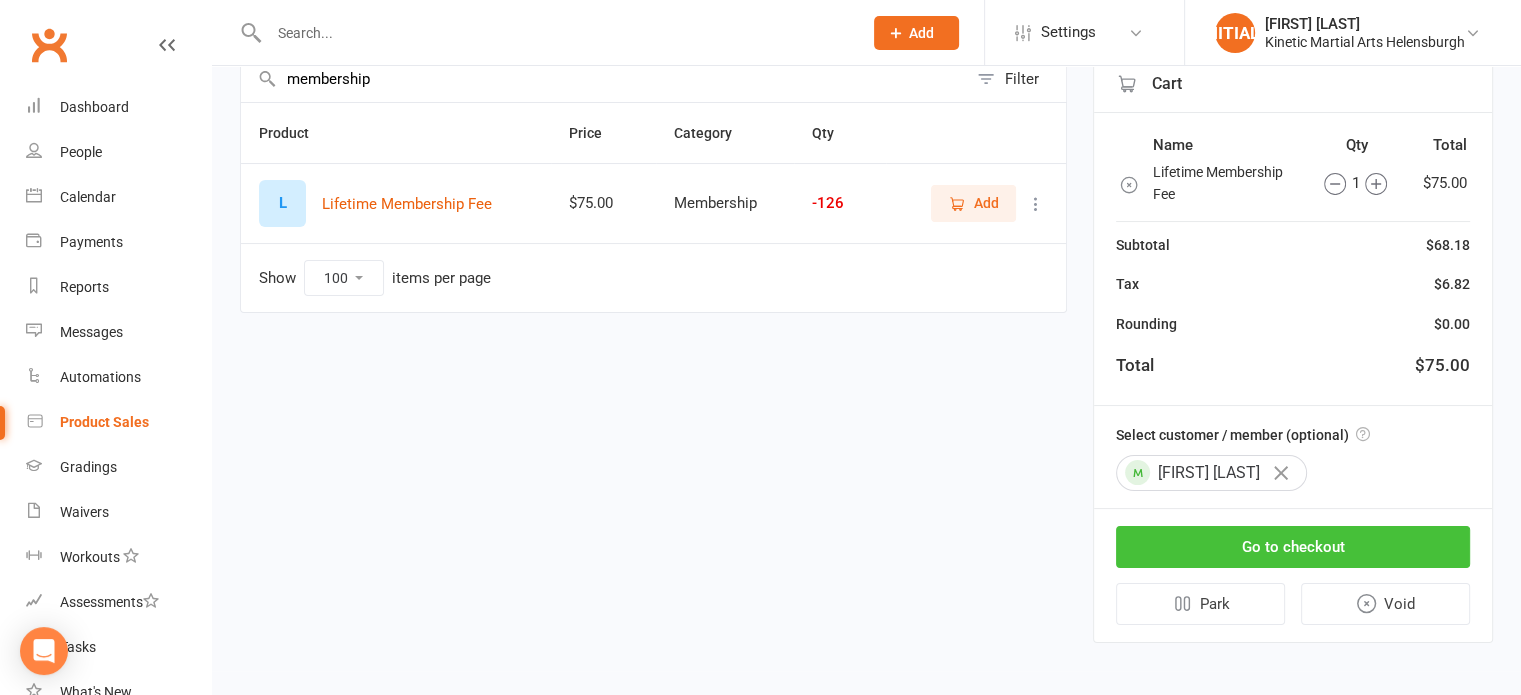 click on "Go to checkout" at bounding box center (1293, 547) 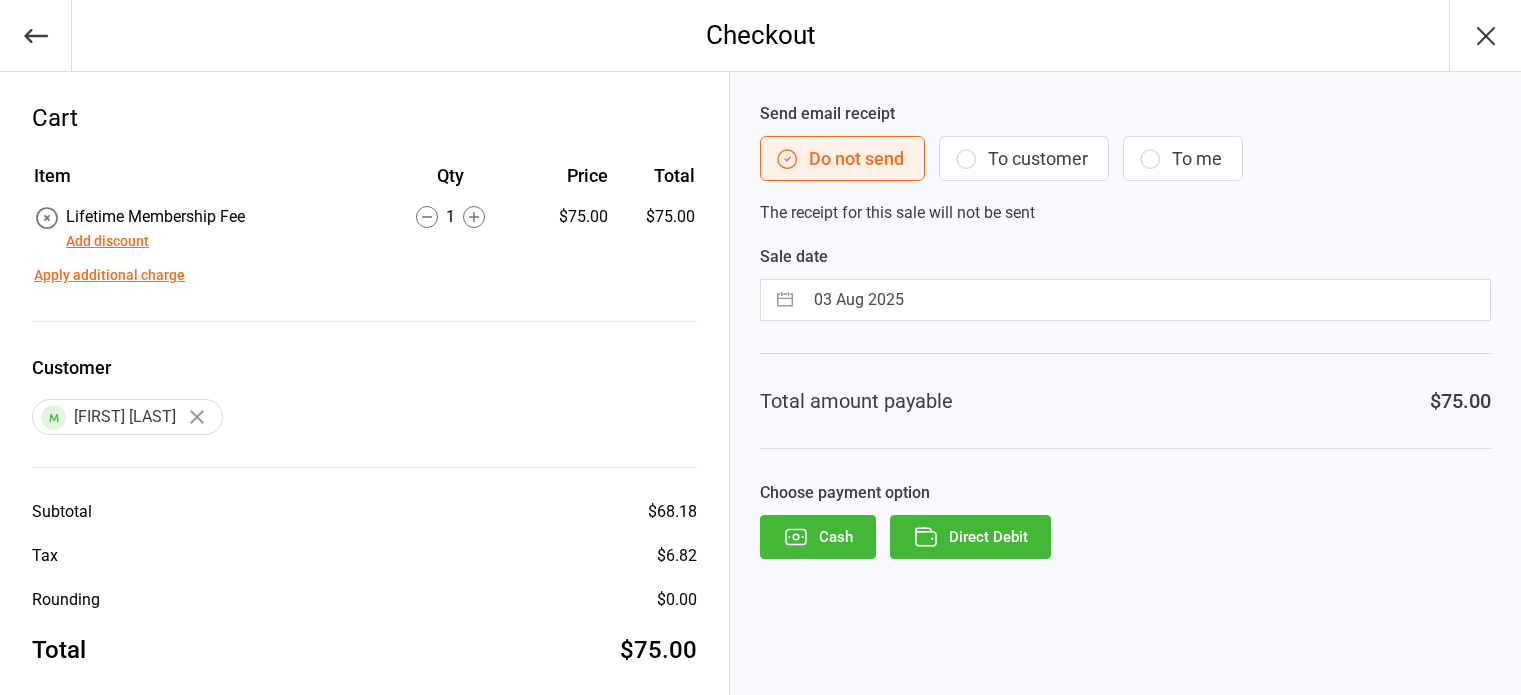 scroll, scrollTop: 0, scrollLeft: 0, axis: both 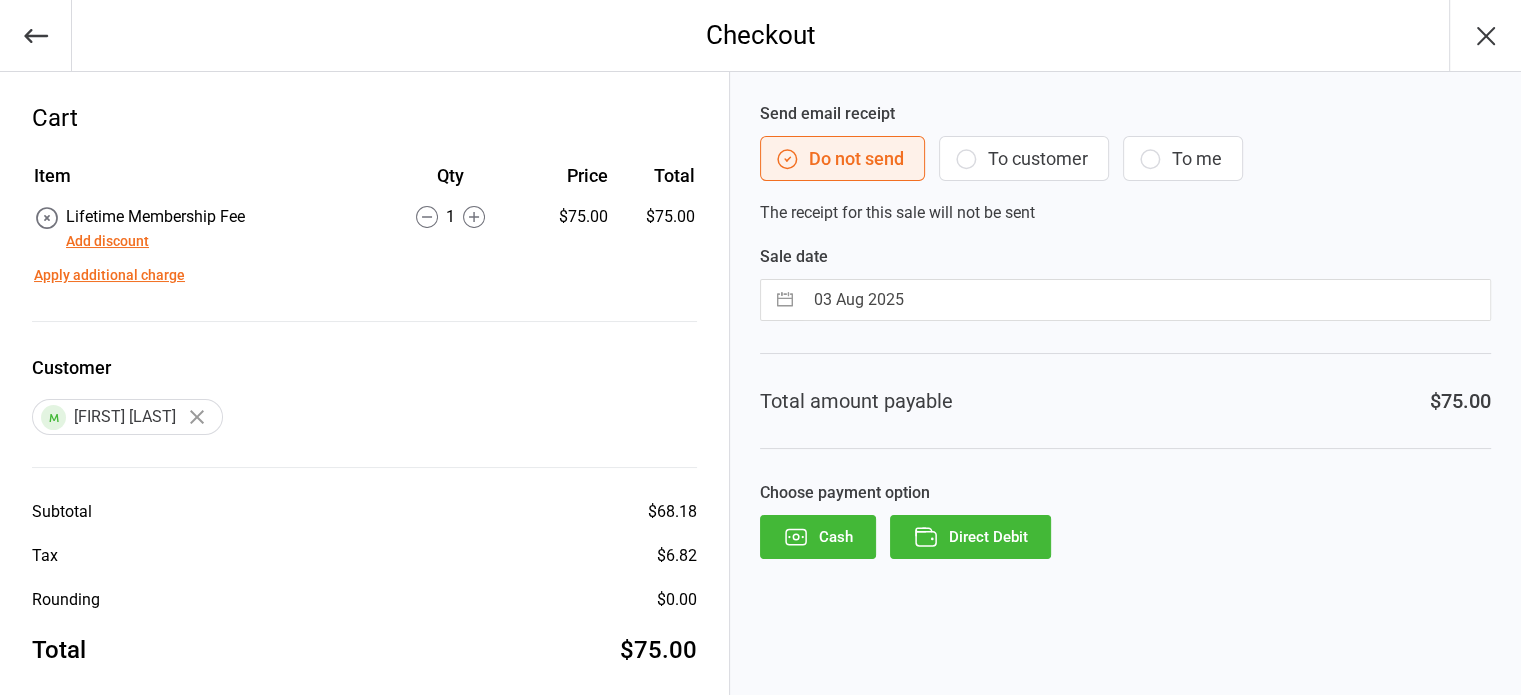 click on "Direct Debit" at bounding box center [970, 537] 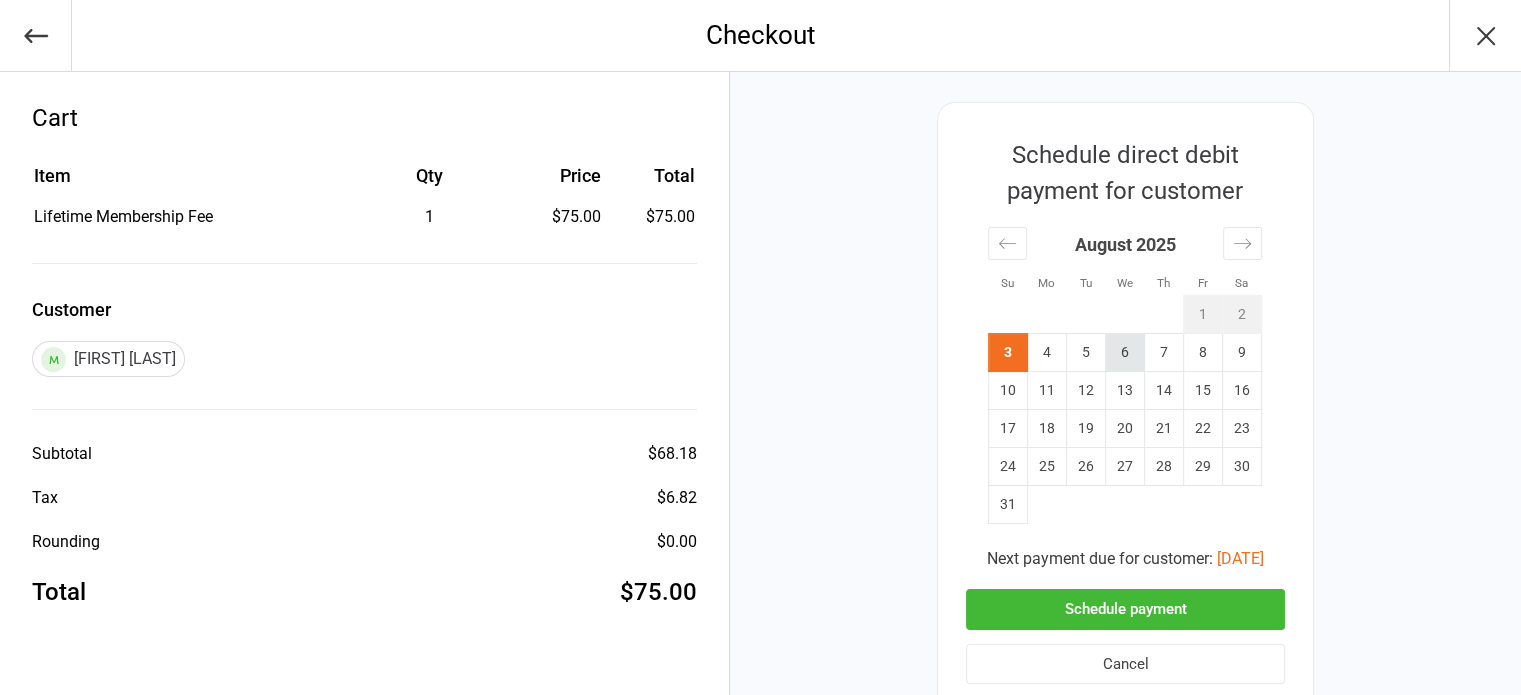 click on "6" at bounding box center (1125, 353) 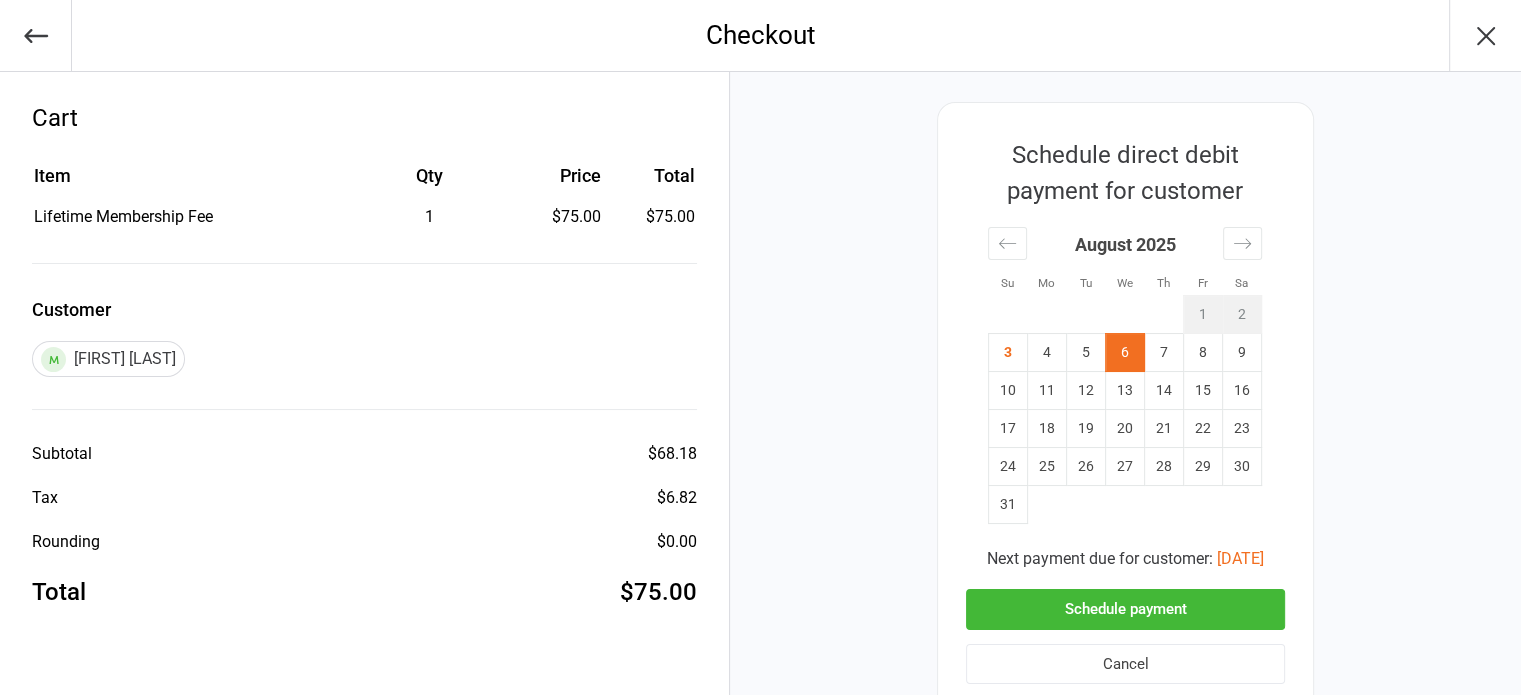 click on "Schedule payment" at bounding box center (1125, 609) 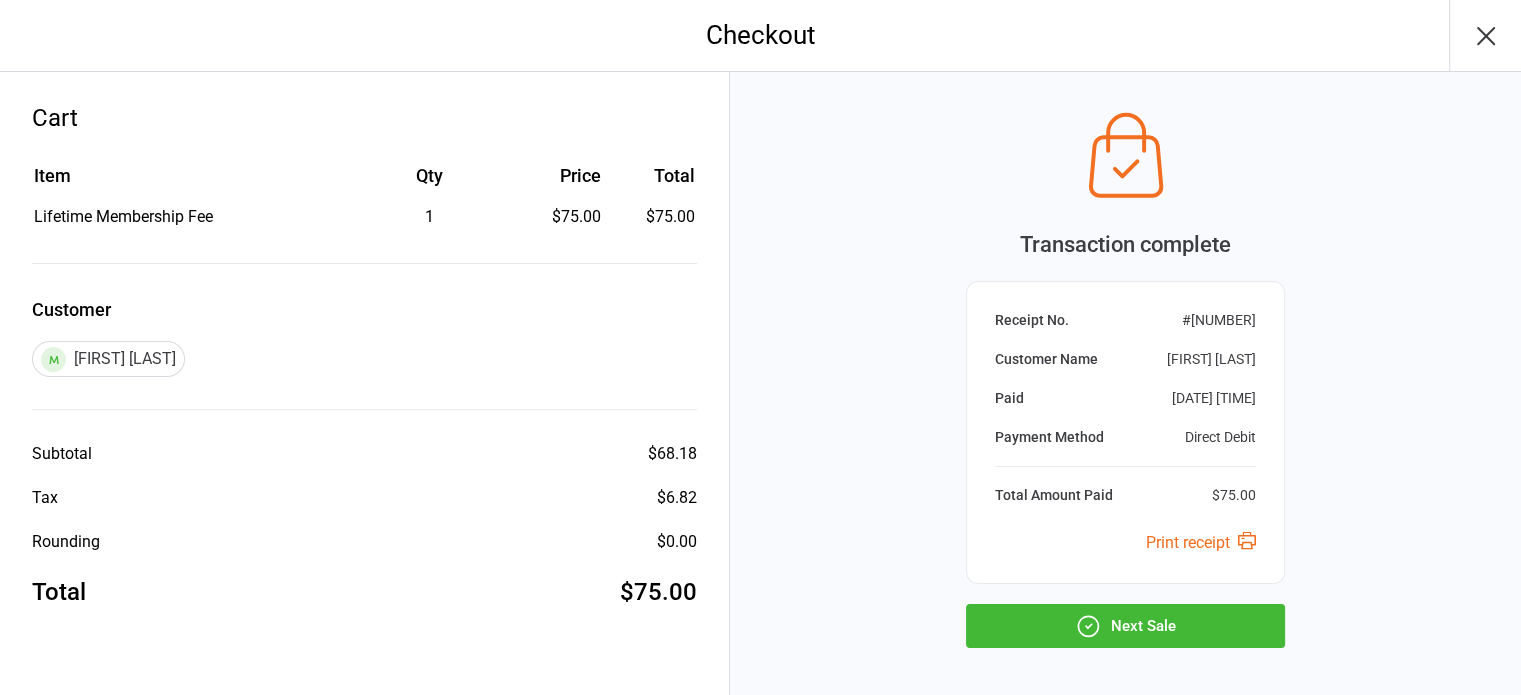 click on "Next Sale" at bounding box center [1125, 626] 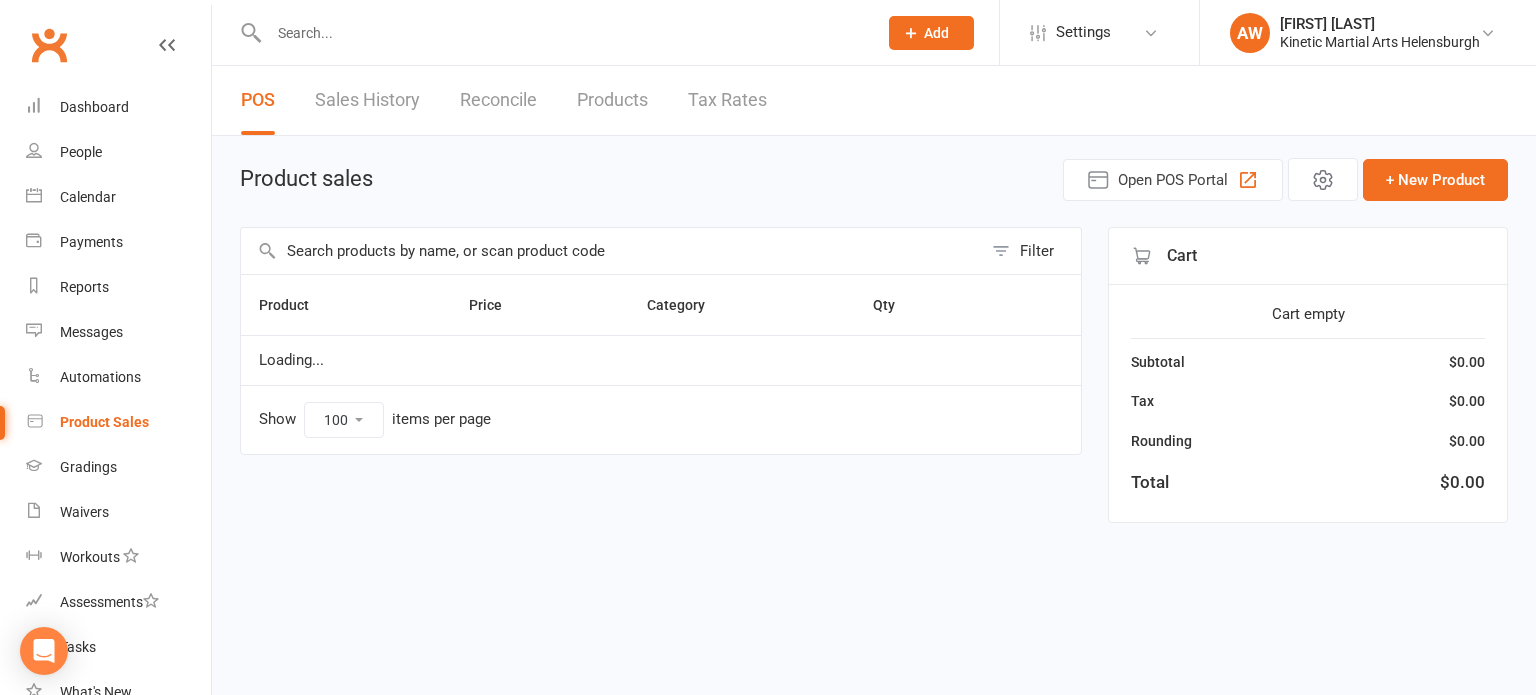select on "100" 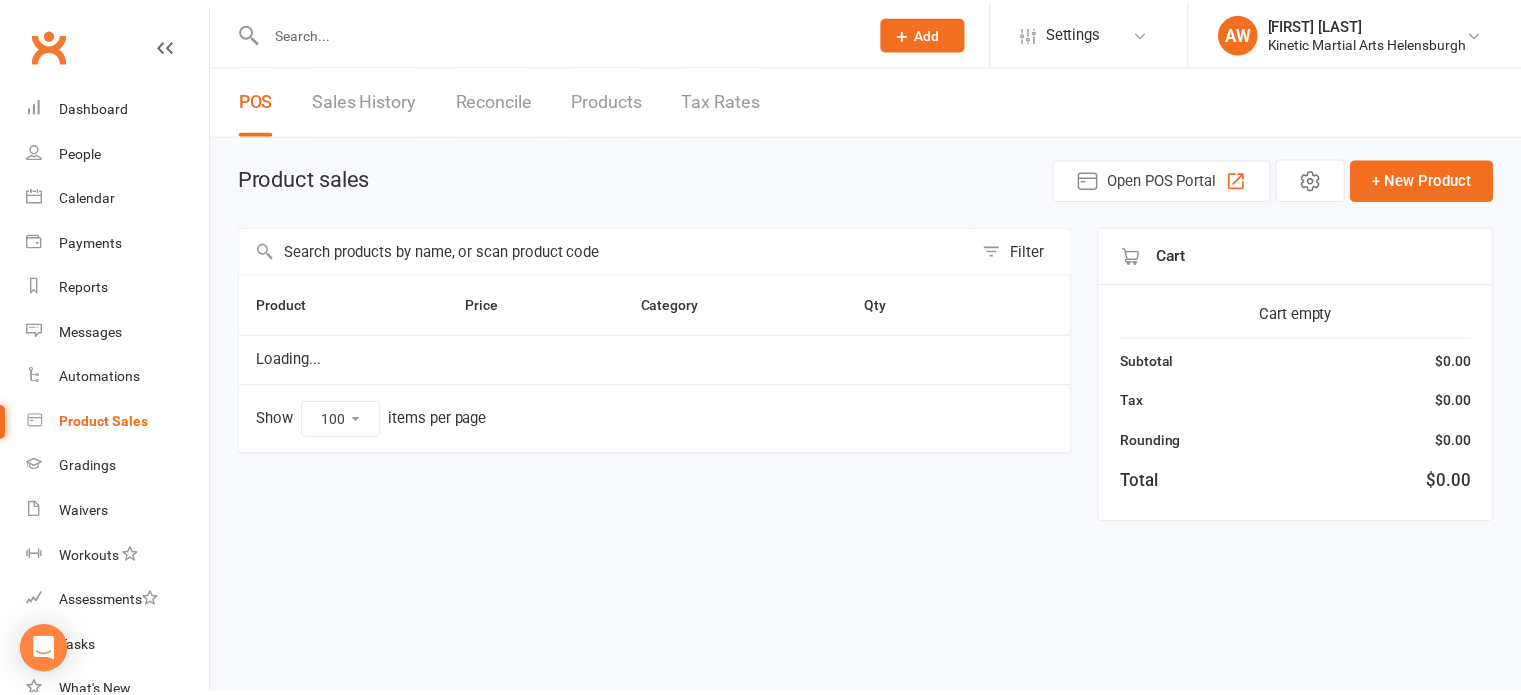 scroll, scrollTop: 0, scrollLeft: 0, axis: both 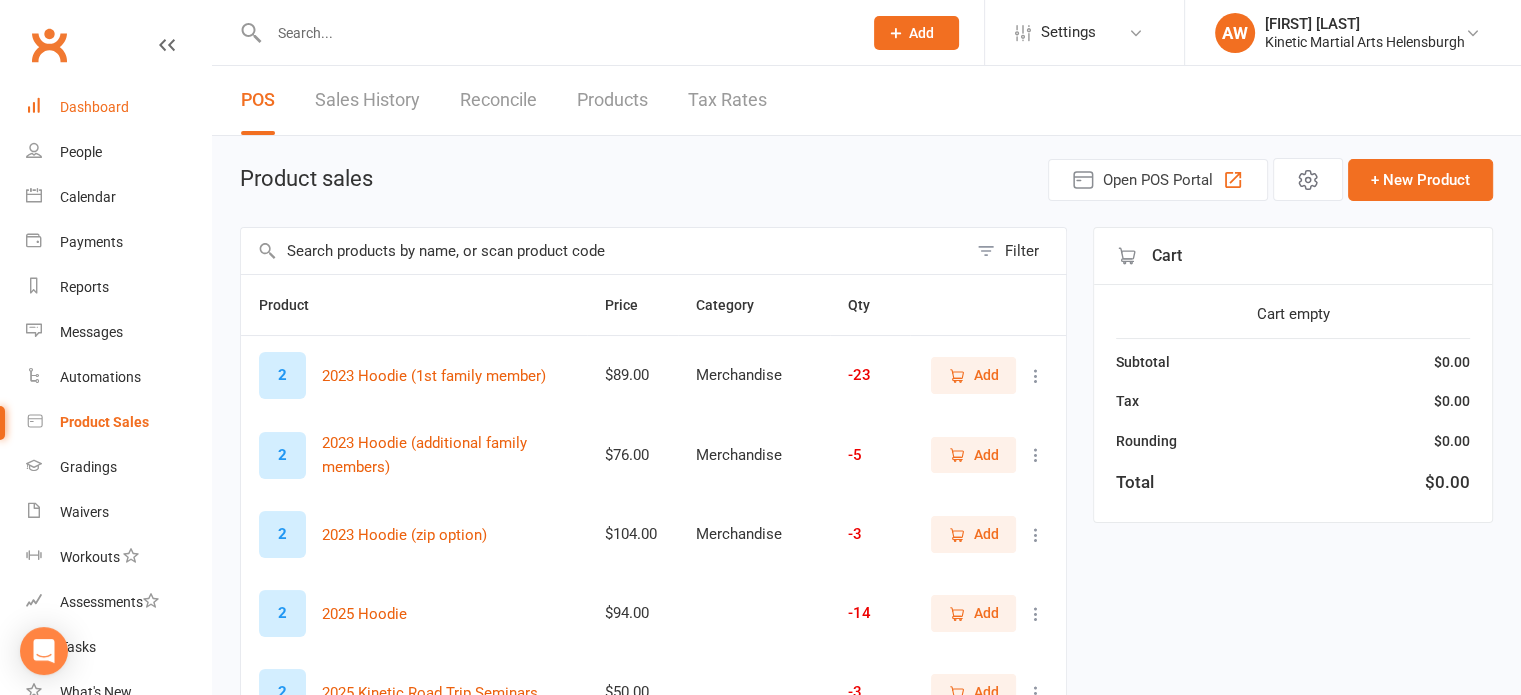 click on "Dashboard" at bounding box center [94, 107] 